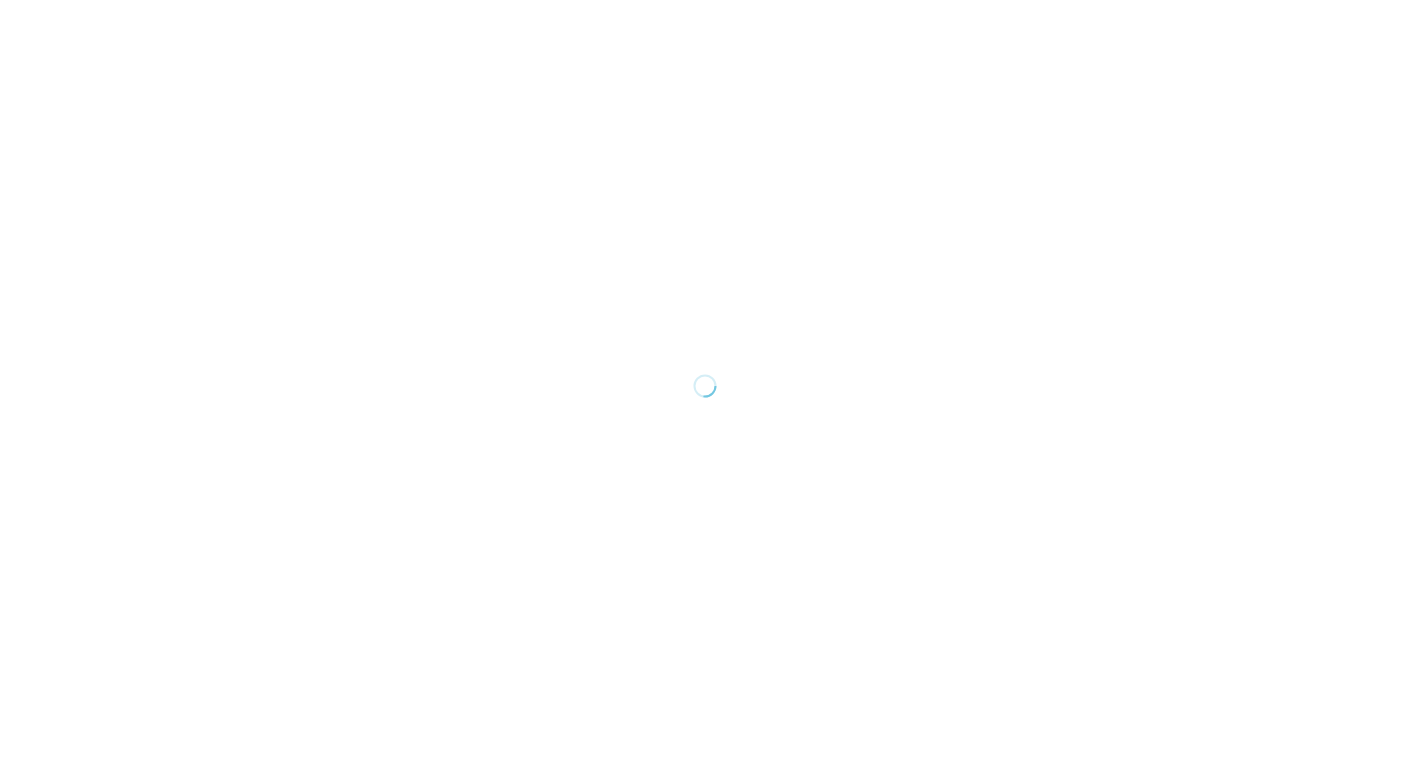 scroll, scrollTop: 0, scrollLeft: 0, axis: both 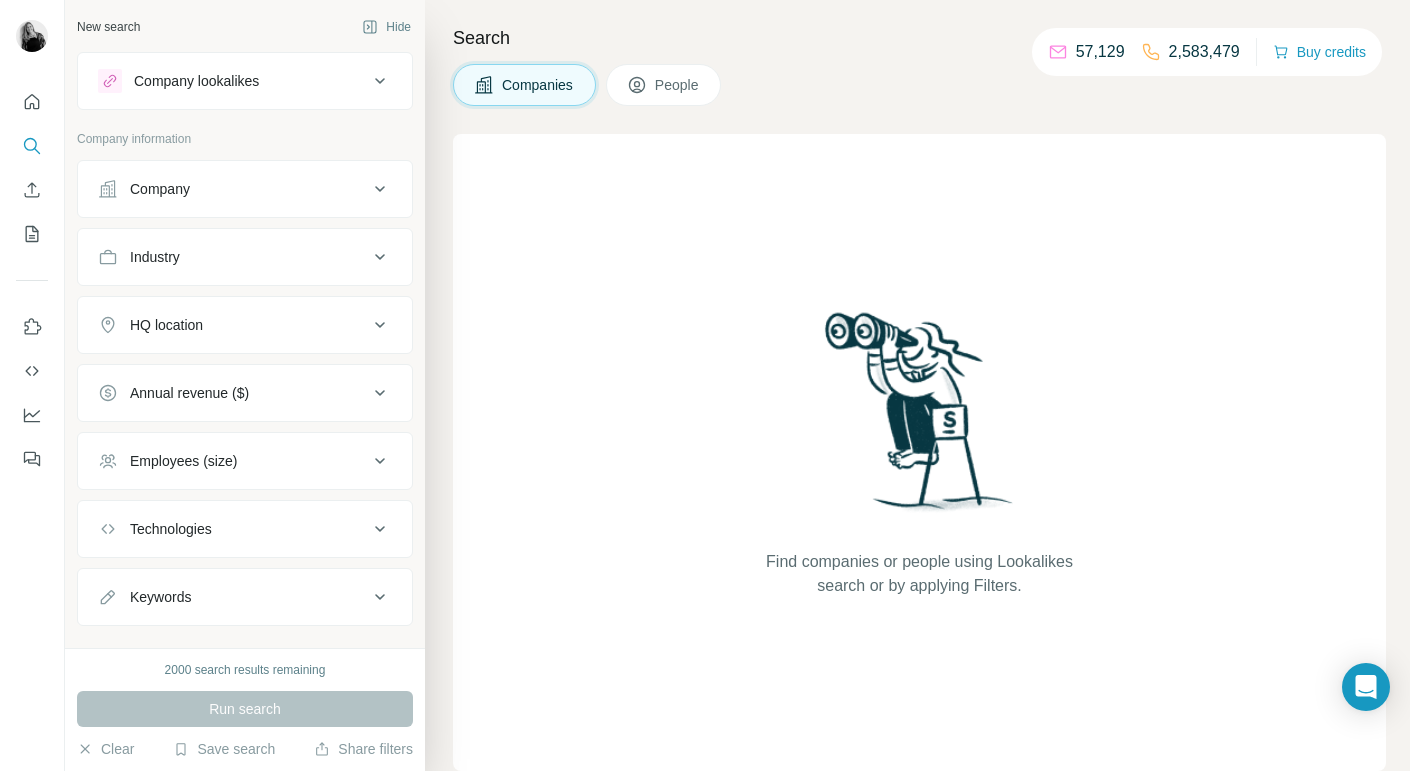 click 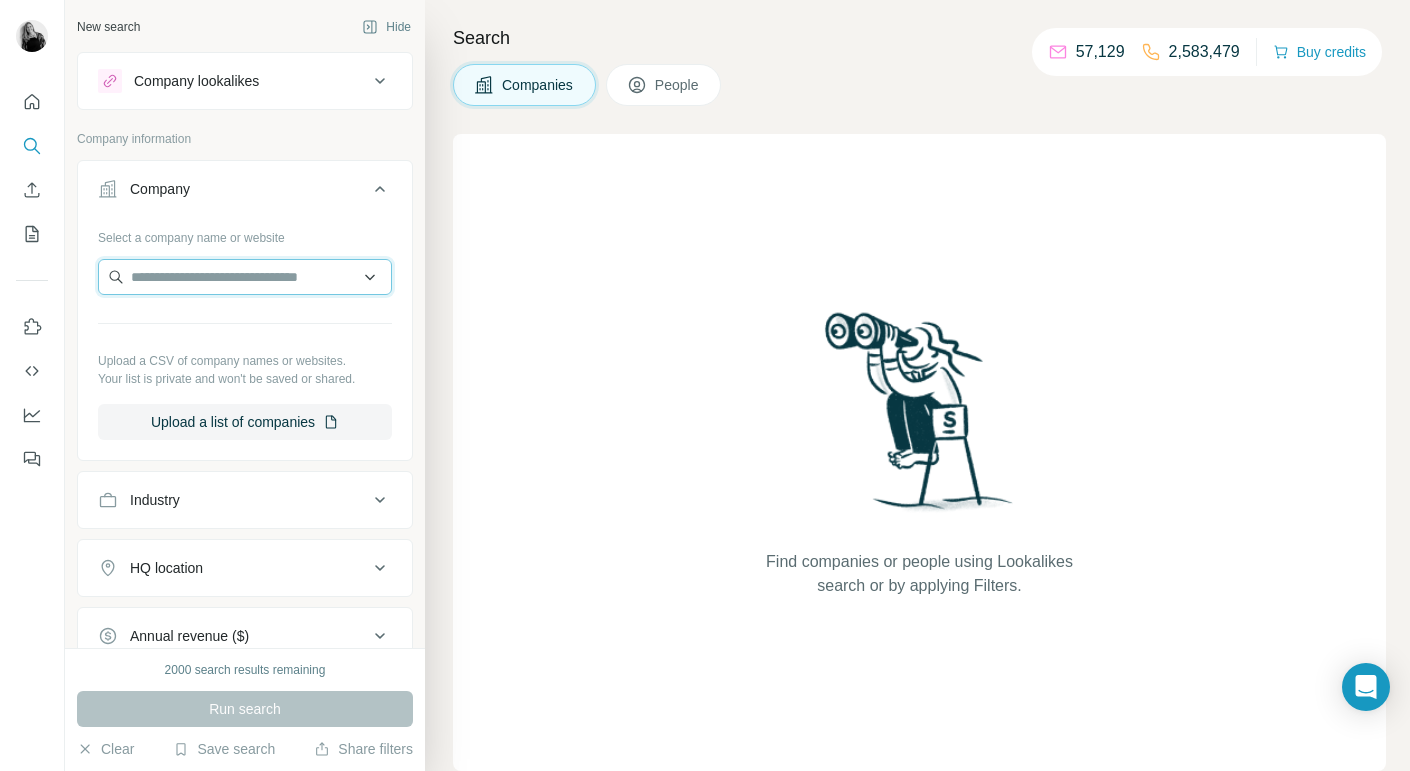 click at bounding box center [245, 277] 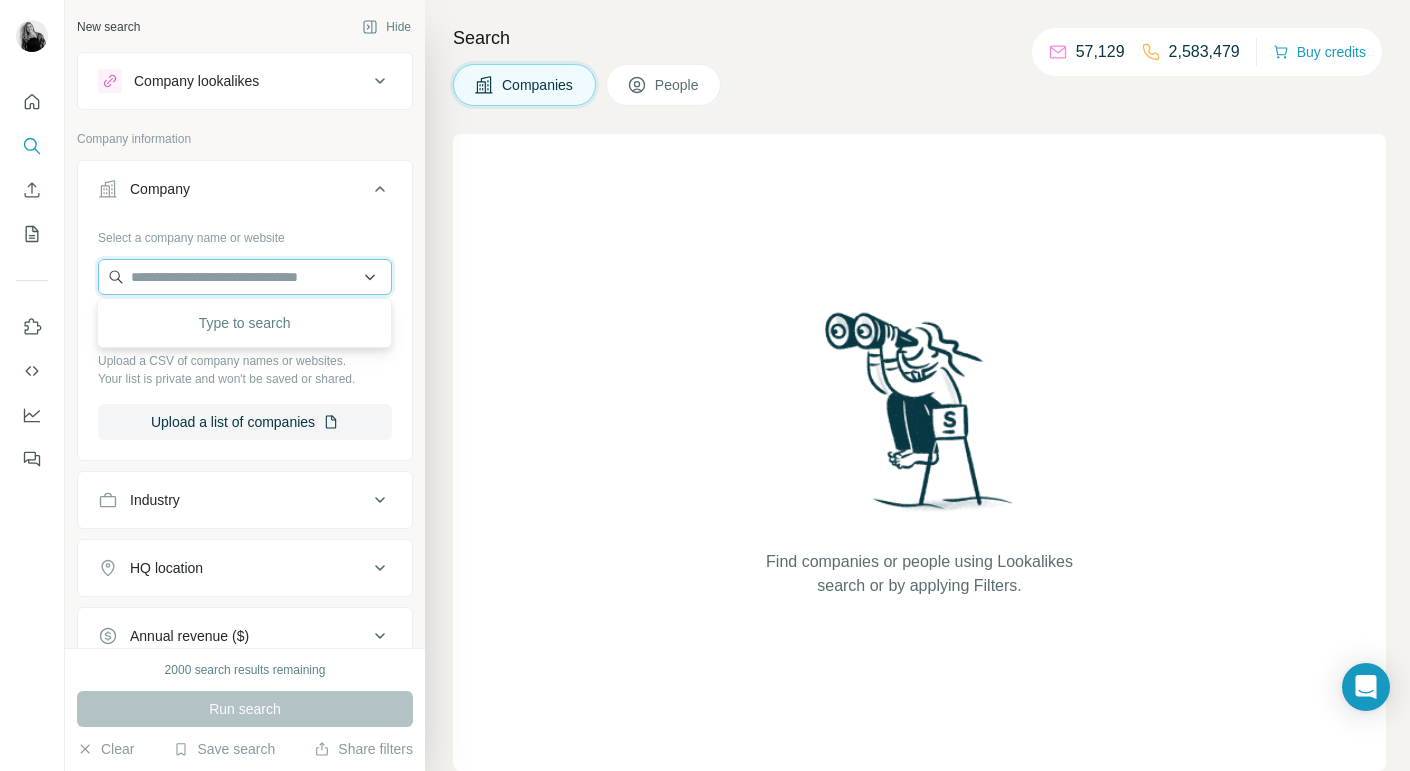 paste on "**********" 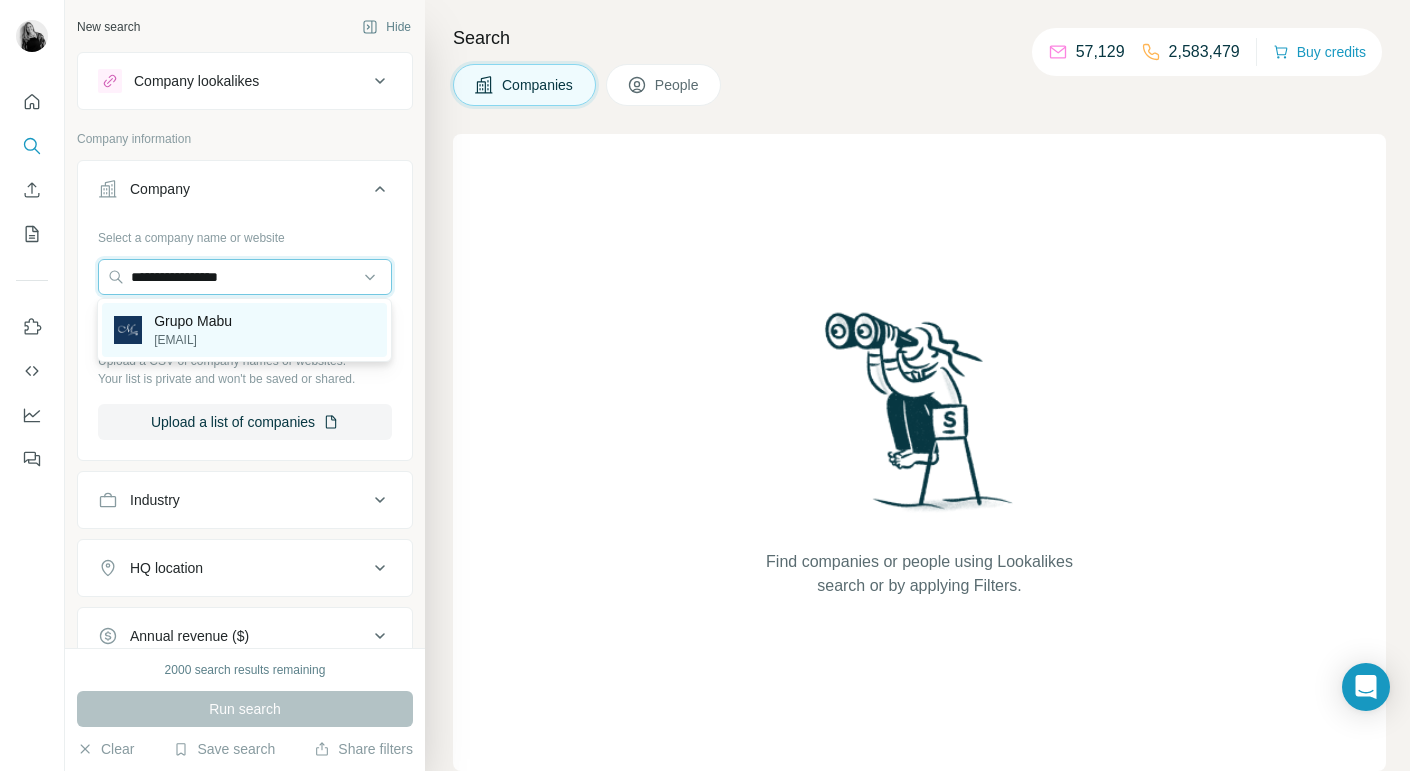 type on "**********" 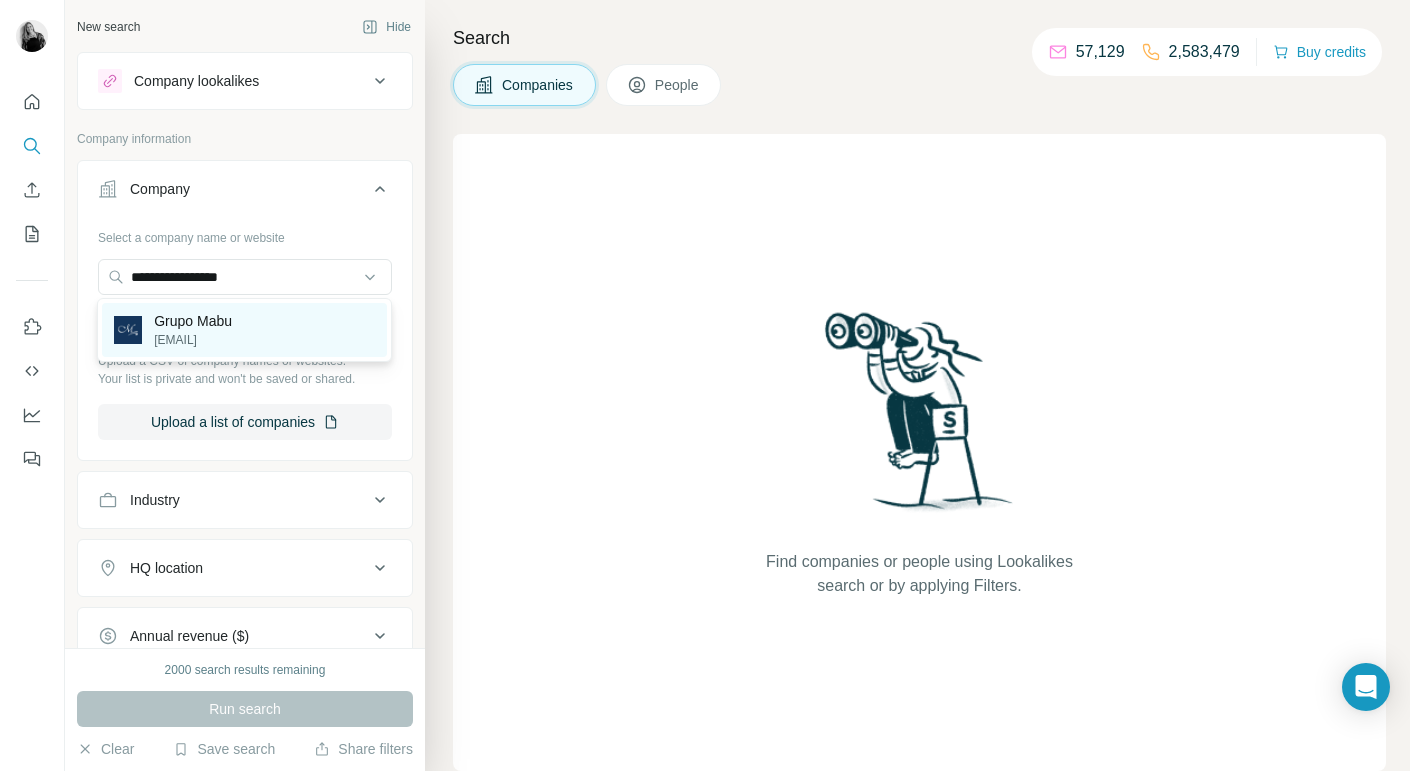 click on "Grupo Mabu" at bounding box center [193, 321] 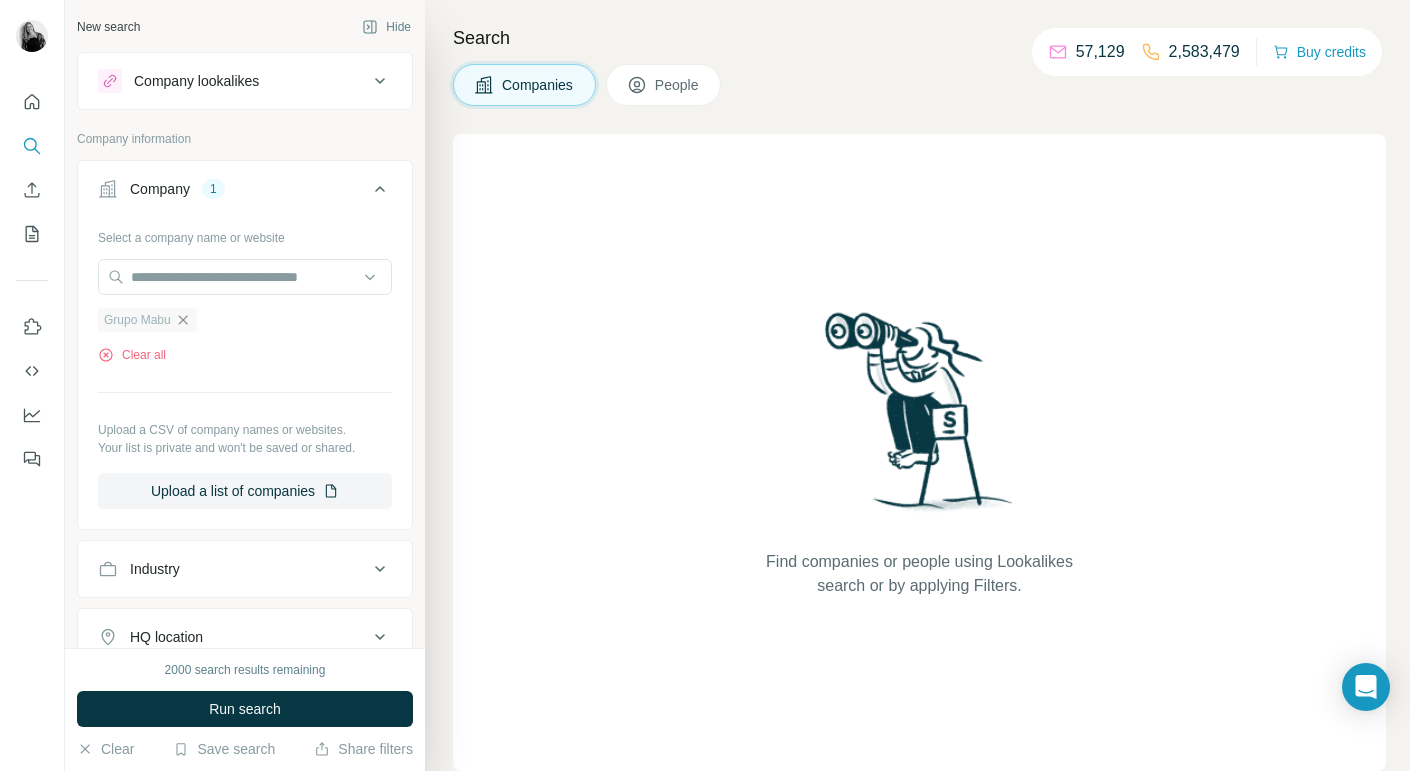 click 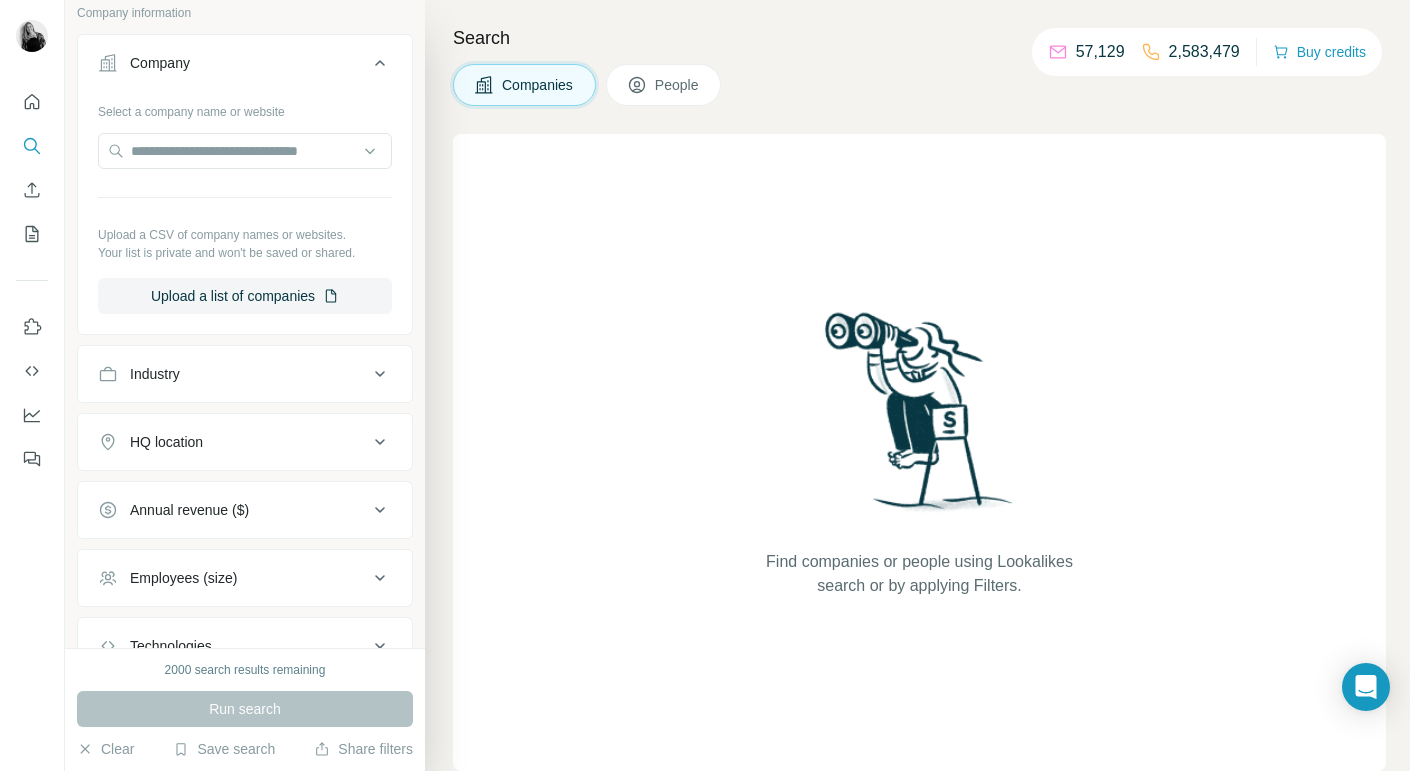 scroll, scrollTop: 180, scrollLeft: 0, axis: vertical 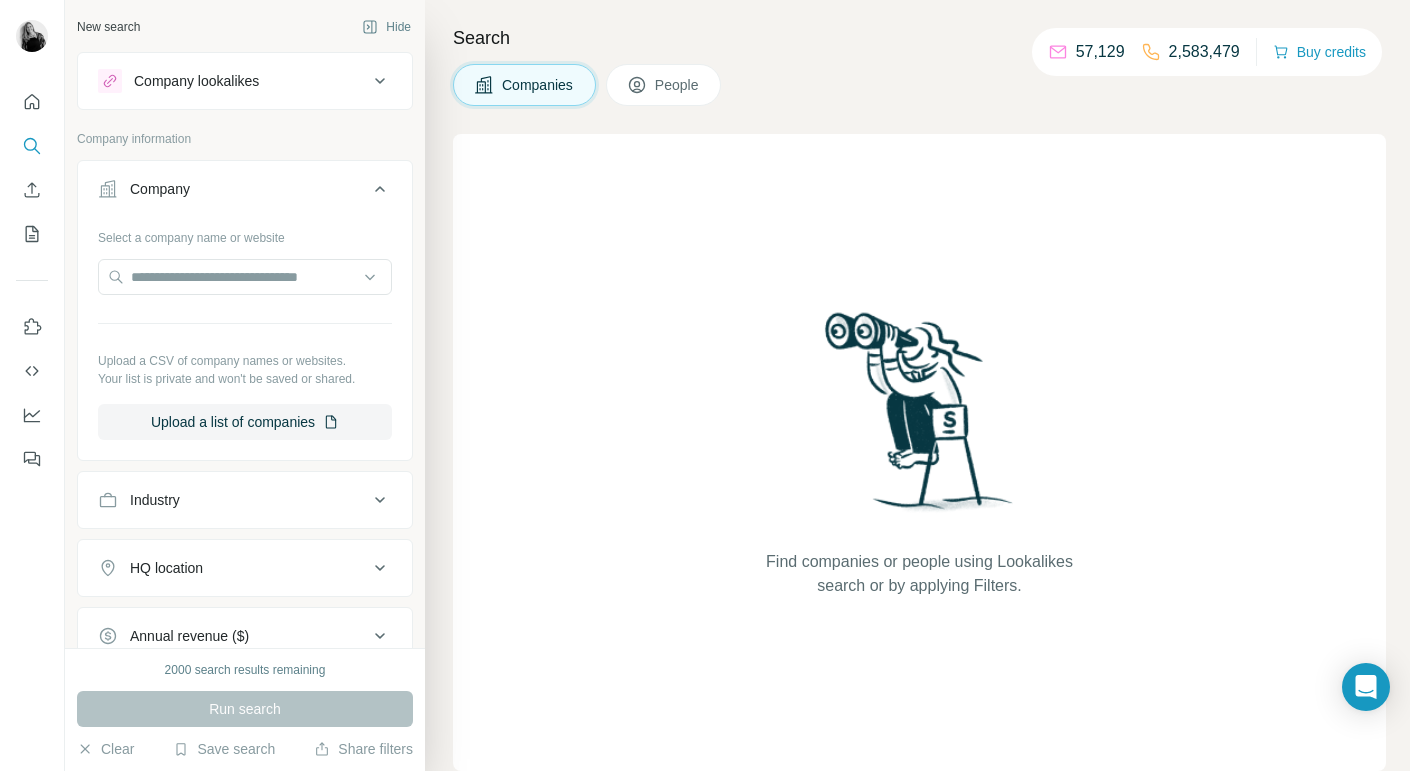 click 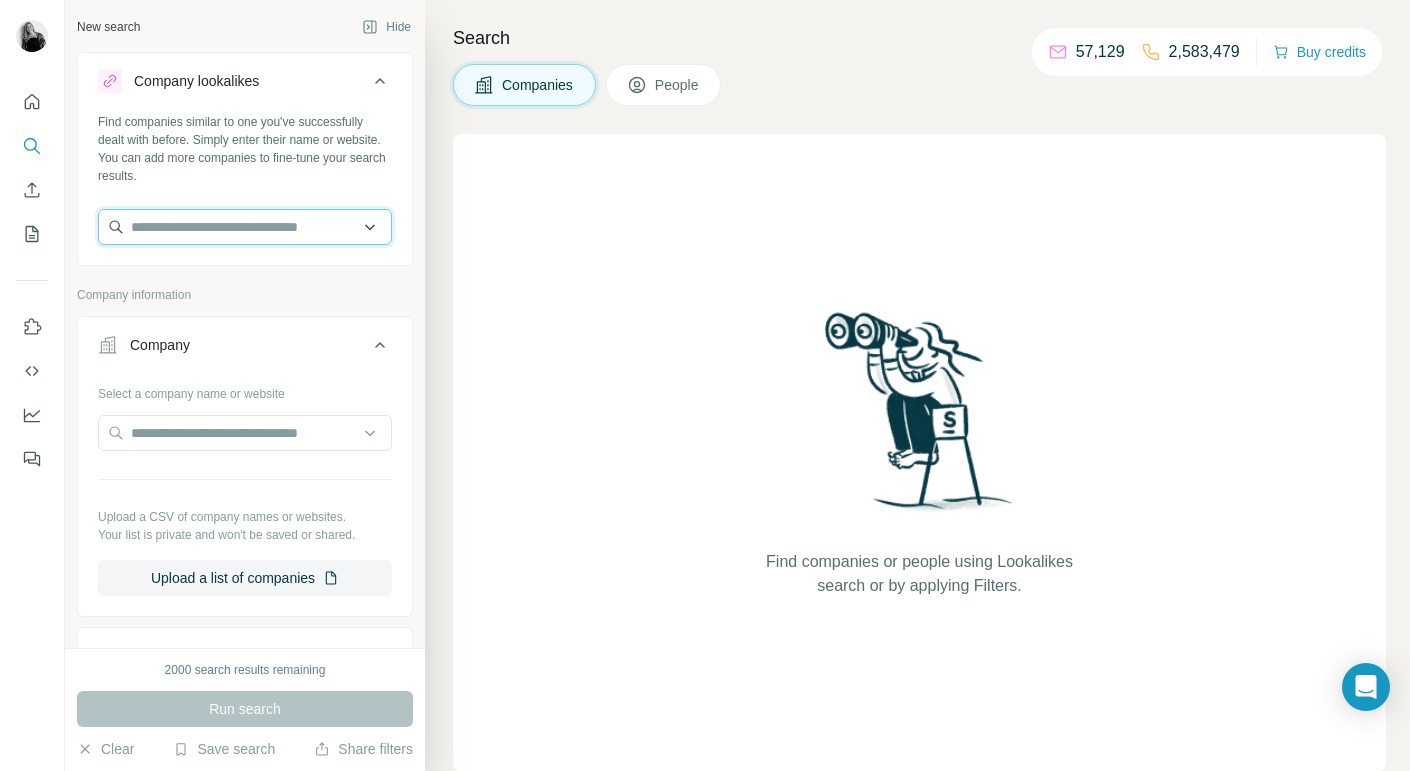 click at bounding box center [245, 227] 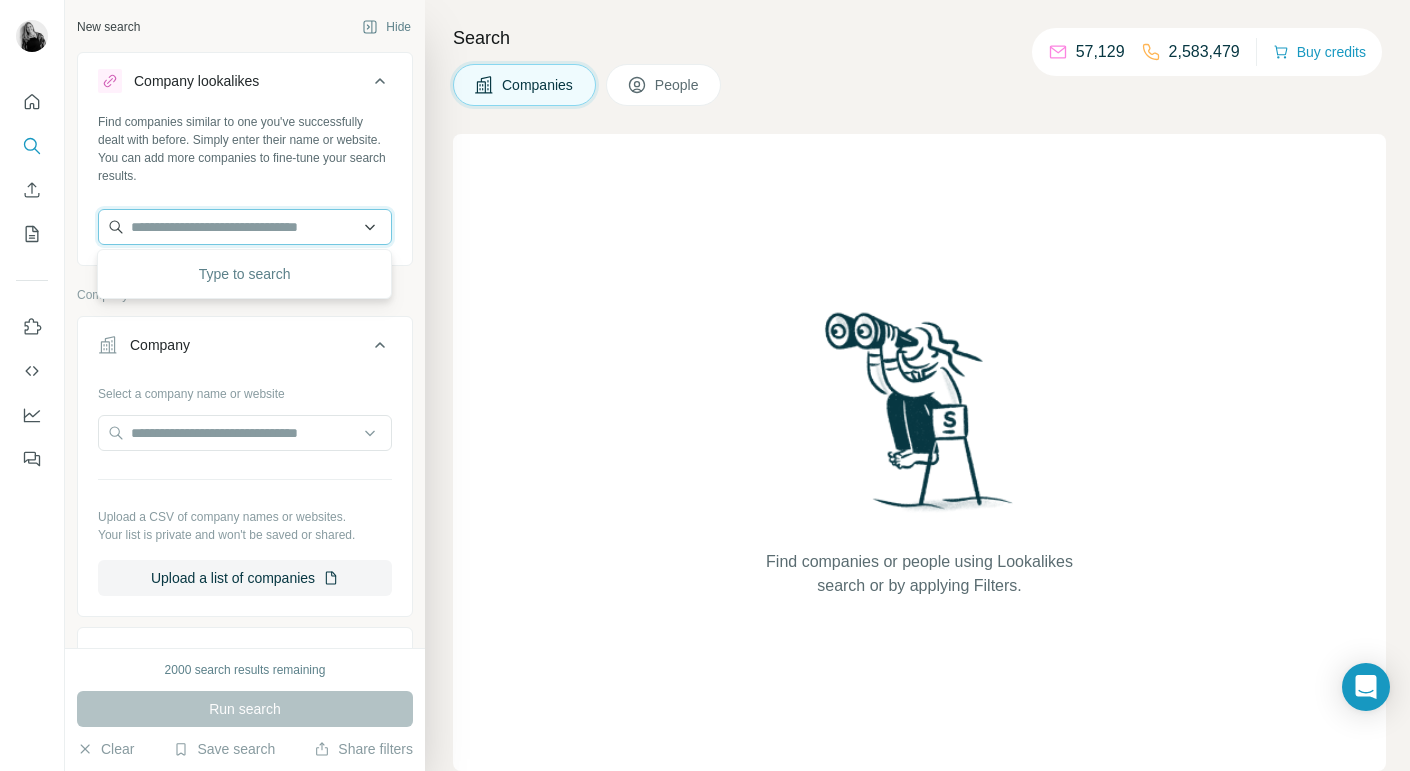 paste on "**********" 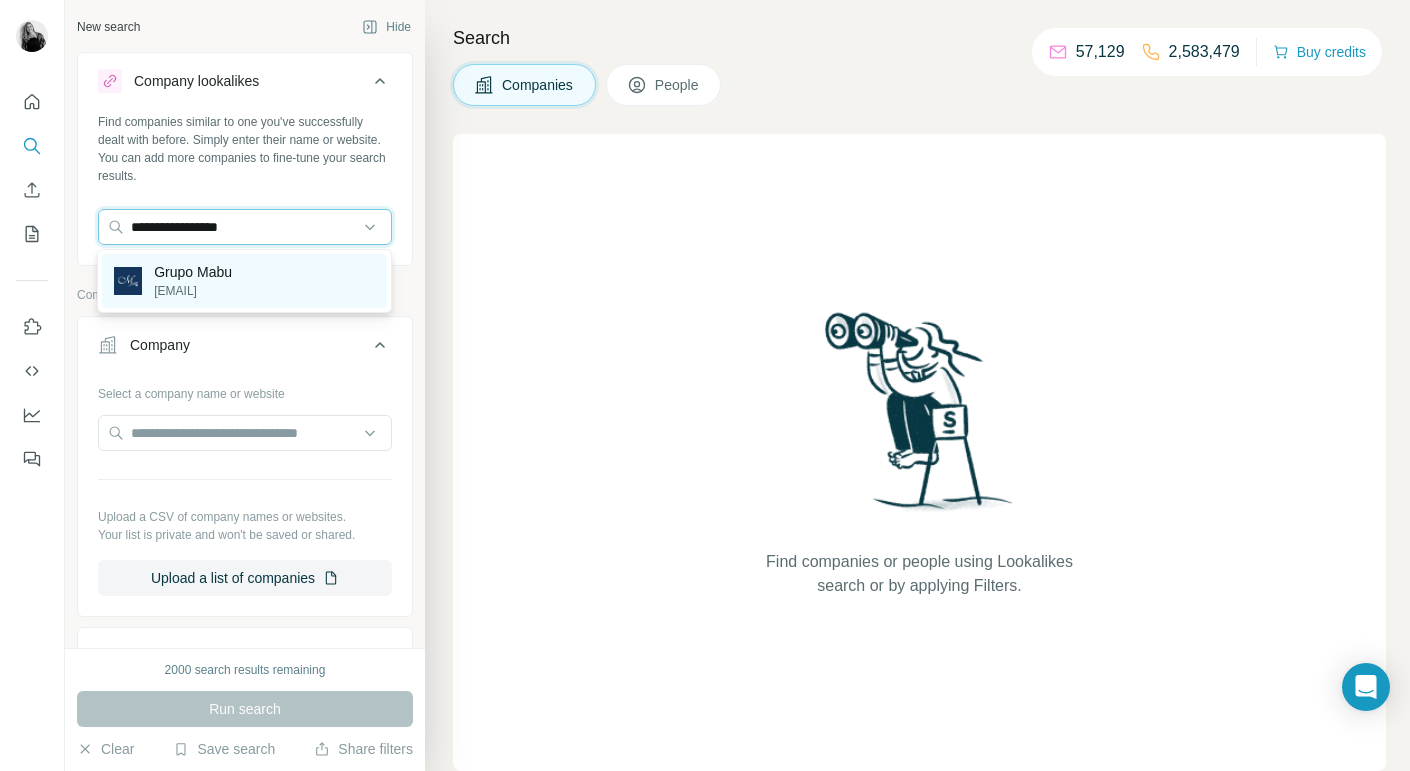 type on "**********" 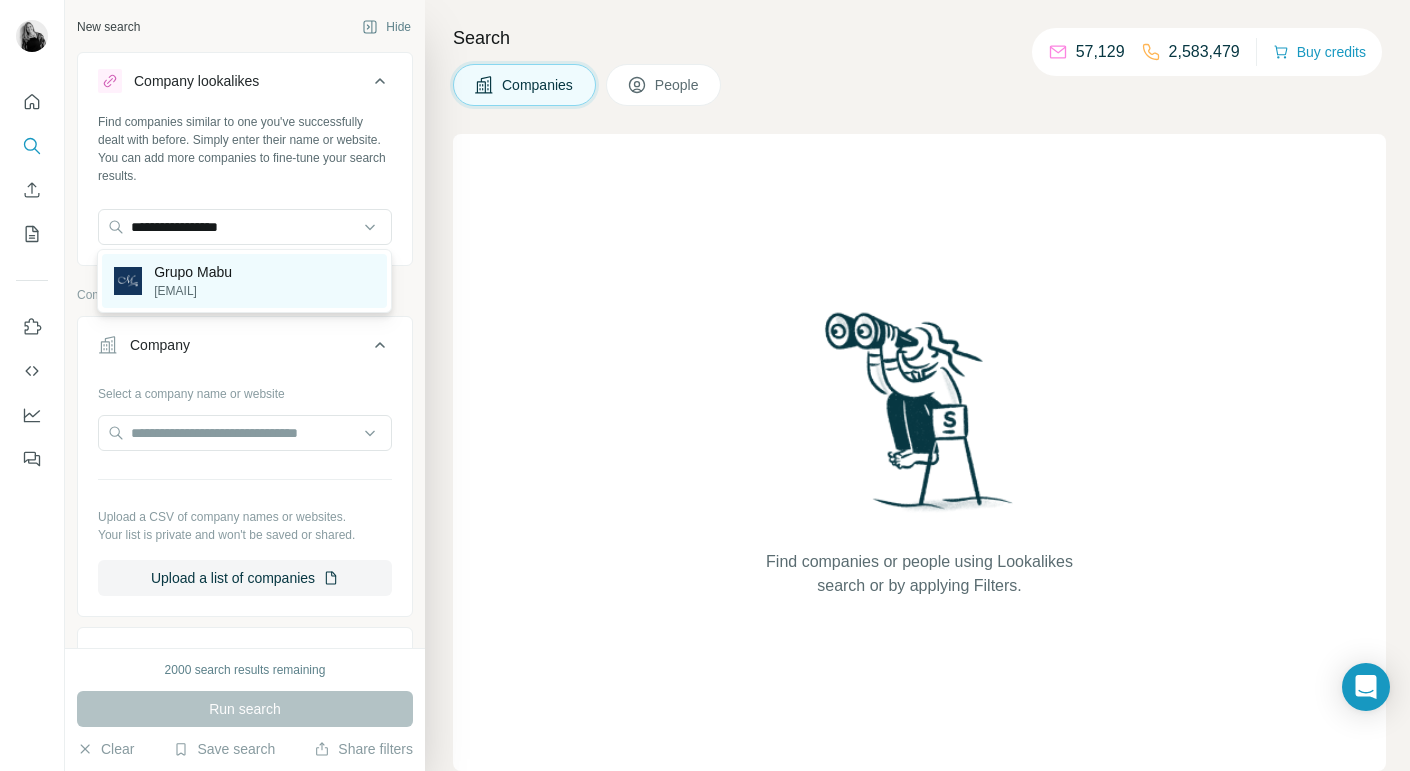 click on "Grupo Mabu" at bounding box center (193, 272) 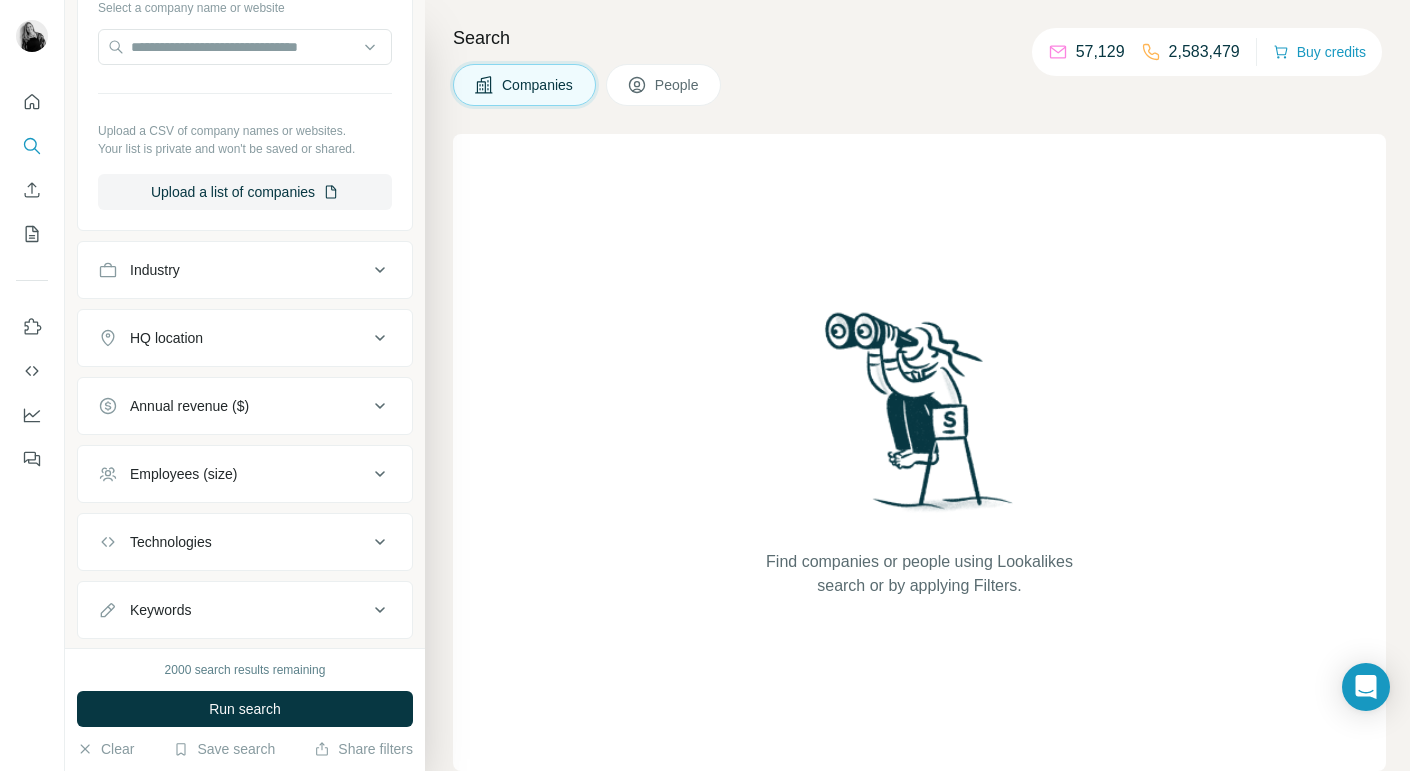 scroll, scrollTop: 502, scrollLeft: 0, axis: vertical 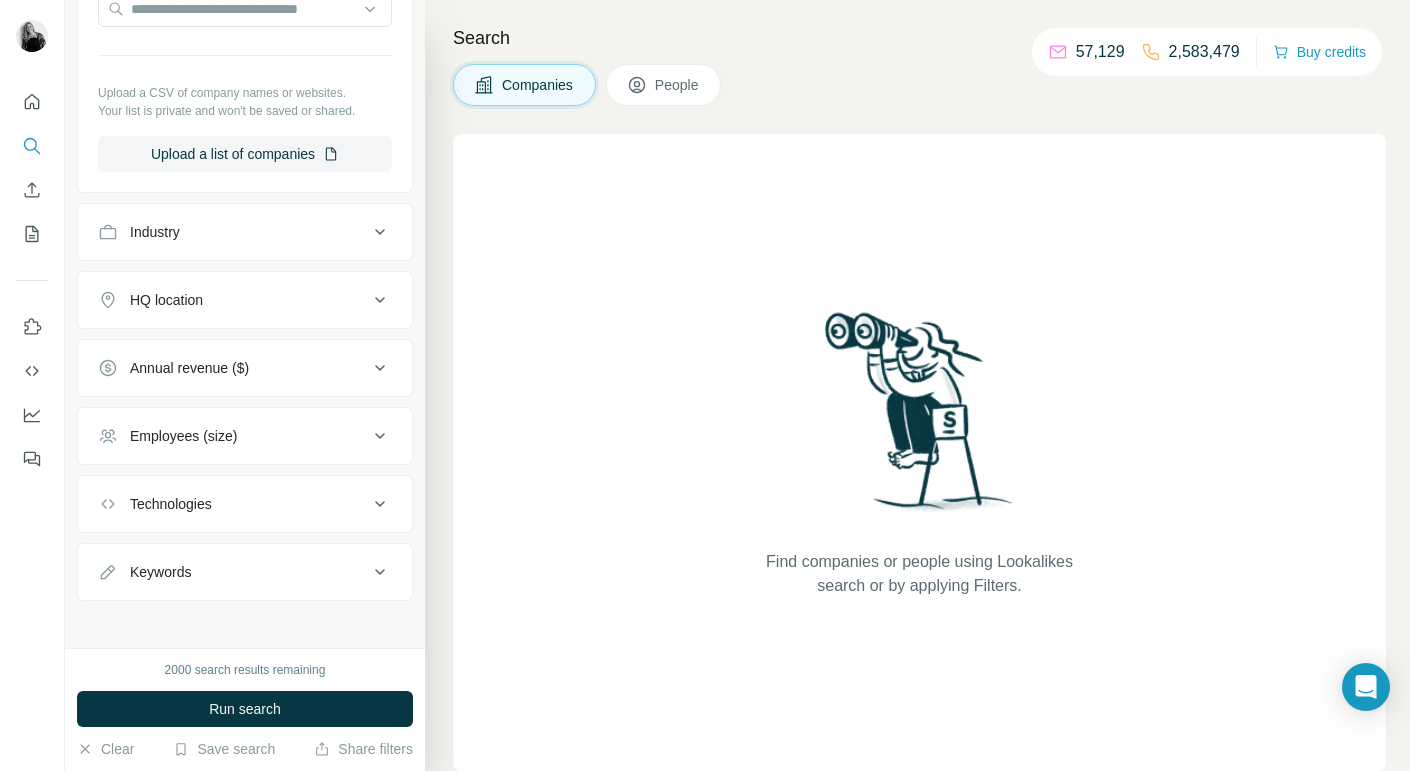 click on "HQ location" at bounding box center (166, 300) 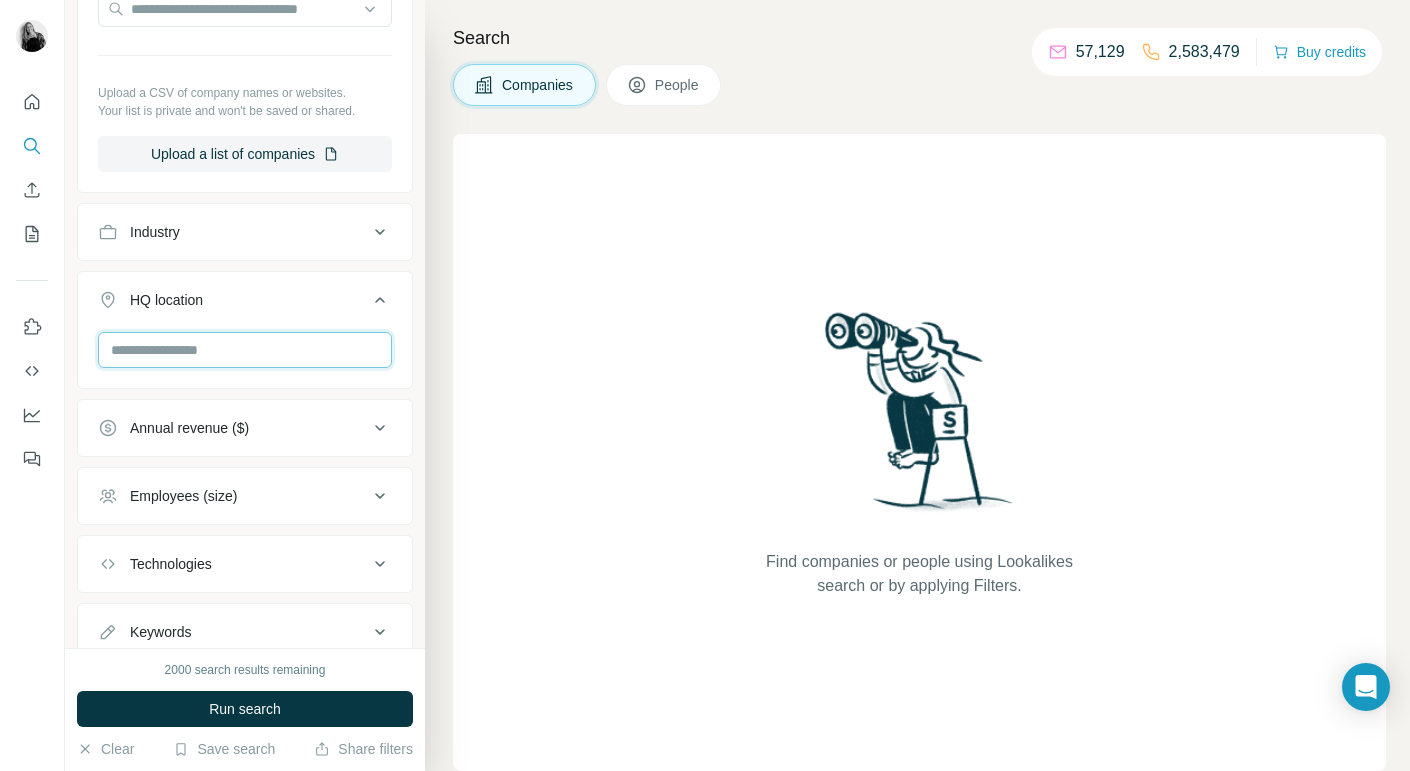 click at bounding box center [245, 350] 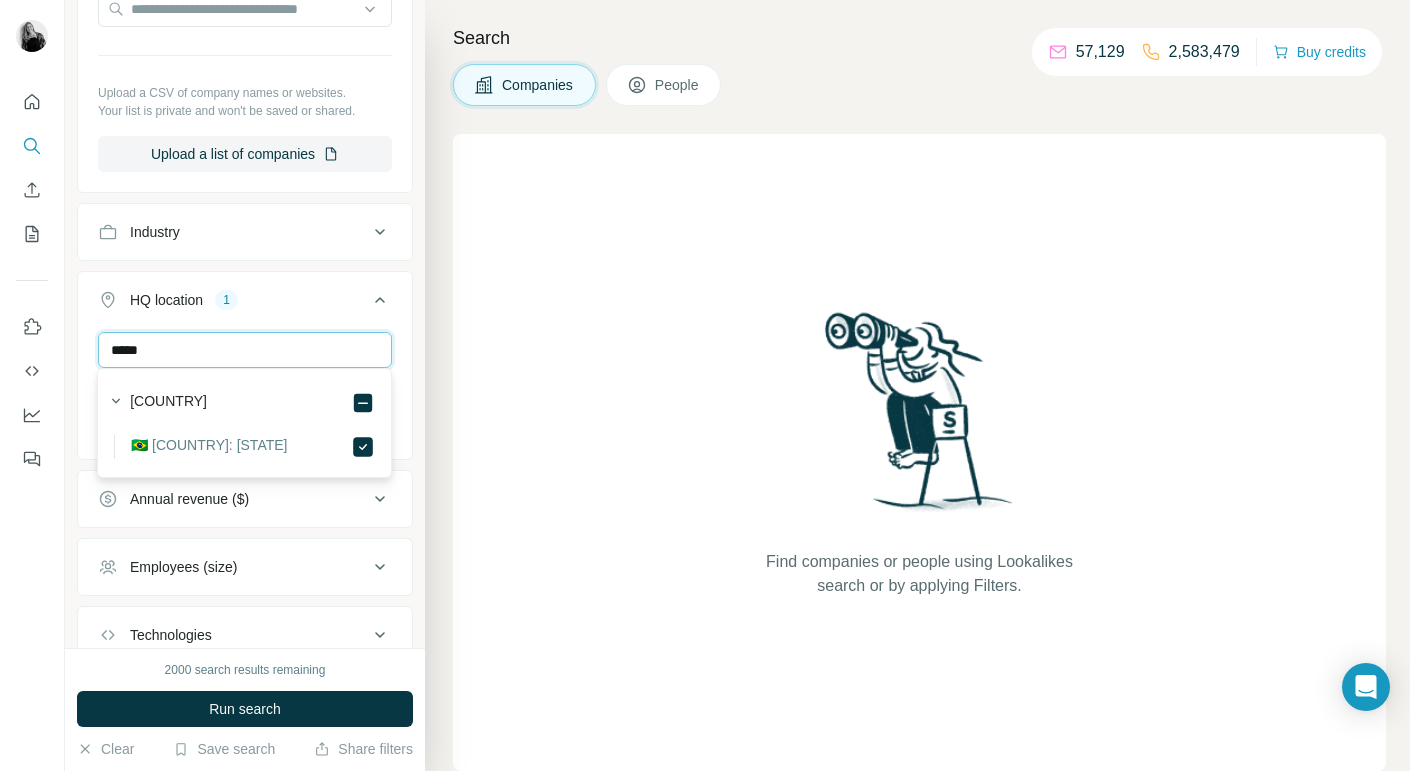click on "*****" at bounding box center (245, 350) 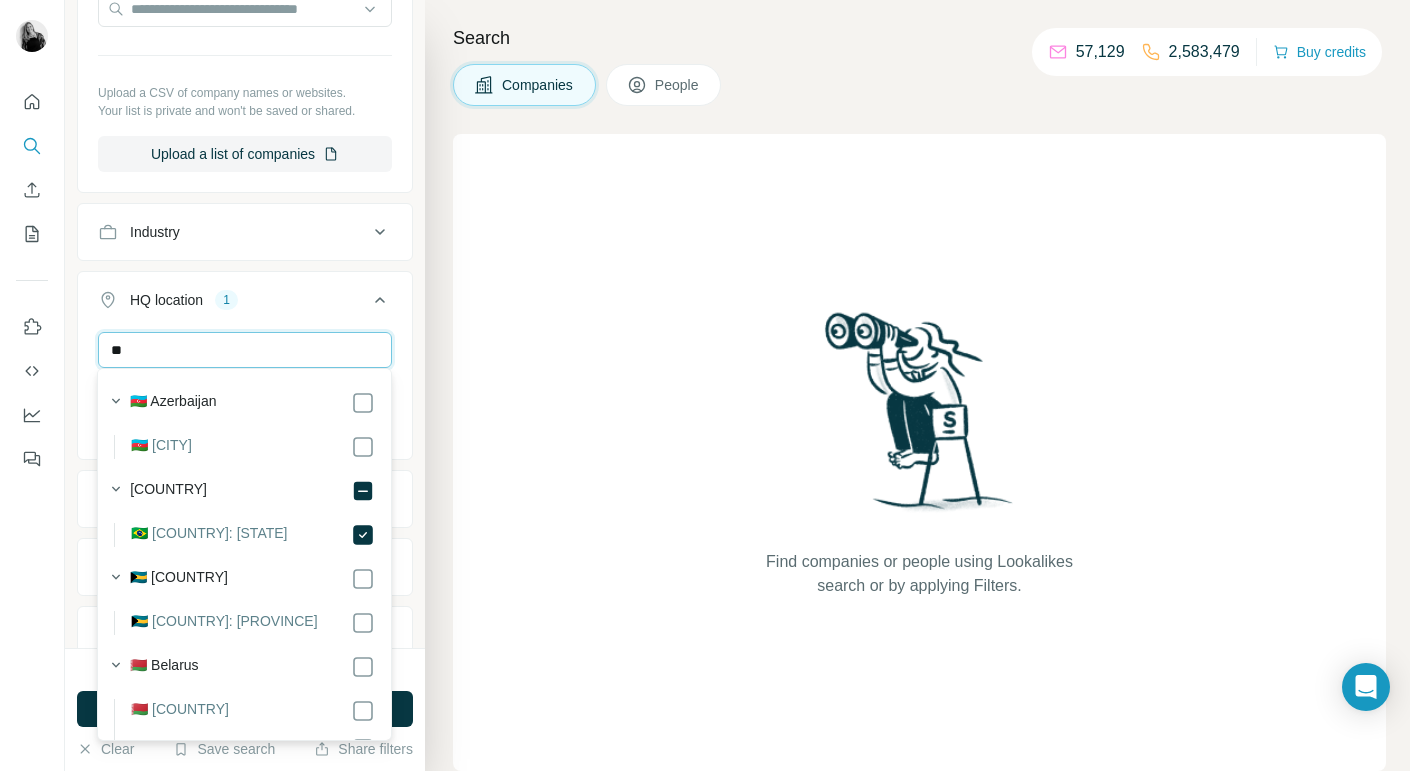 type on "*" 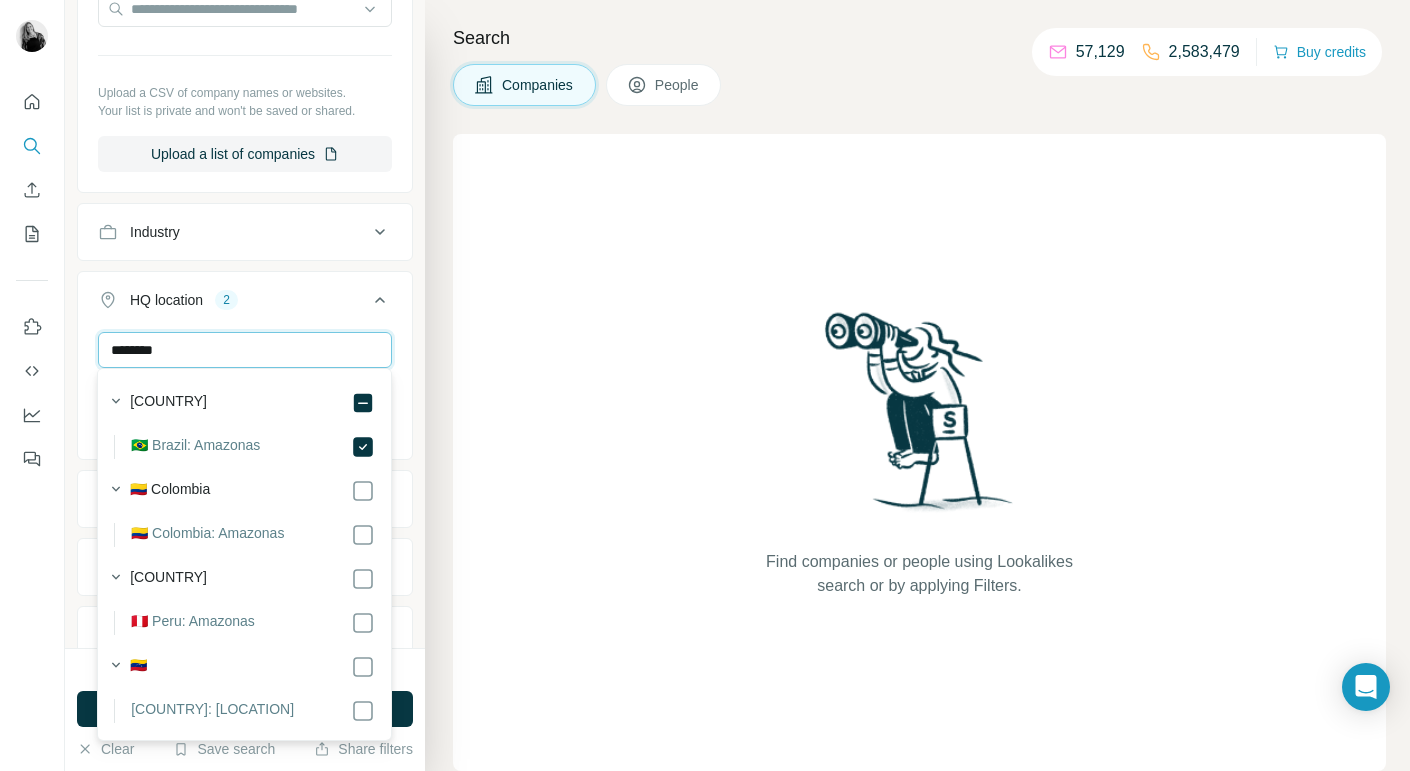 drag, startPoint x: 187, startPoint y: 347, endPoint x: 101, endPoint y: 339, distance: 86.37129 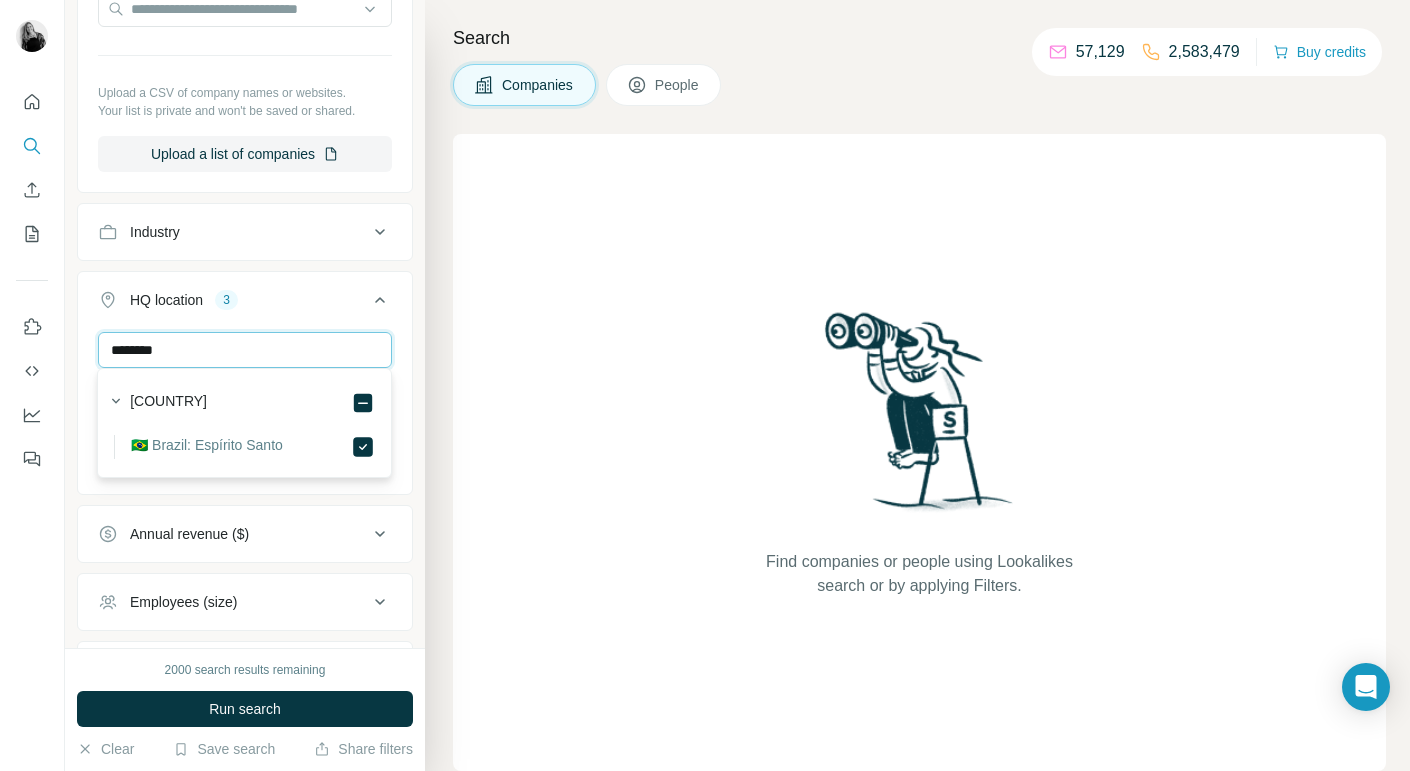 click on "********" at bounding box center (245, 350) 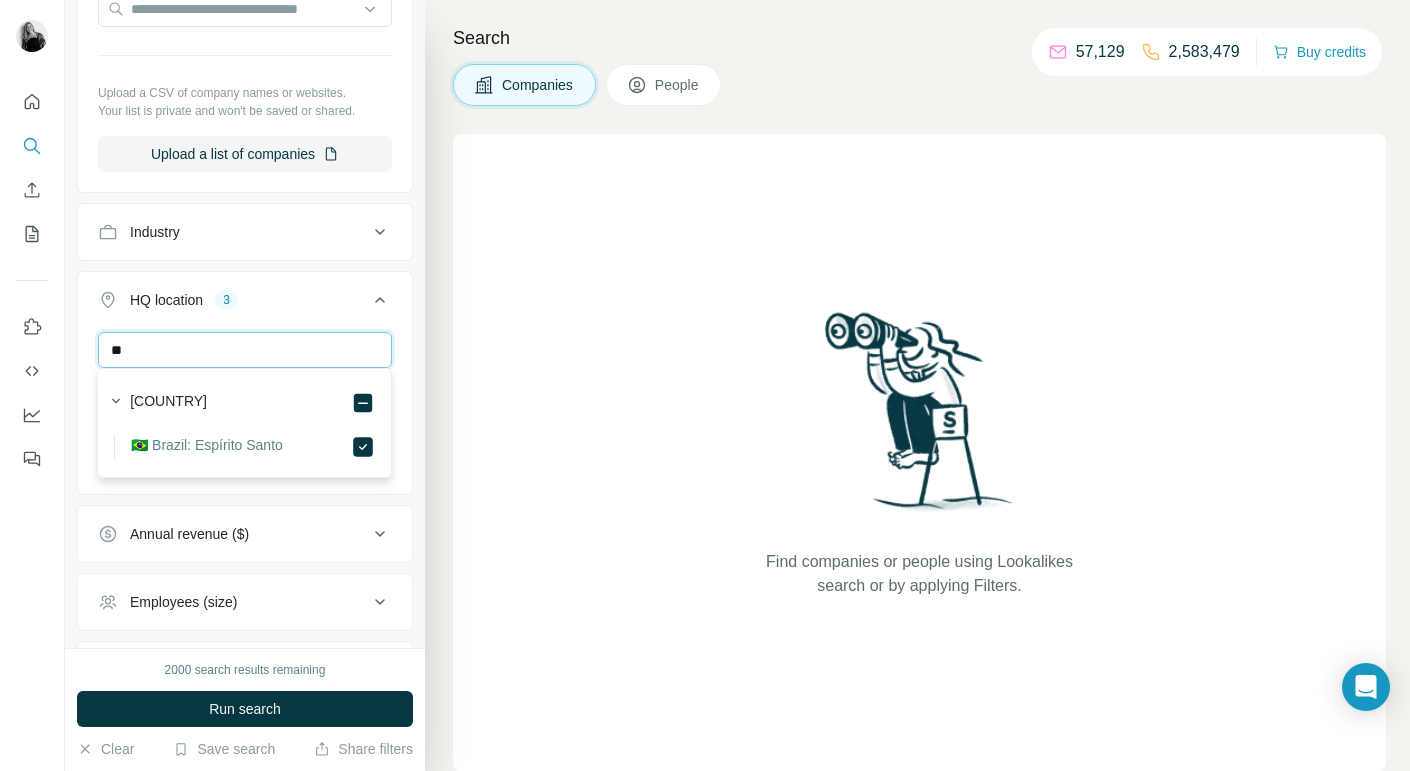 type on "*" 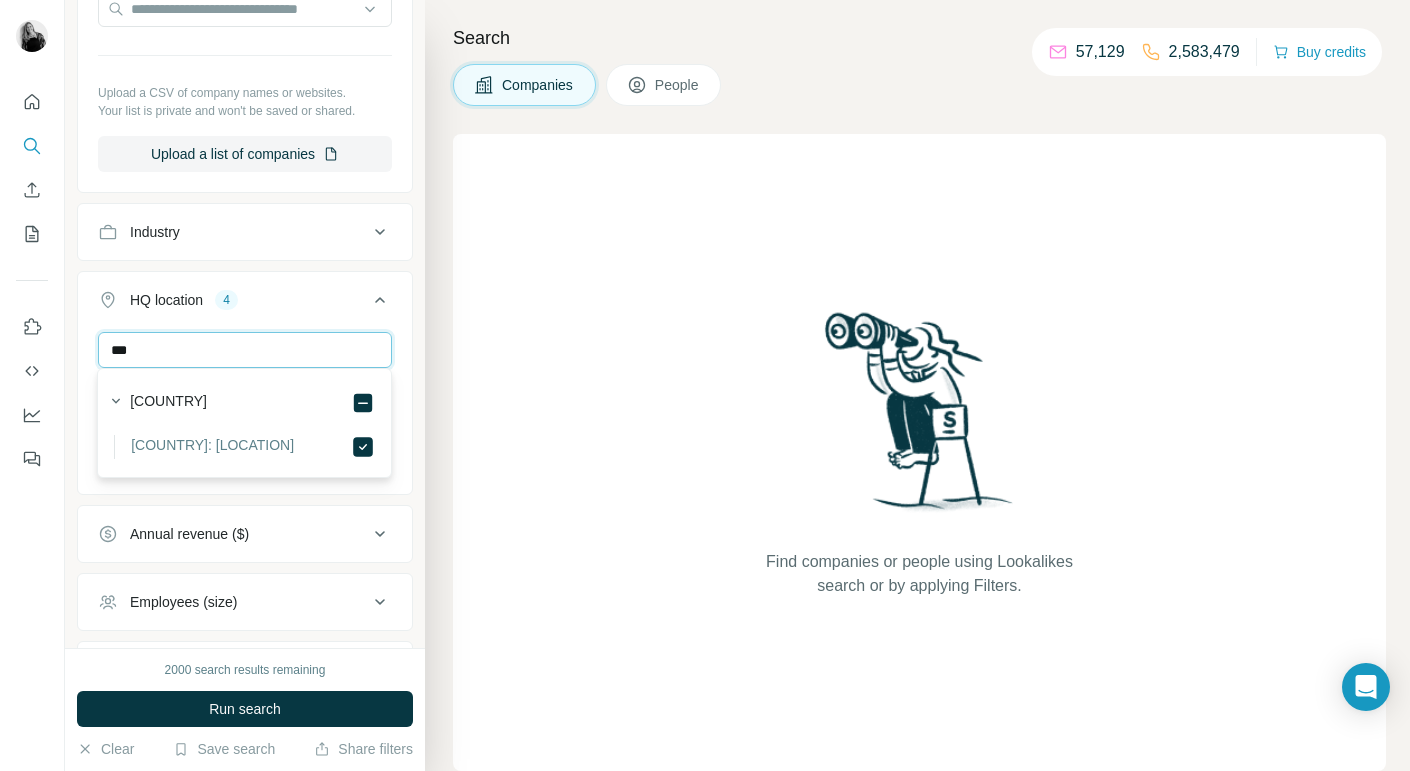 click on "***" at bounding box center [245, 350] 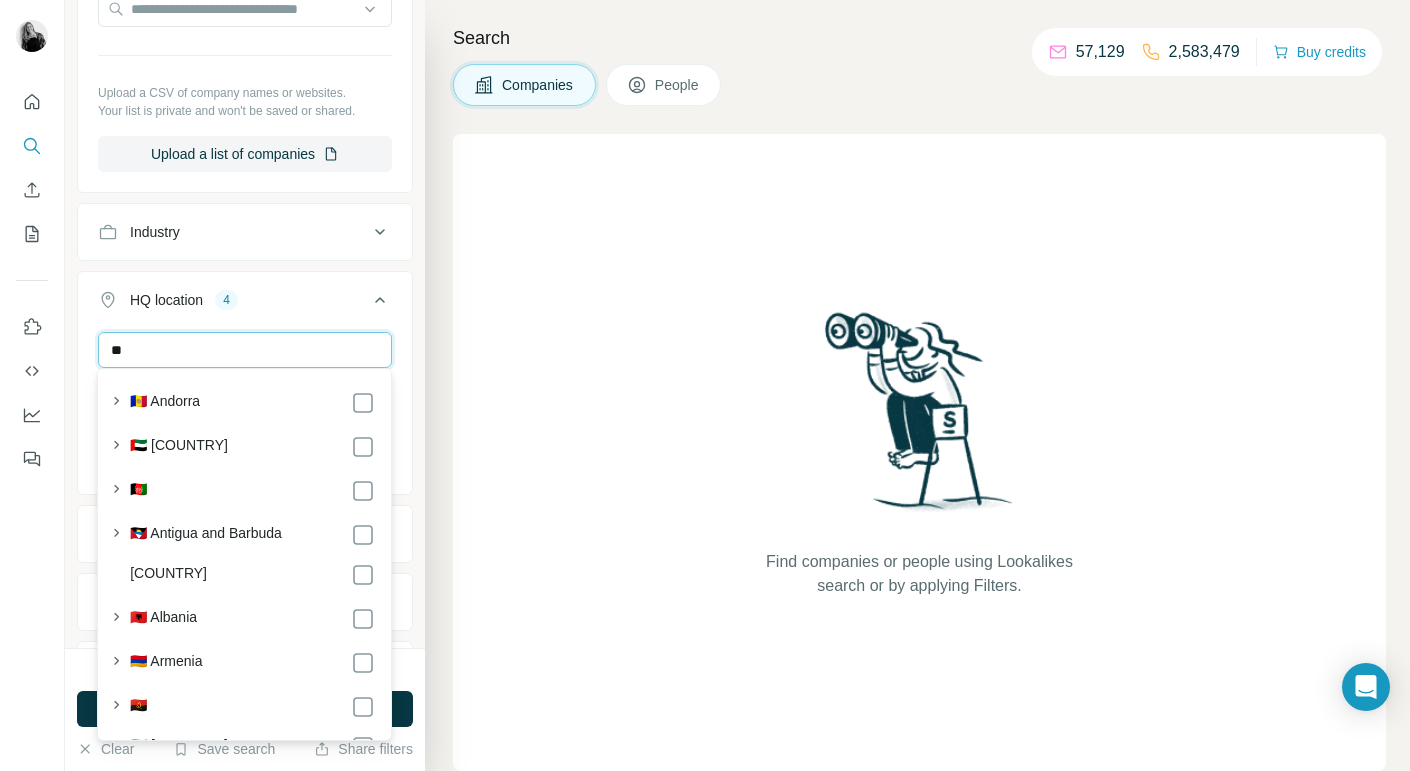 type on "*" 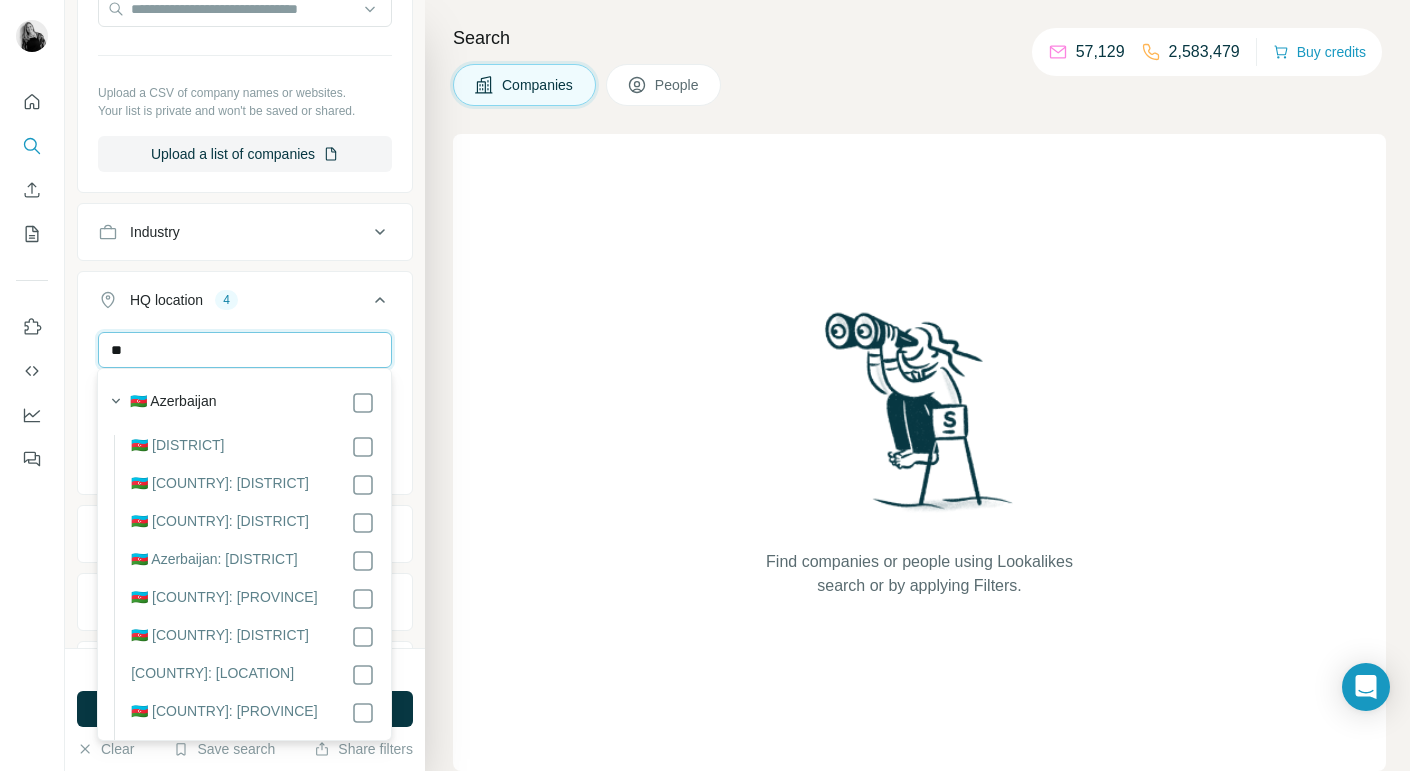 type on "*" 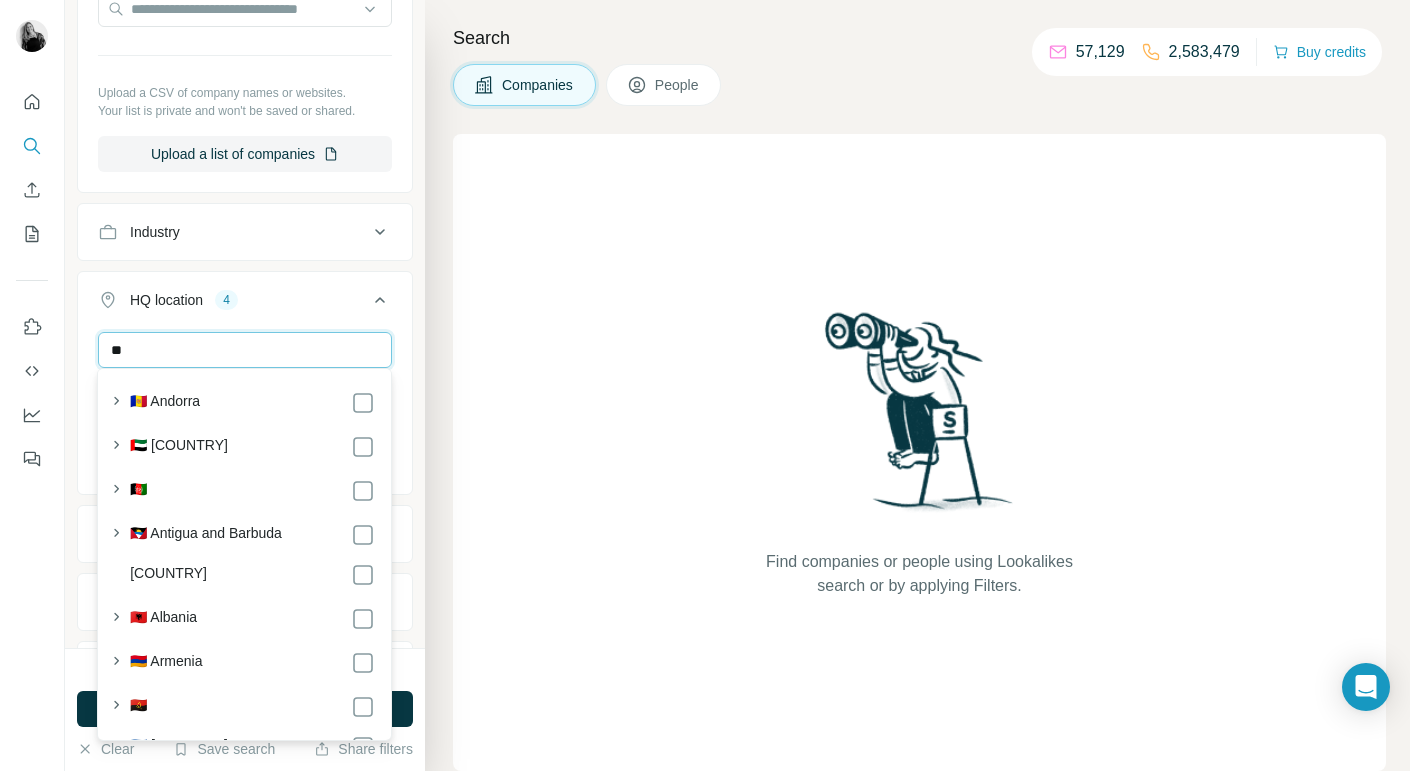 type on "*" 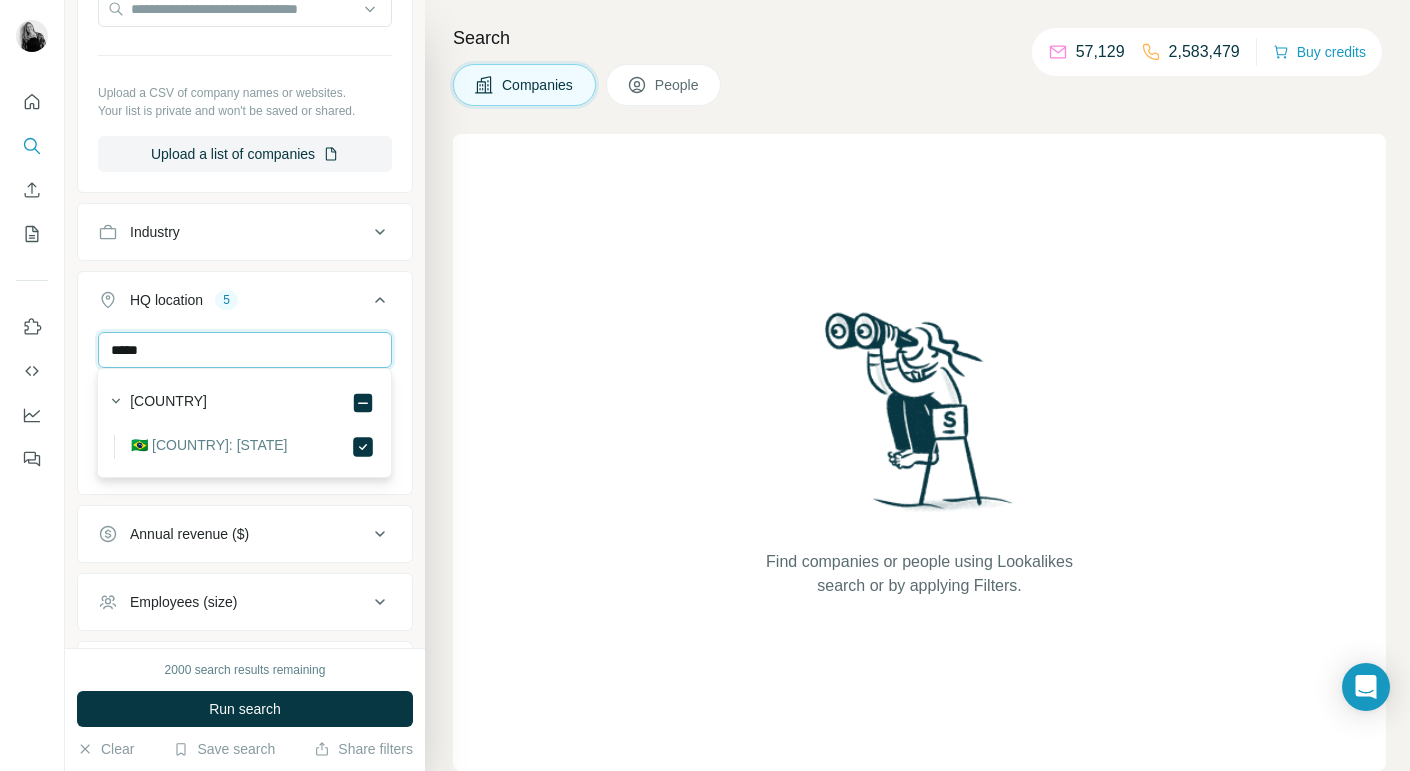 click on "*****" at bounding box center [245, 350] 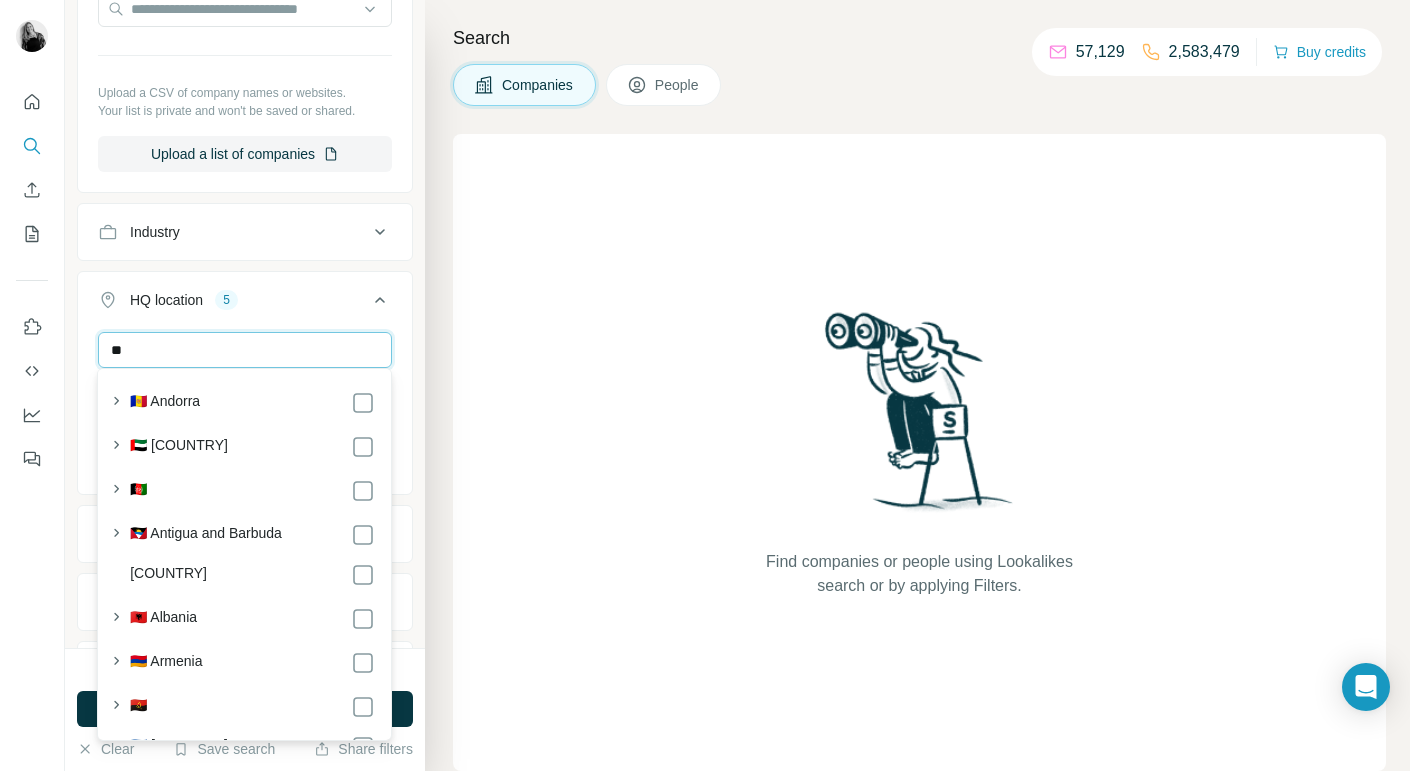 type on "*" 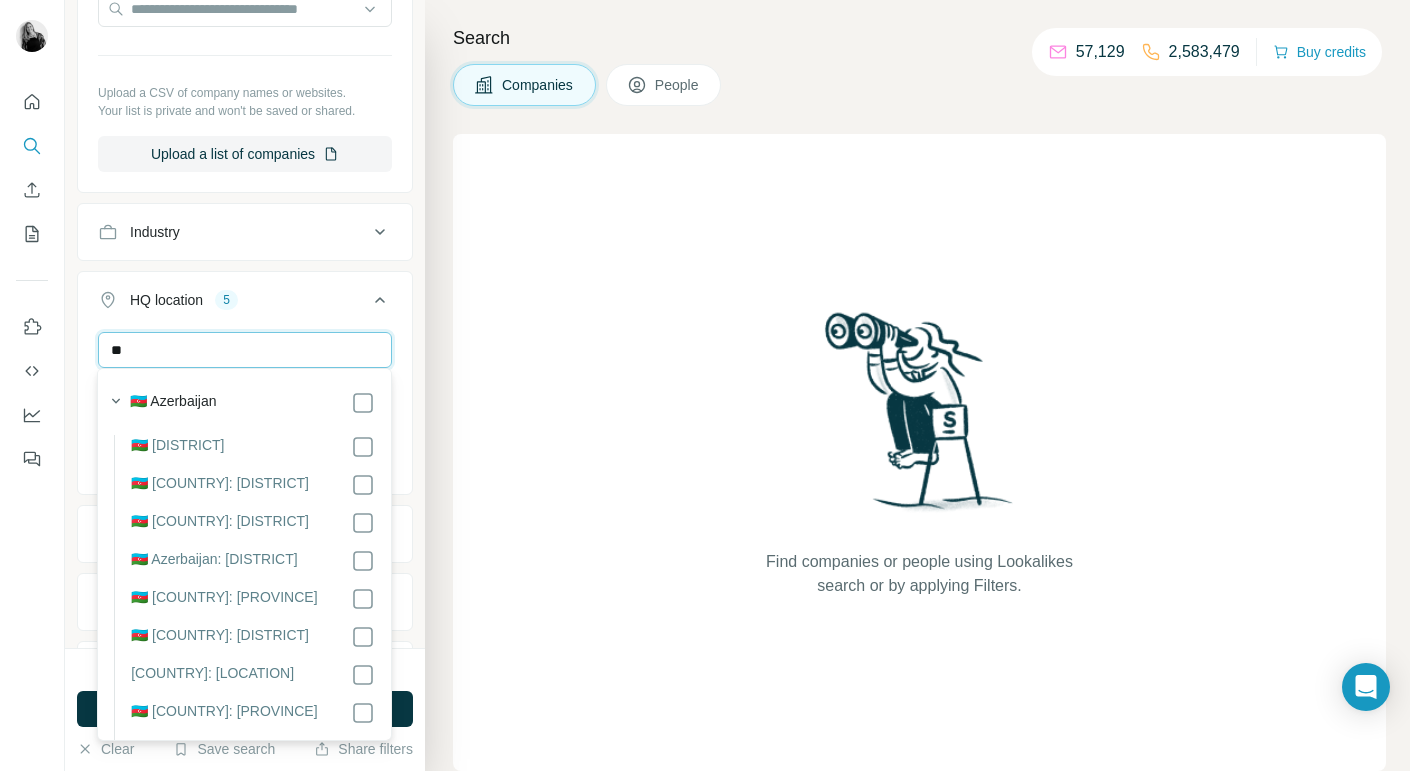 type on "*" 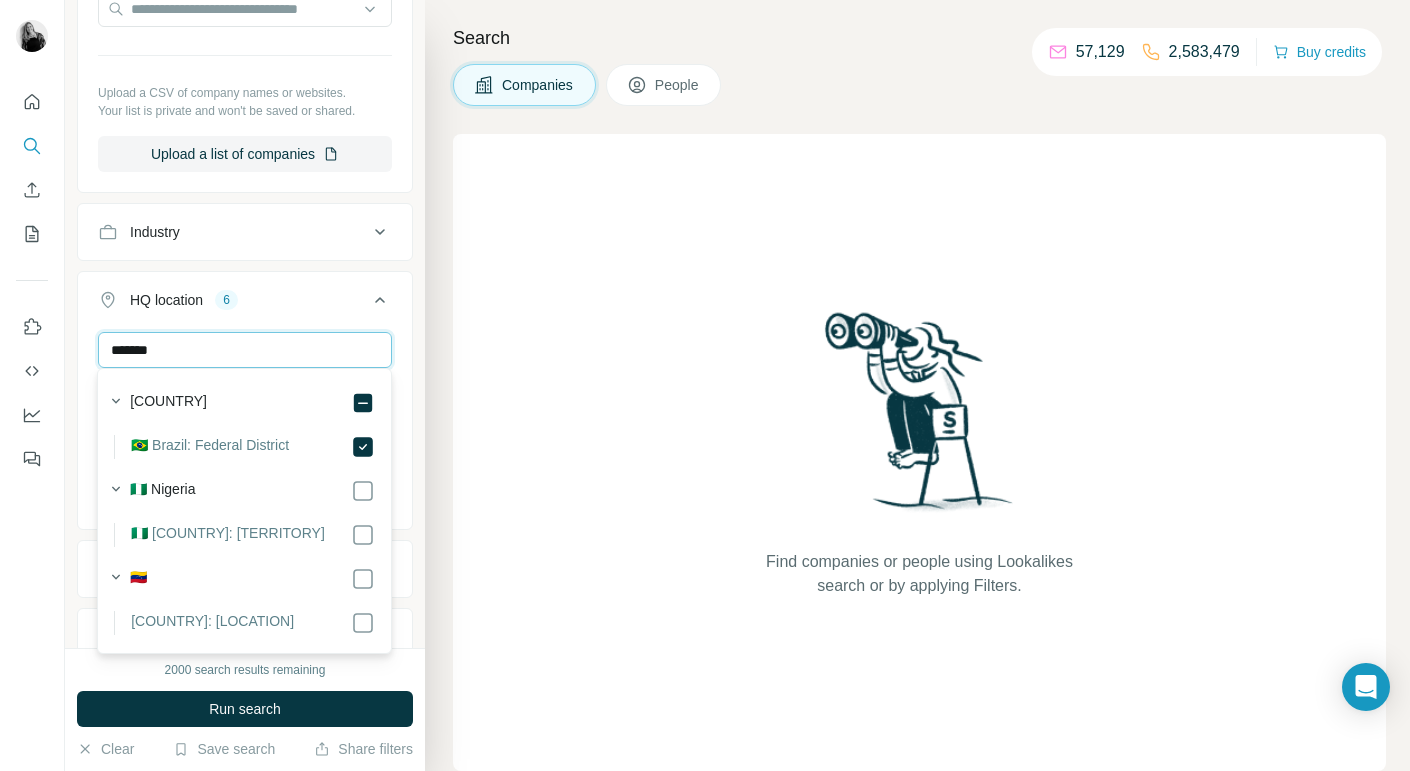click on "*******" at bounding box center [245, 350] 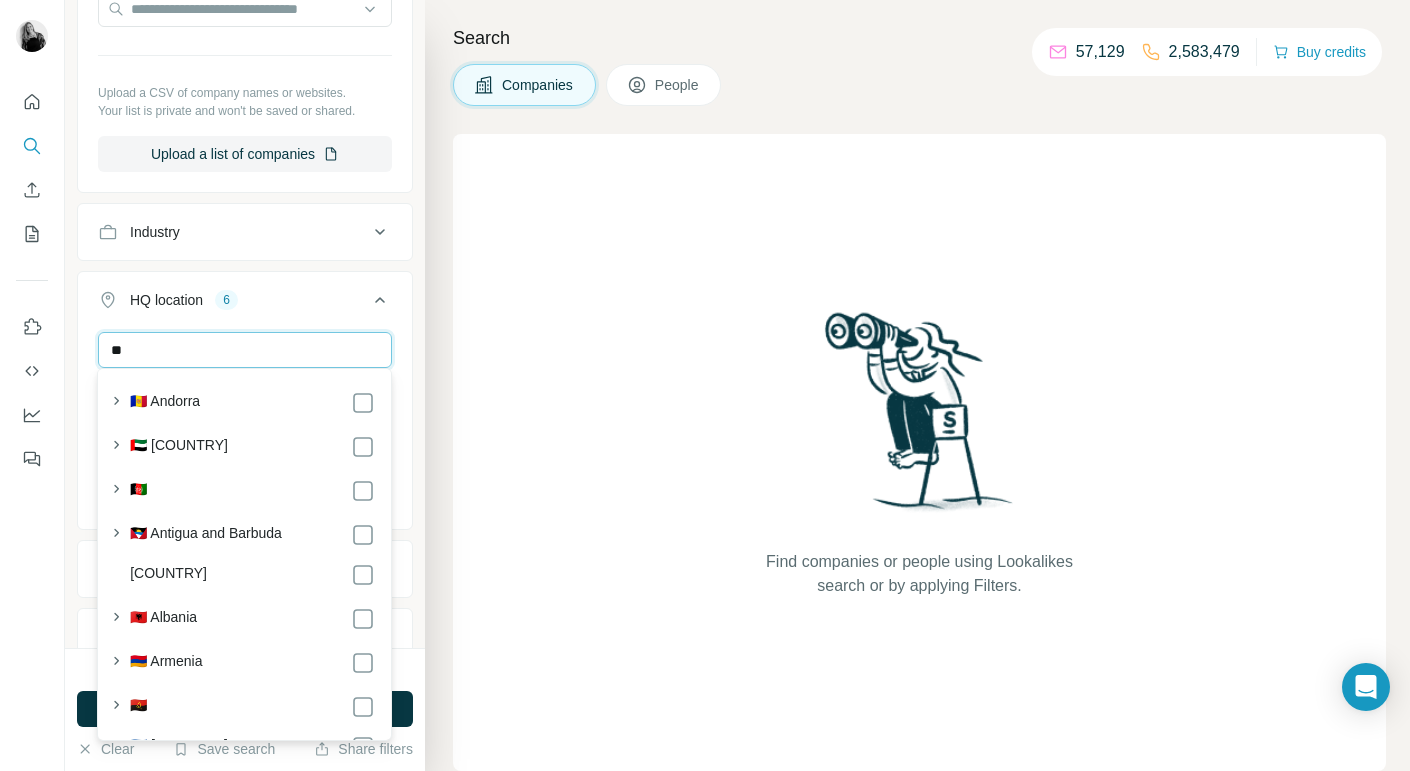 type on "*" 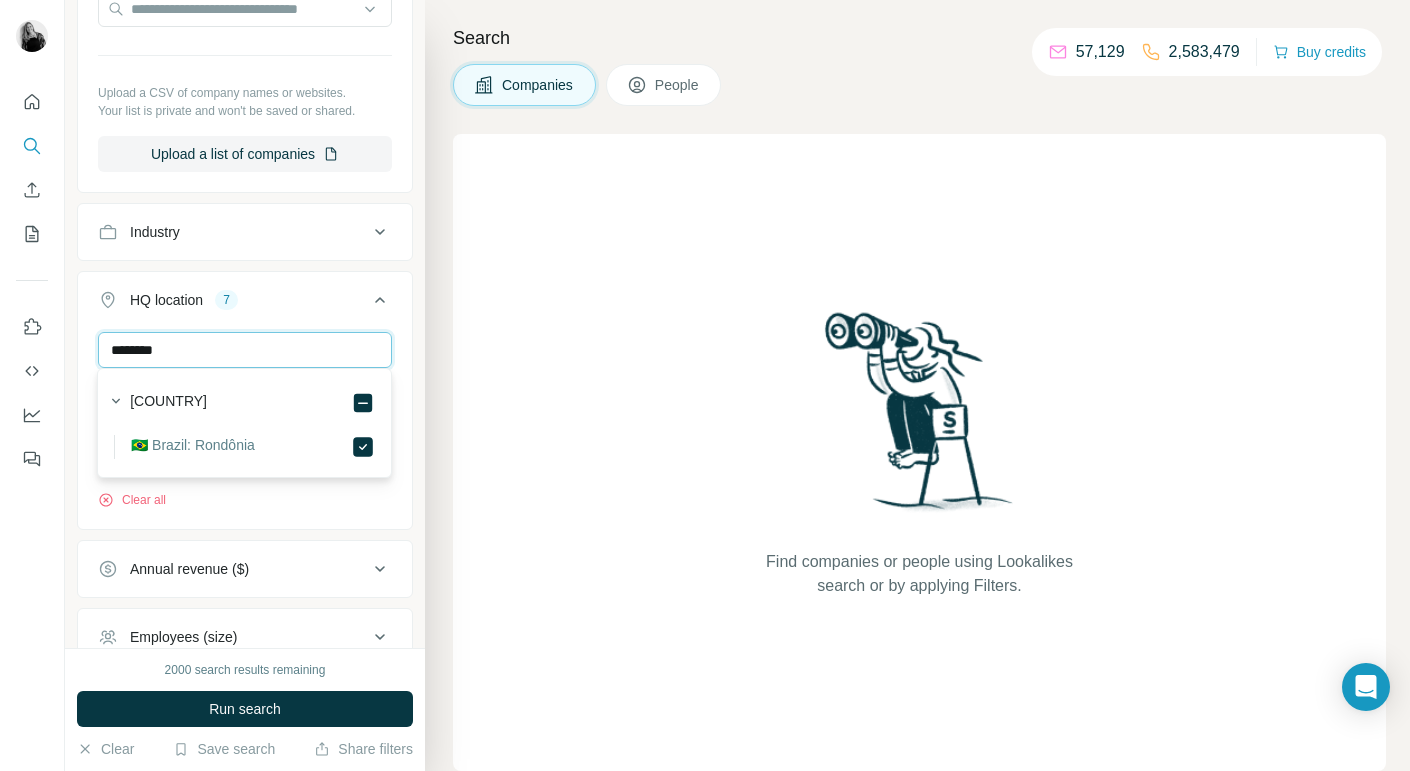 click on "********" at bounding box center (245, 350) 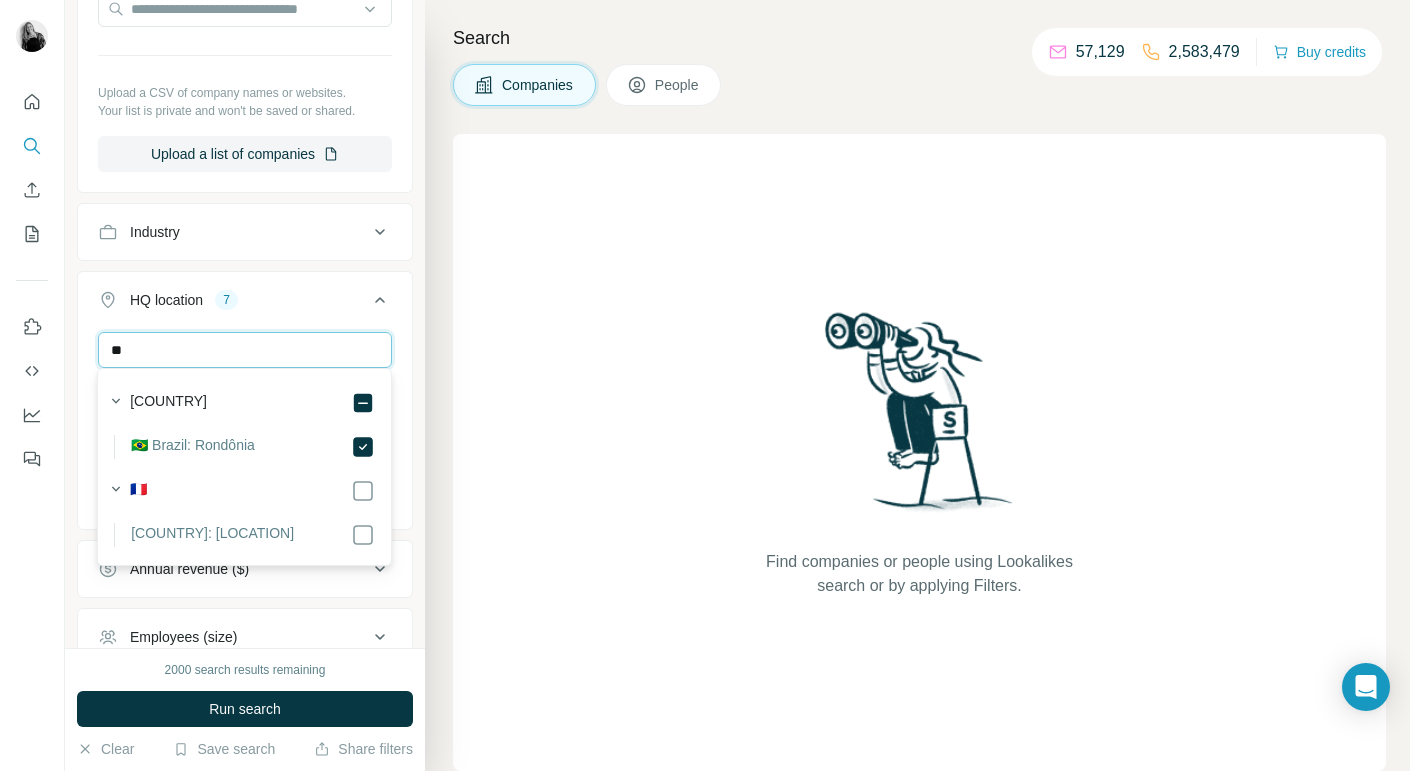 type on "*" 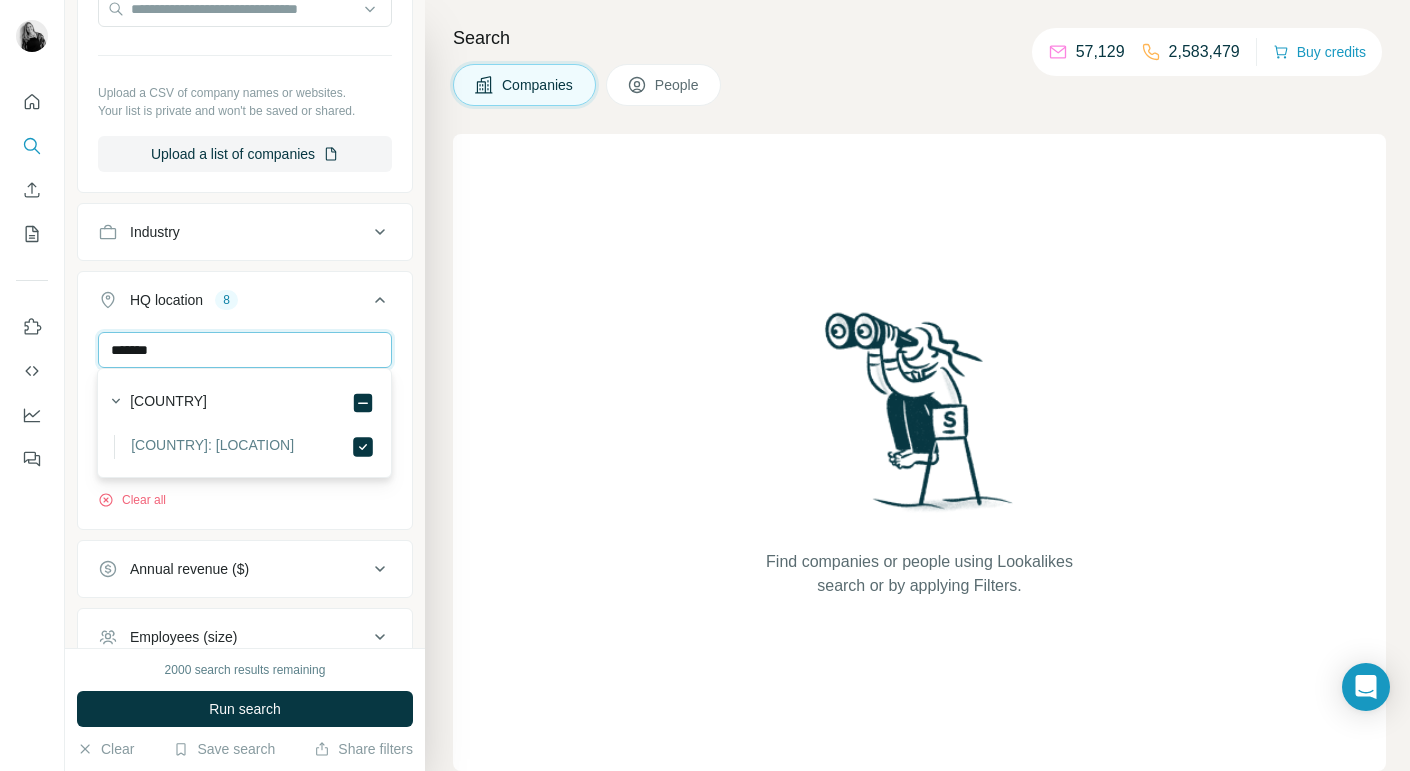 click on "*******" at bounding box center (245, 350) 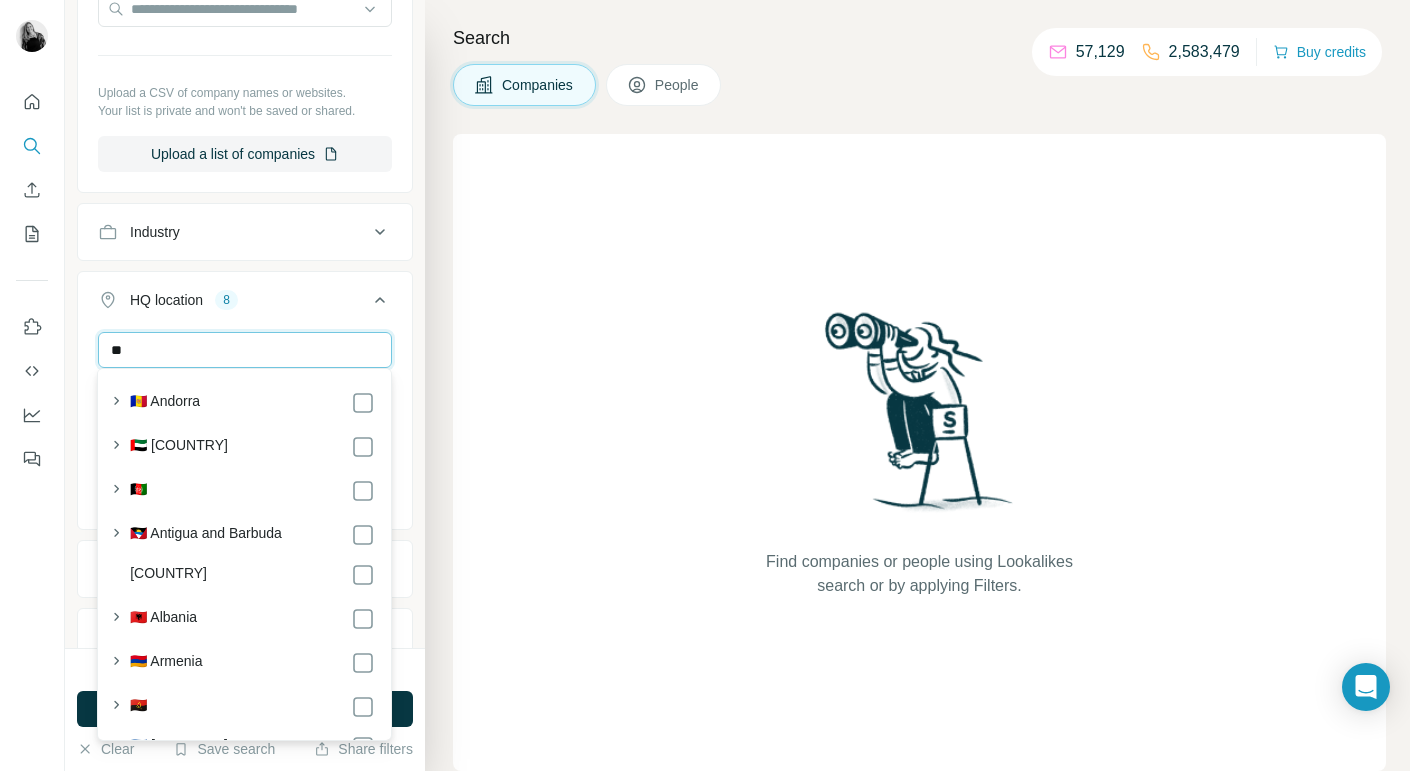 type on "*" 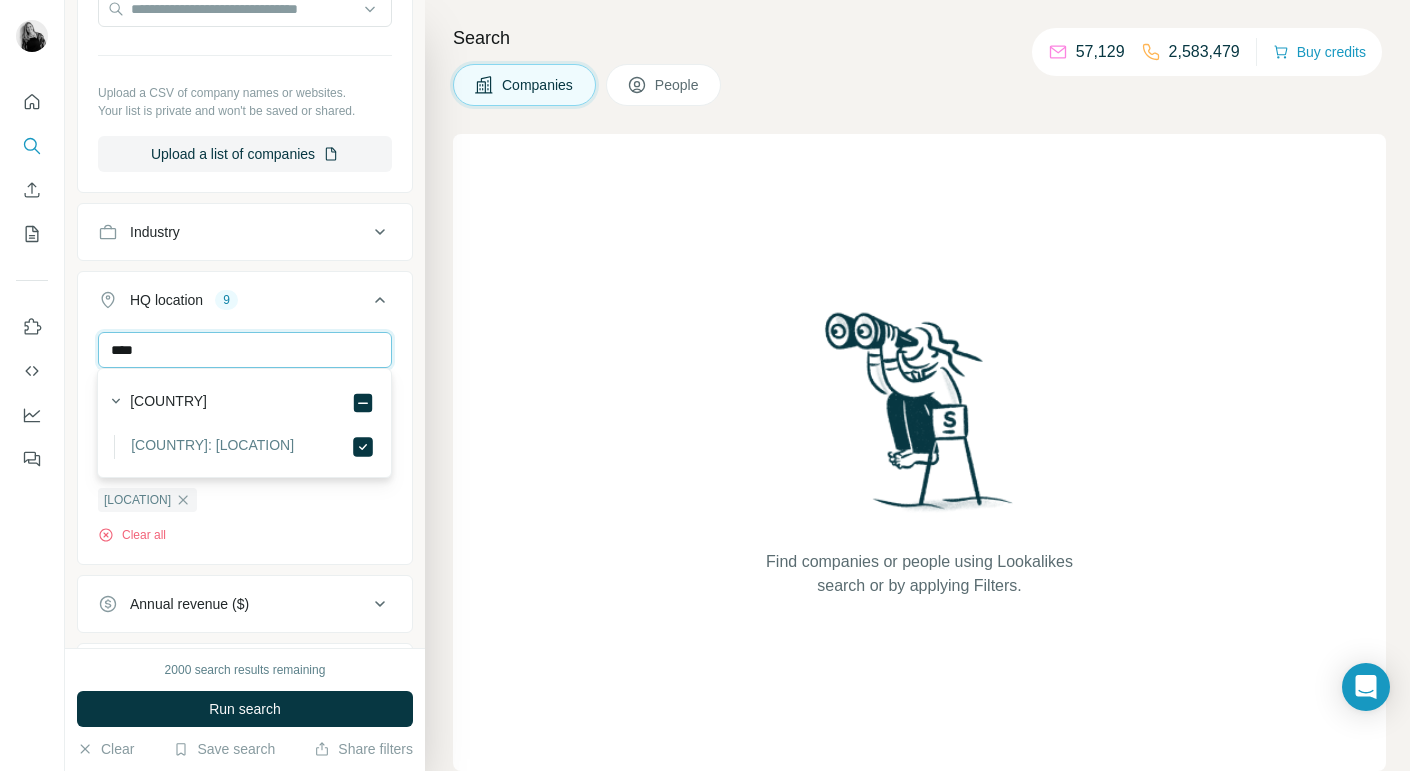 click on "****" at bounding box center [245, 350] 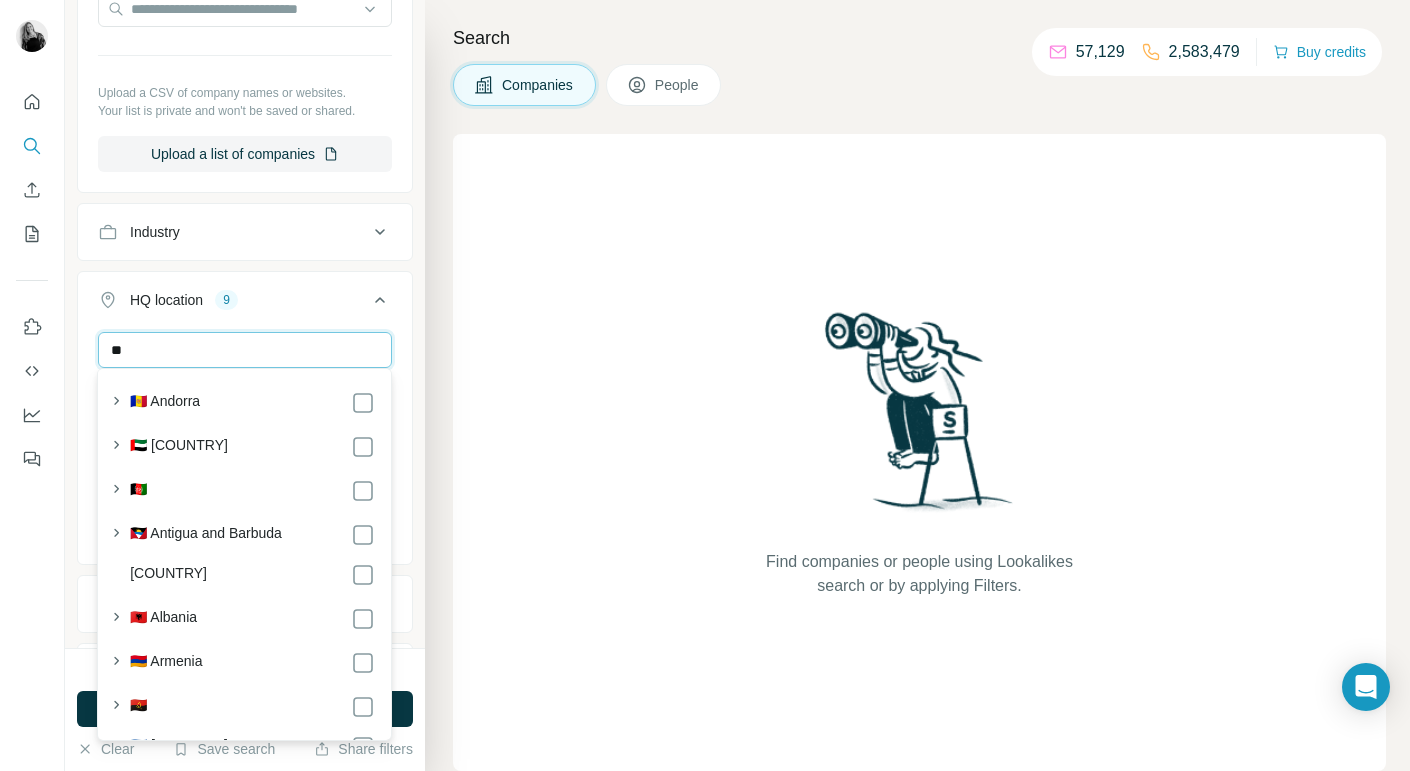 type on "*" 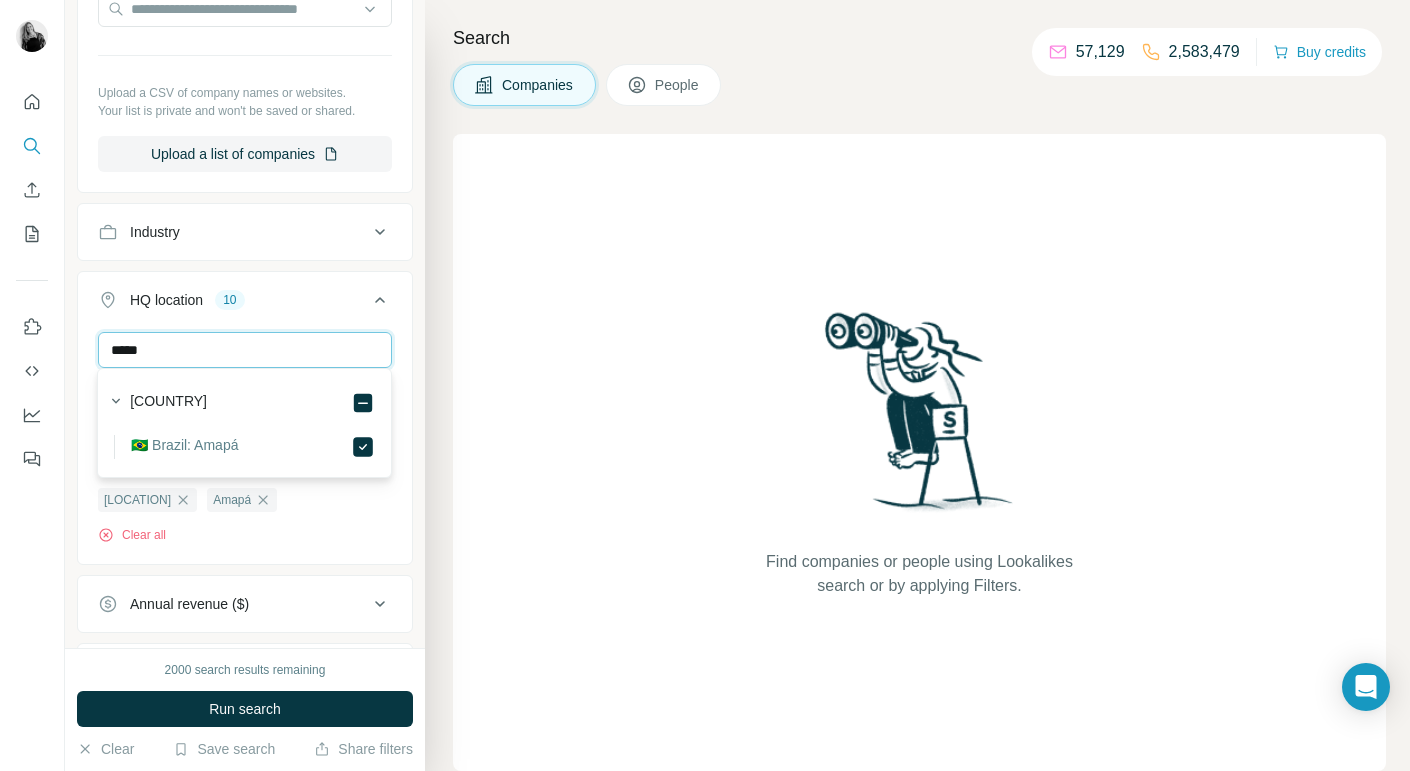 click on "*****" at bounding box center (245, 350) 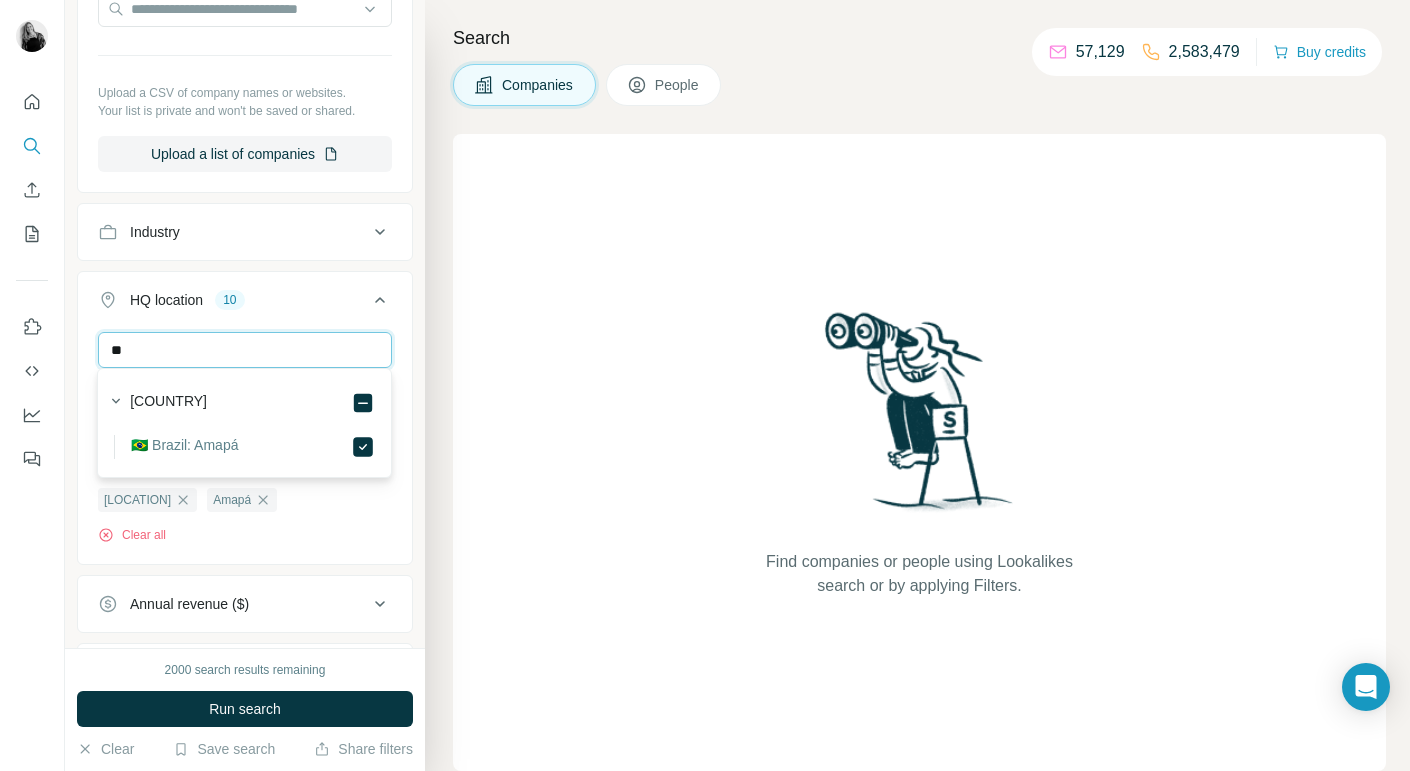 type on "*" 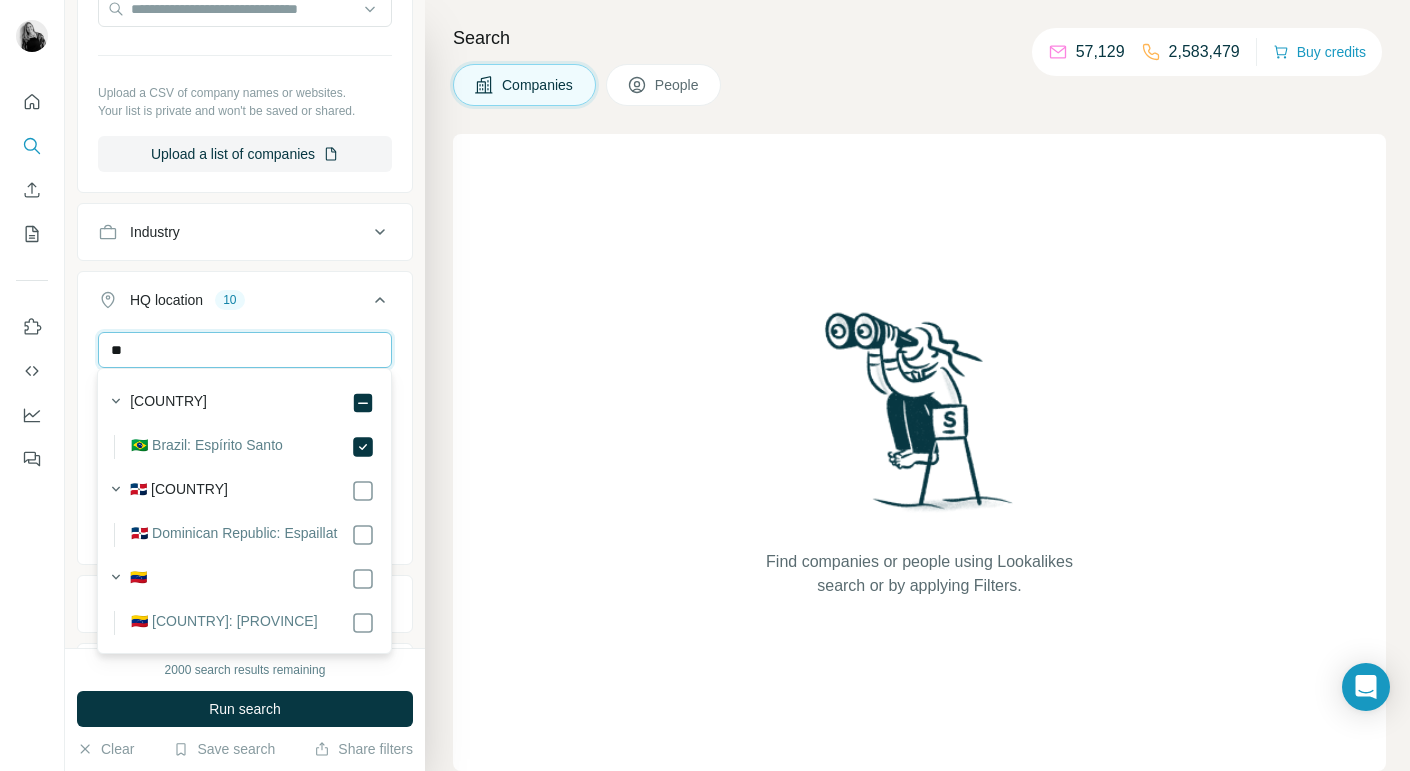 type on "*" 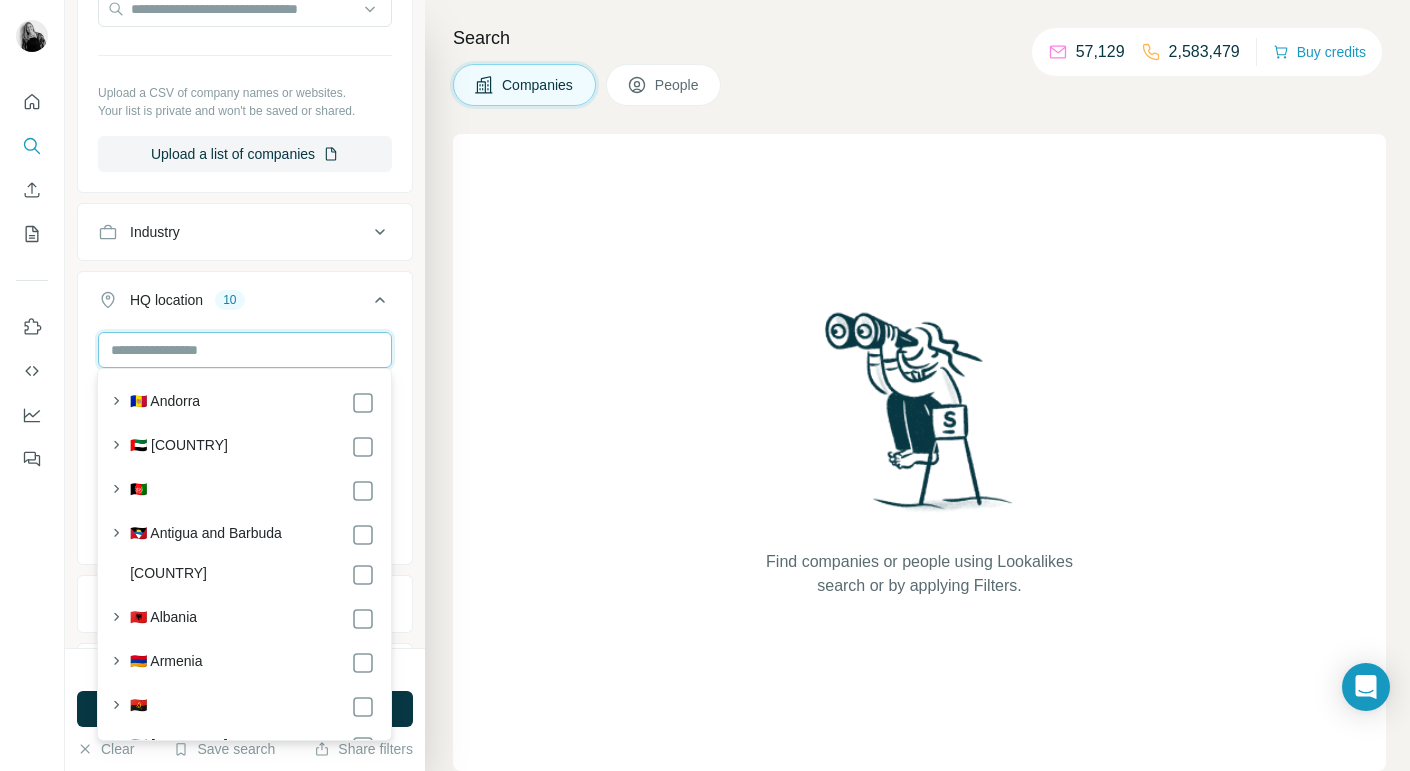 type 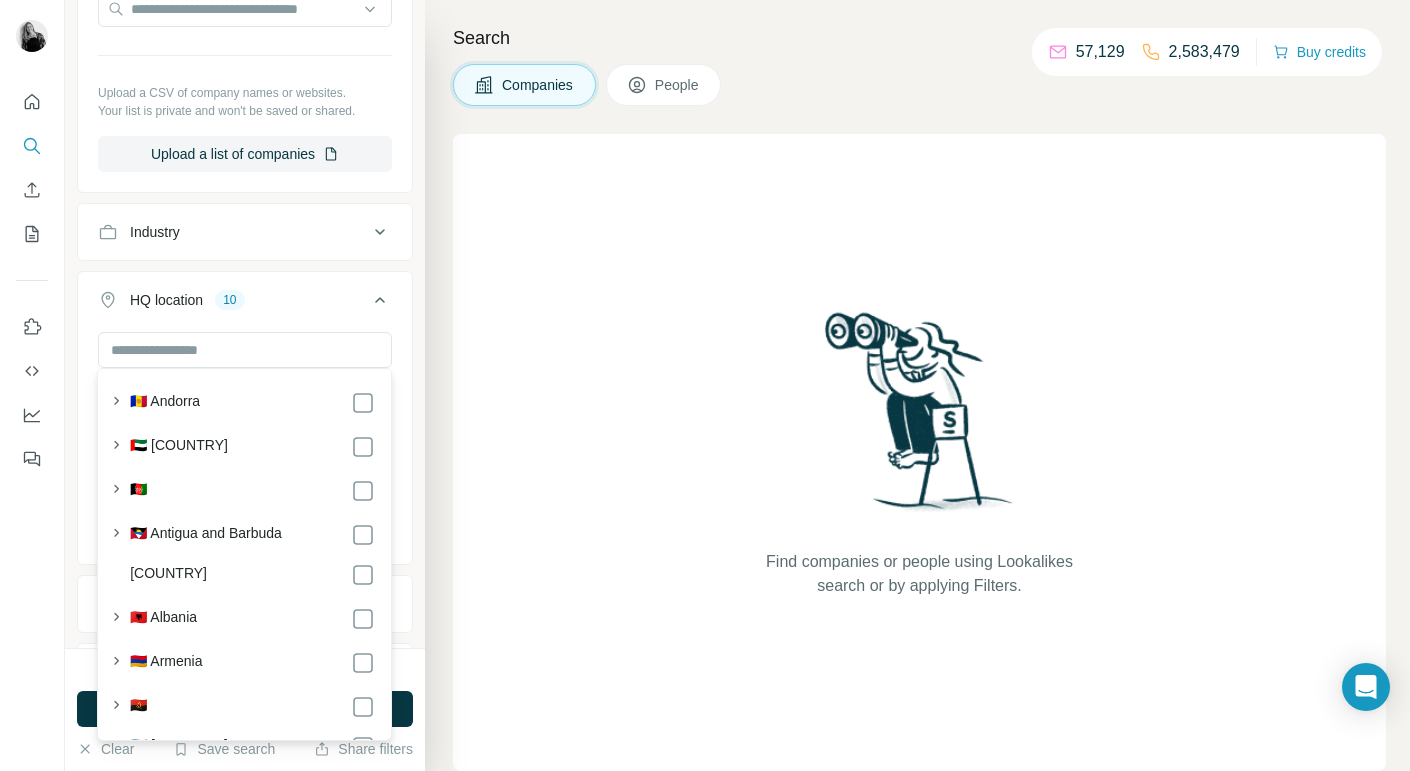click on "[STATE] [STATE] [STATE] [STATE] [STATE] [STATE] [STATE] [STATE] [STATE] [STATE] Clear all" at bounding box center (245, 446) 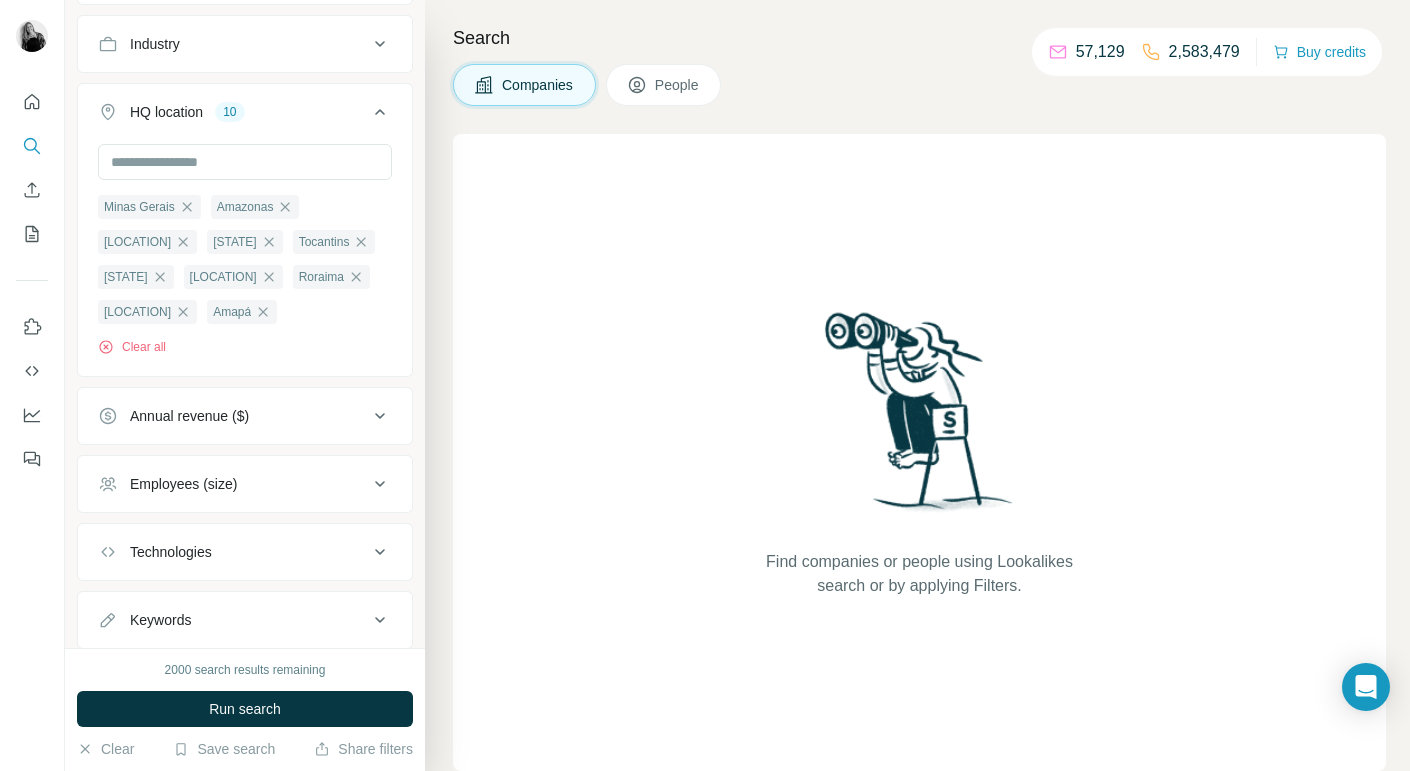 scroll, scrollTop: 737, scrollLeft: 0, axis: vertical 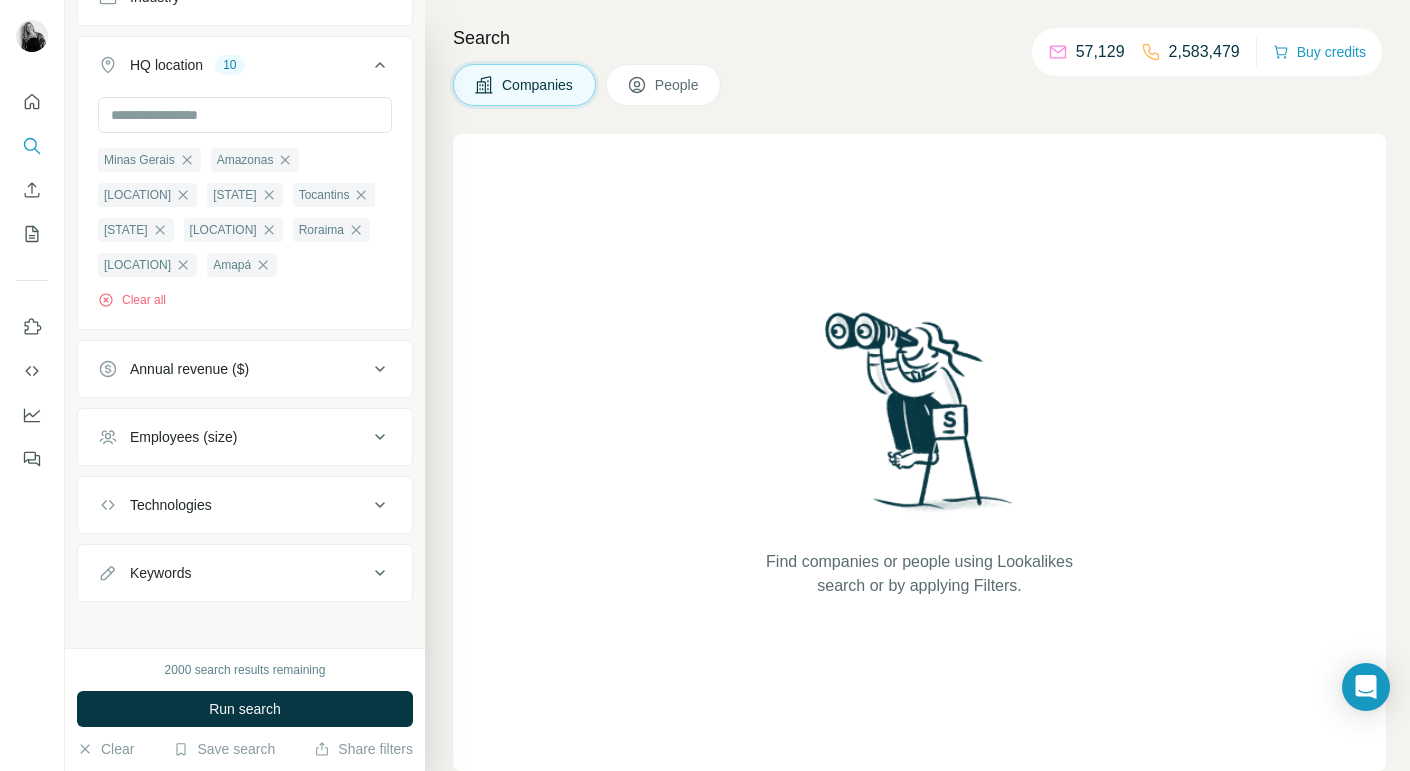 click 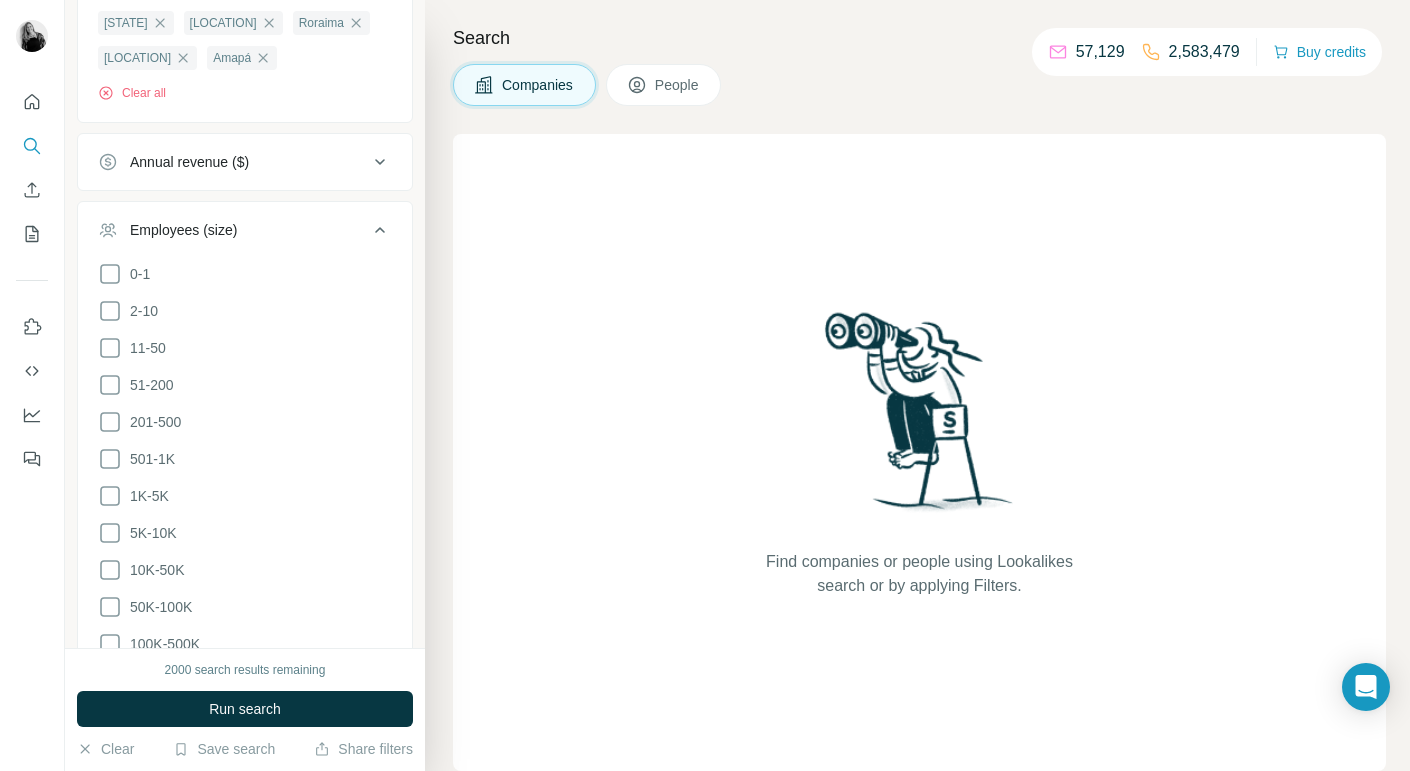 scroll, scrollTop: 943, scrollLeft: 0, axis: vertical 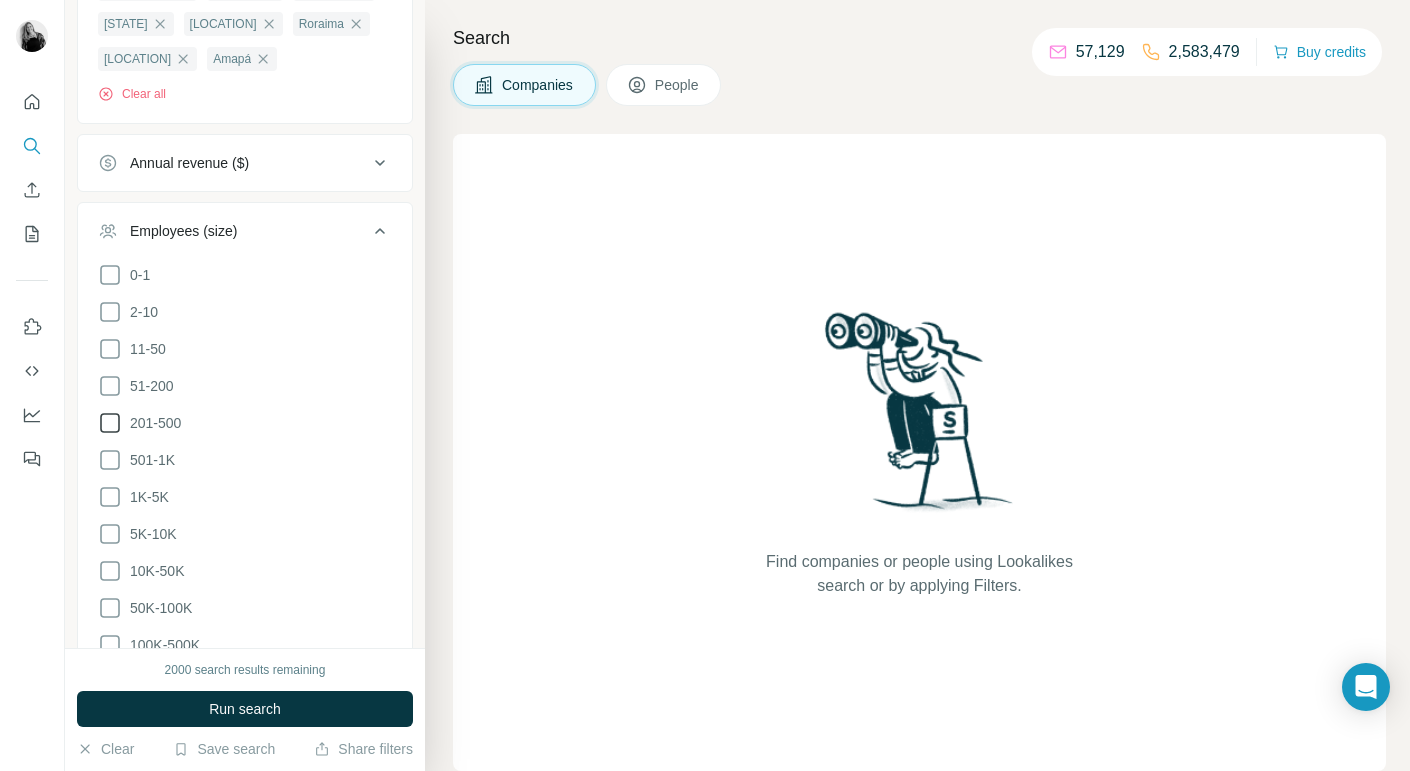 click 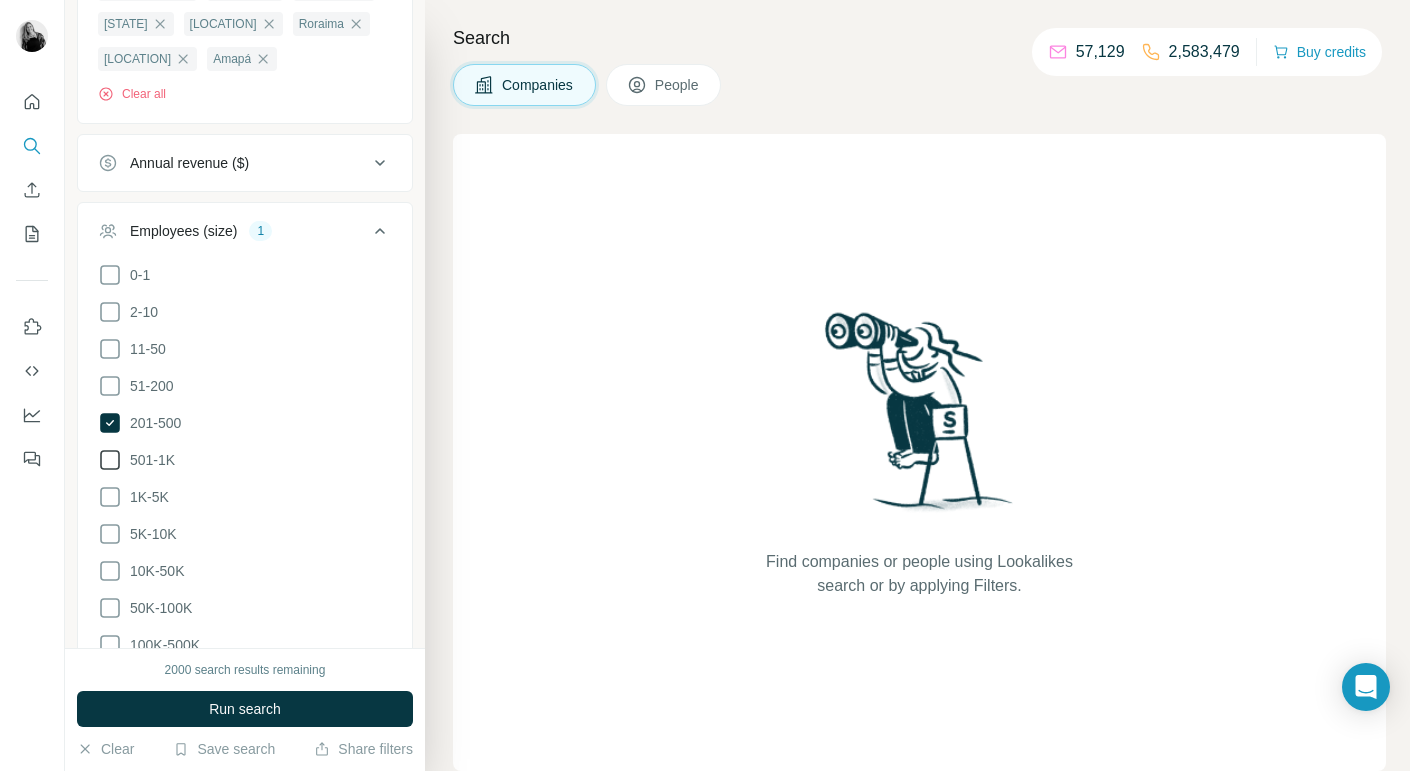 click 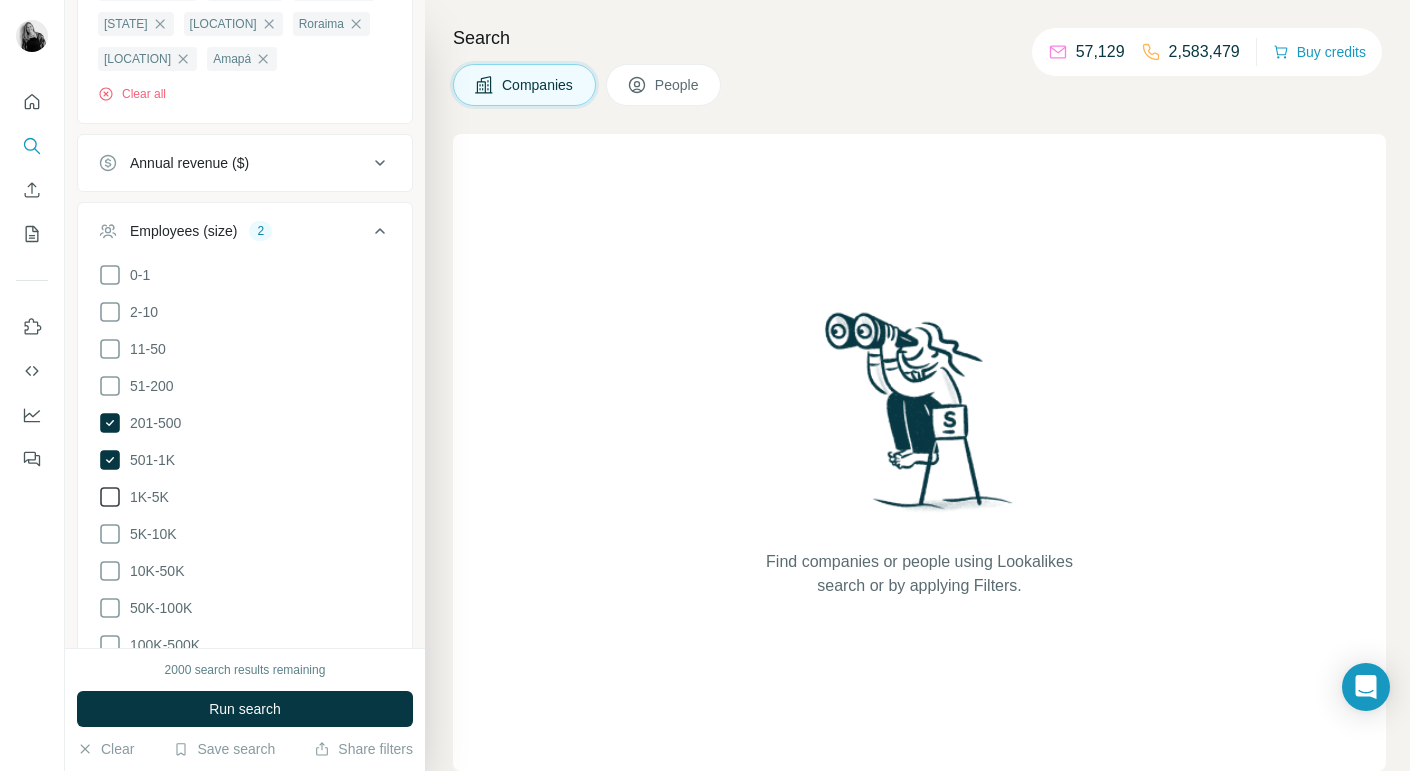 click 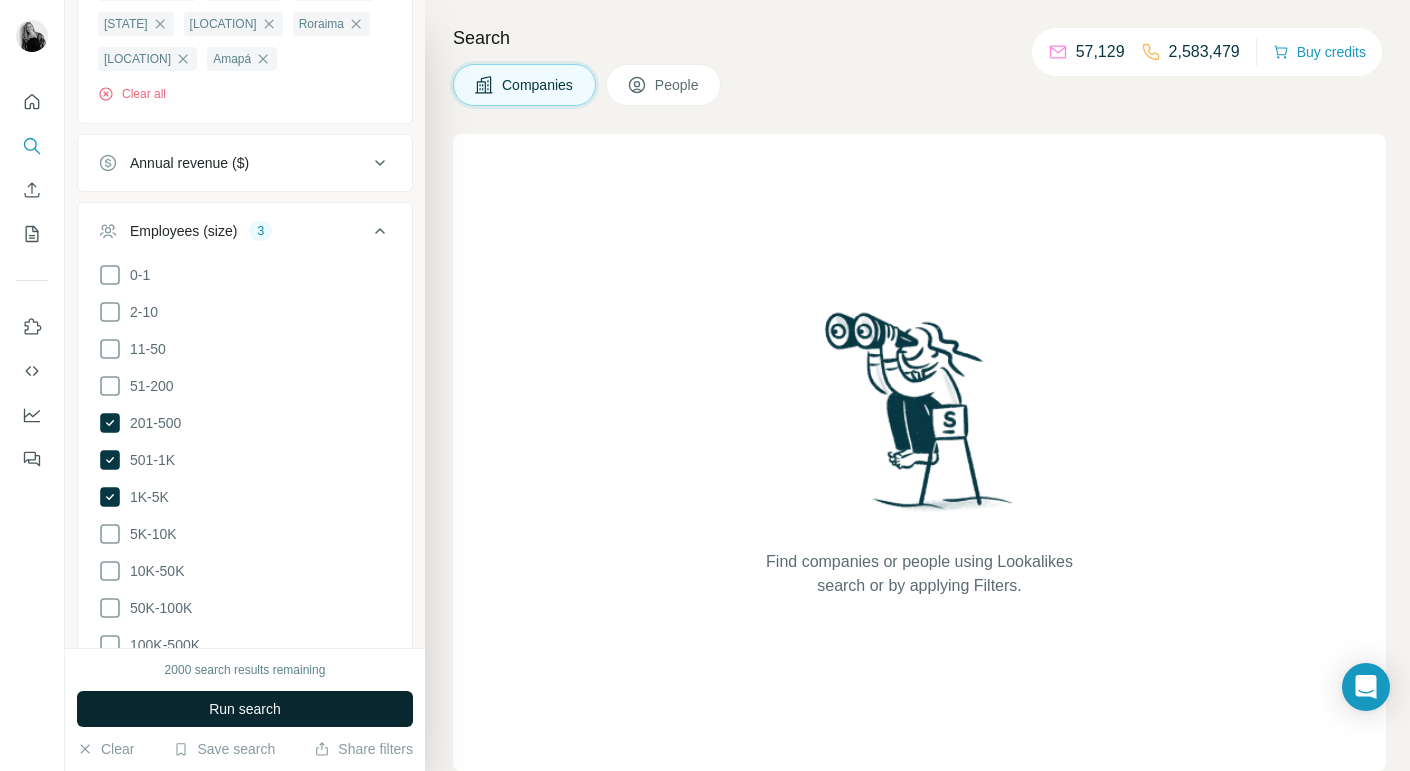click on "Run search" at bounding box center (245, 709) 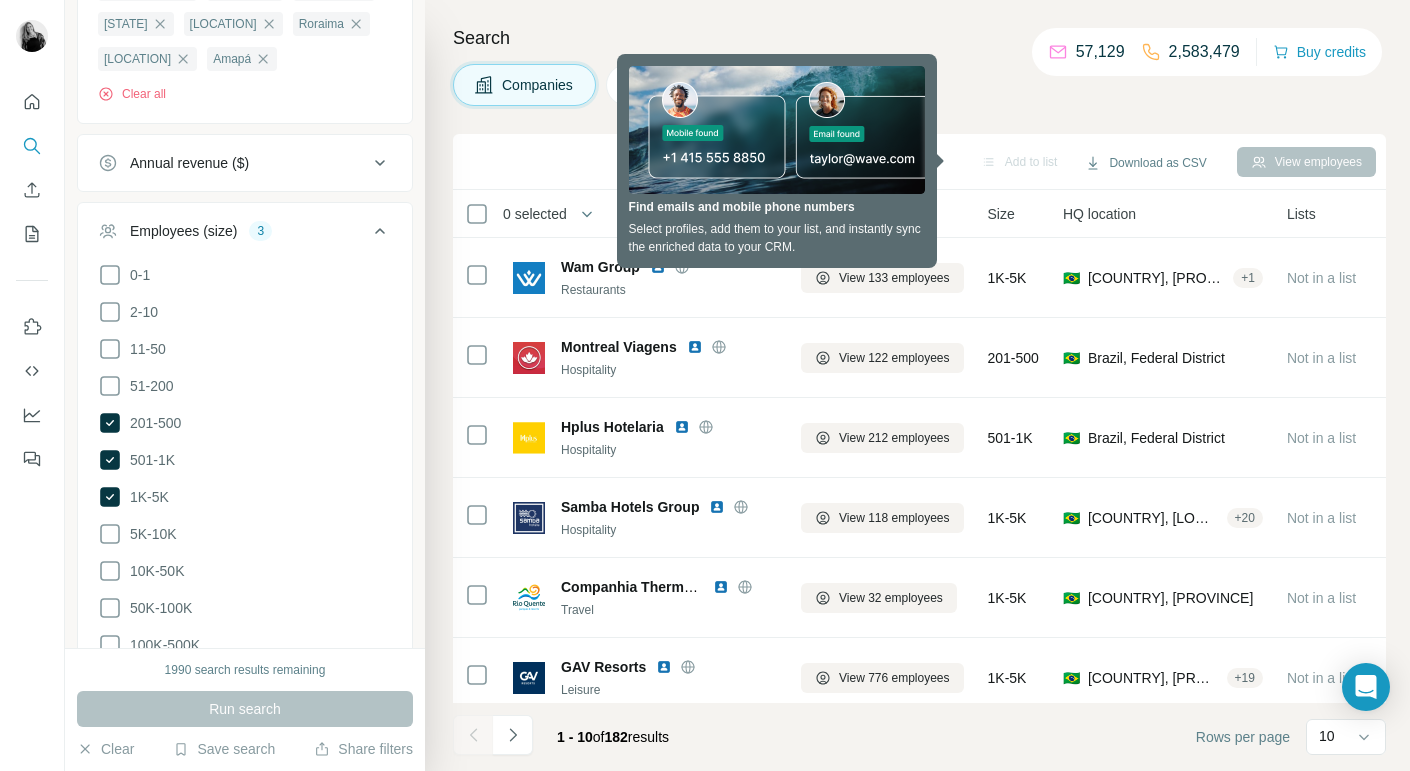 click on "Wam Group Restaurants View 133 employees 201-500 🇧🇷 [COUNTRY], [STATE] Not in a list $ 0-1M - Restaurants, Food and Beverage, Online Portals entretenimento hotelaria empreendimentos operadora Montreal Viagens Hospitality View 122 employees 501-1K 🇧🇷 [COUNTRY], [STATE] Not in a list $ 0-1M -" at bounding box center (917, 385) 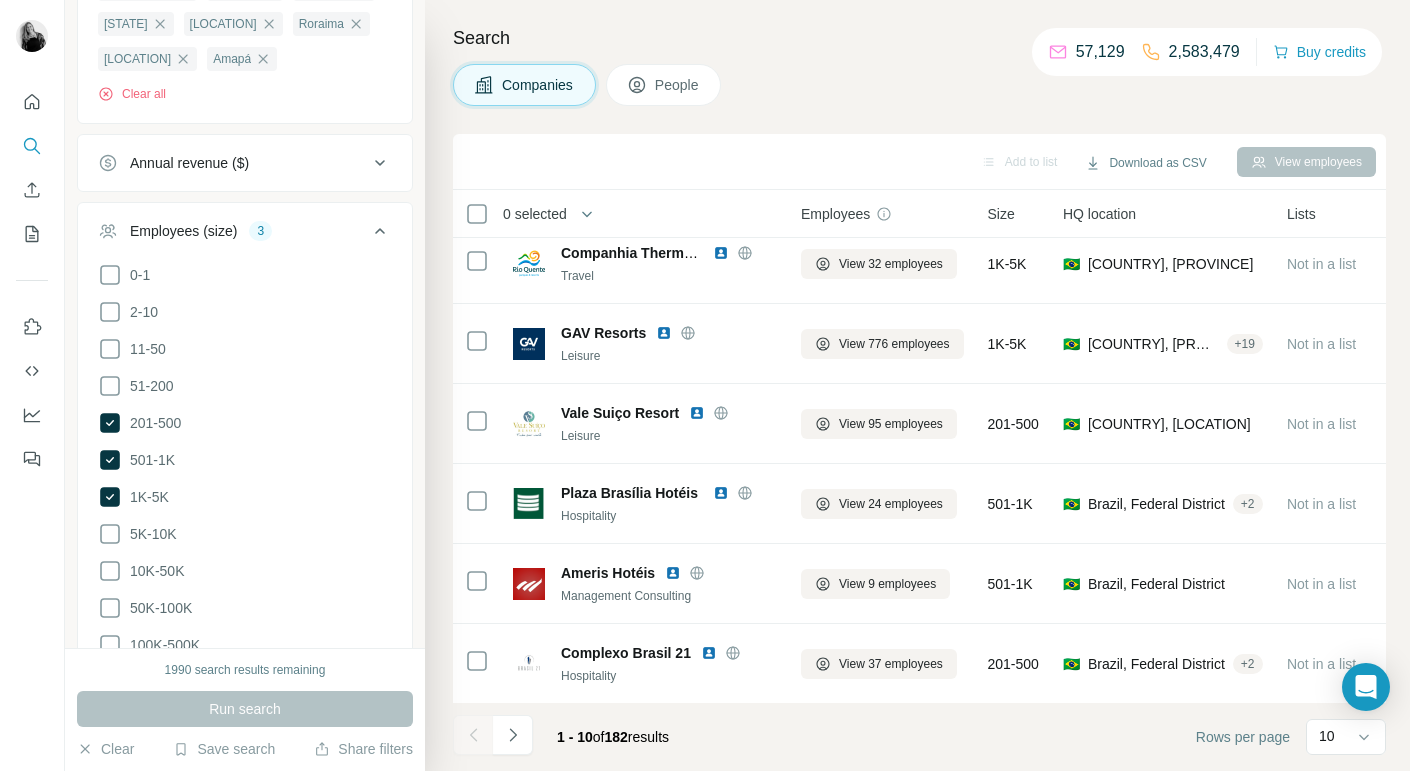 scroll, scrollTop: 327, scrollLeft: 3, axis: both 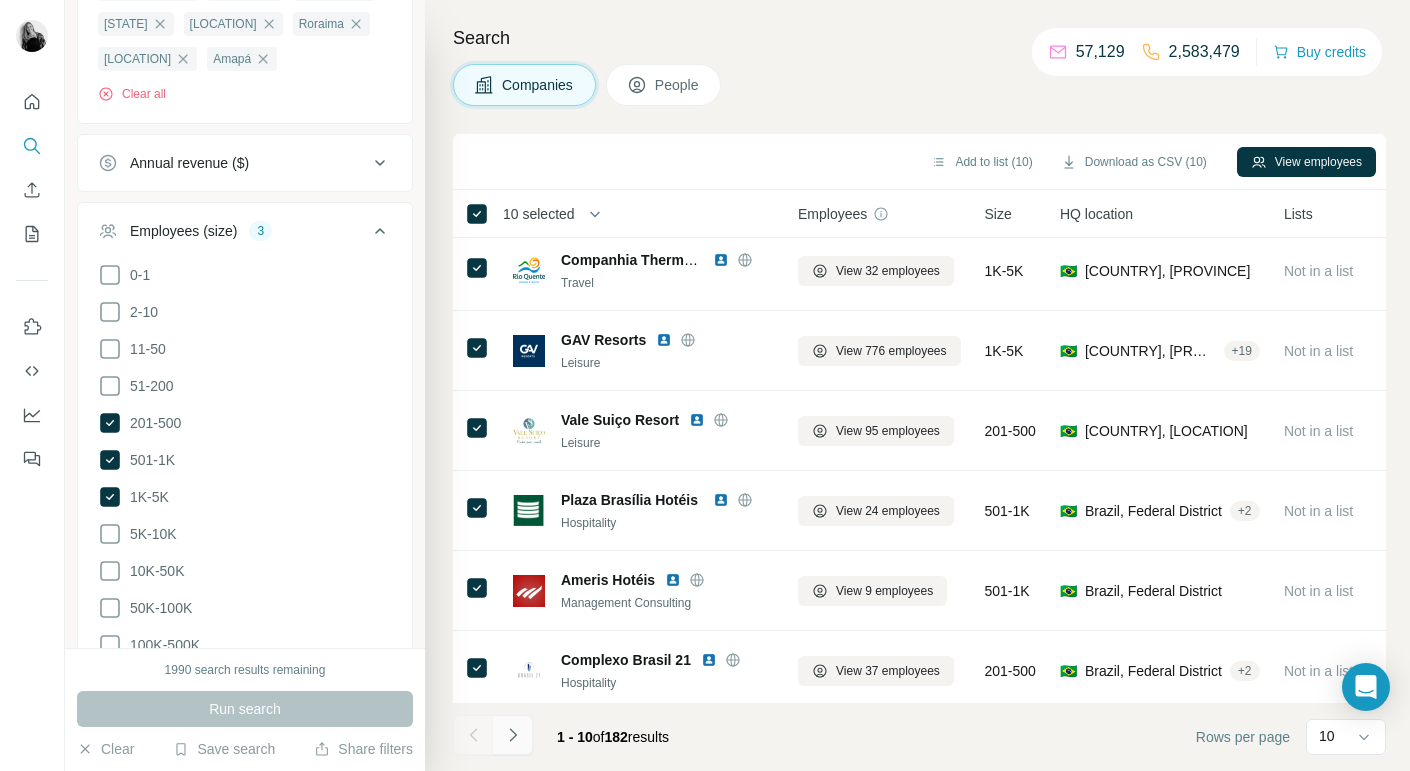 click 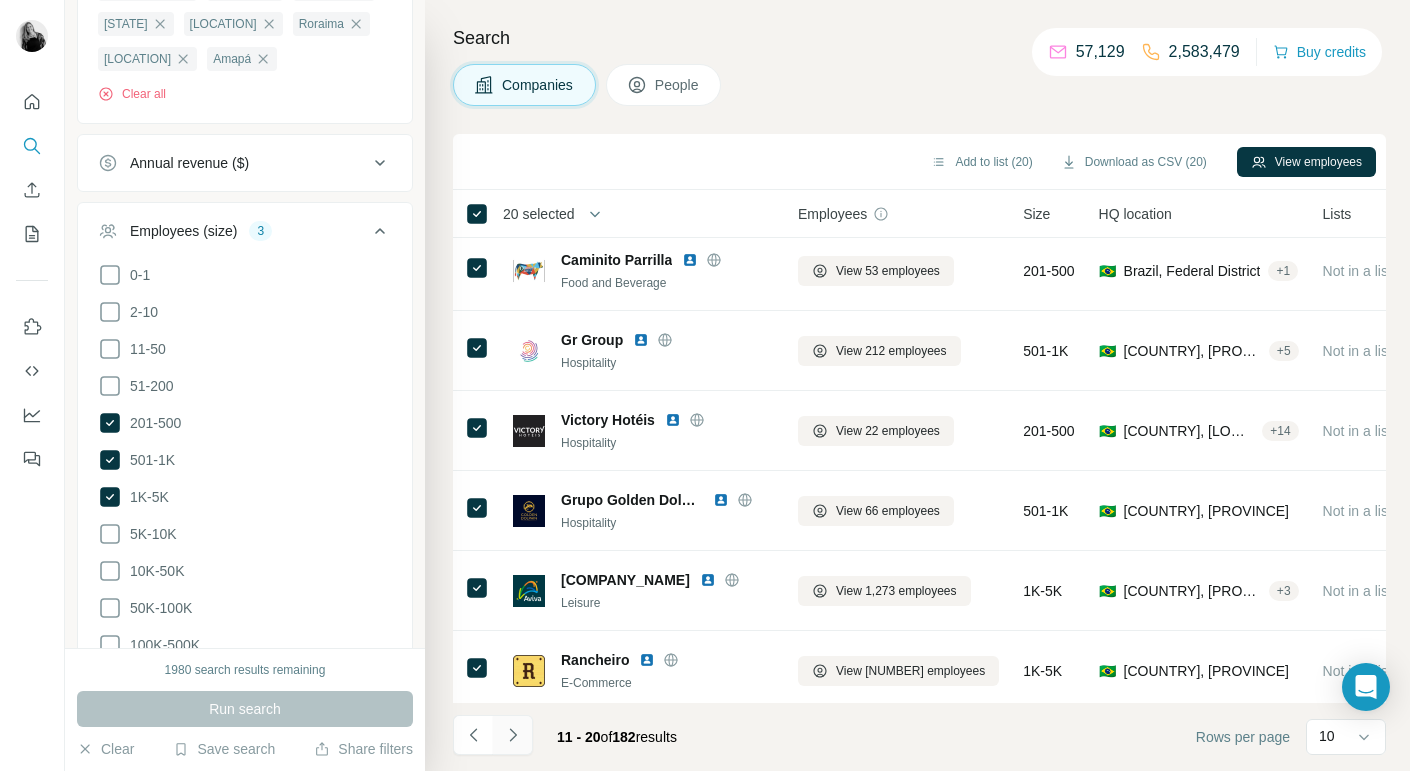 click at bounding box center (513, 735) 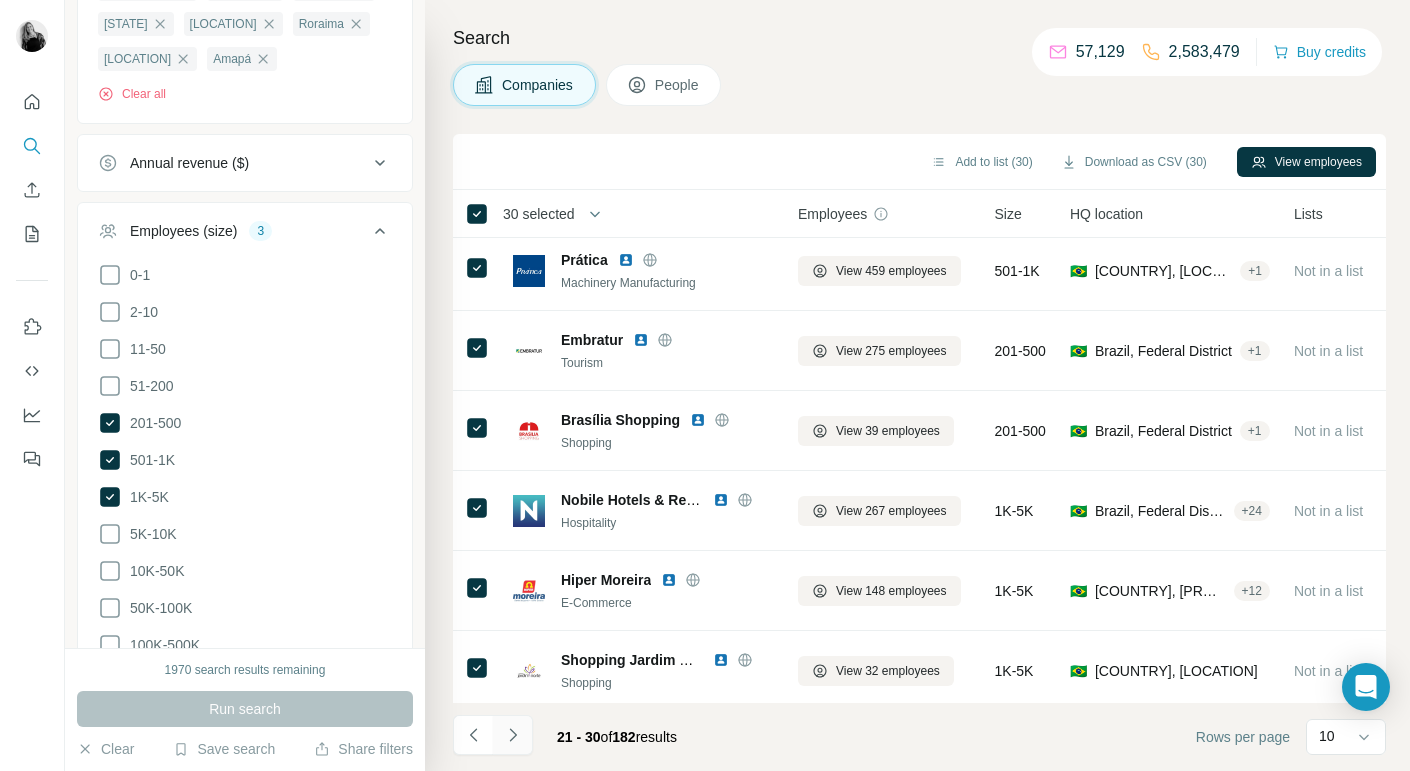 click 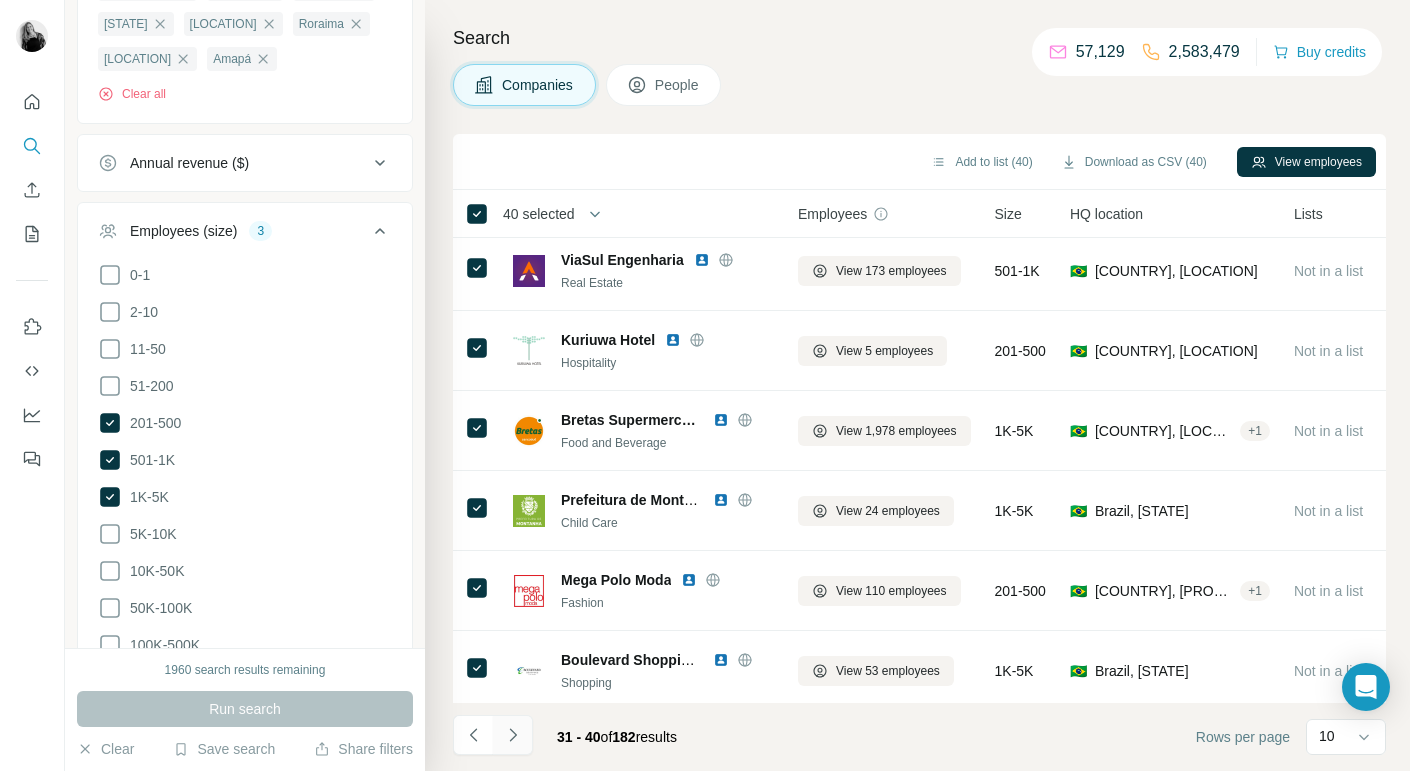 click 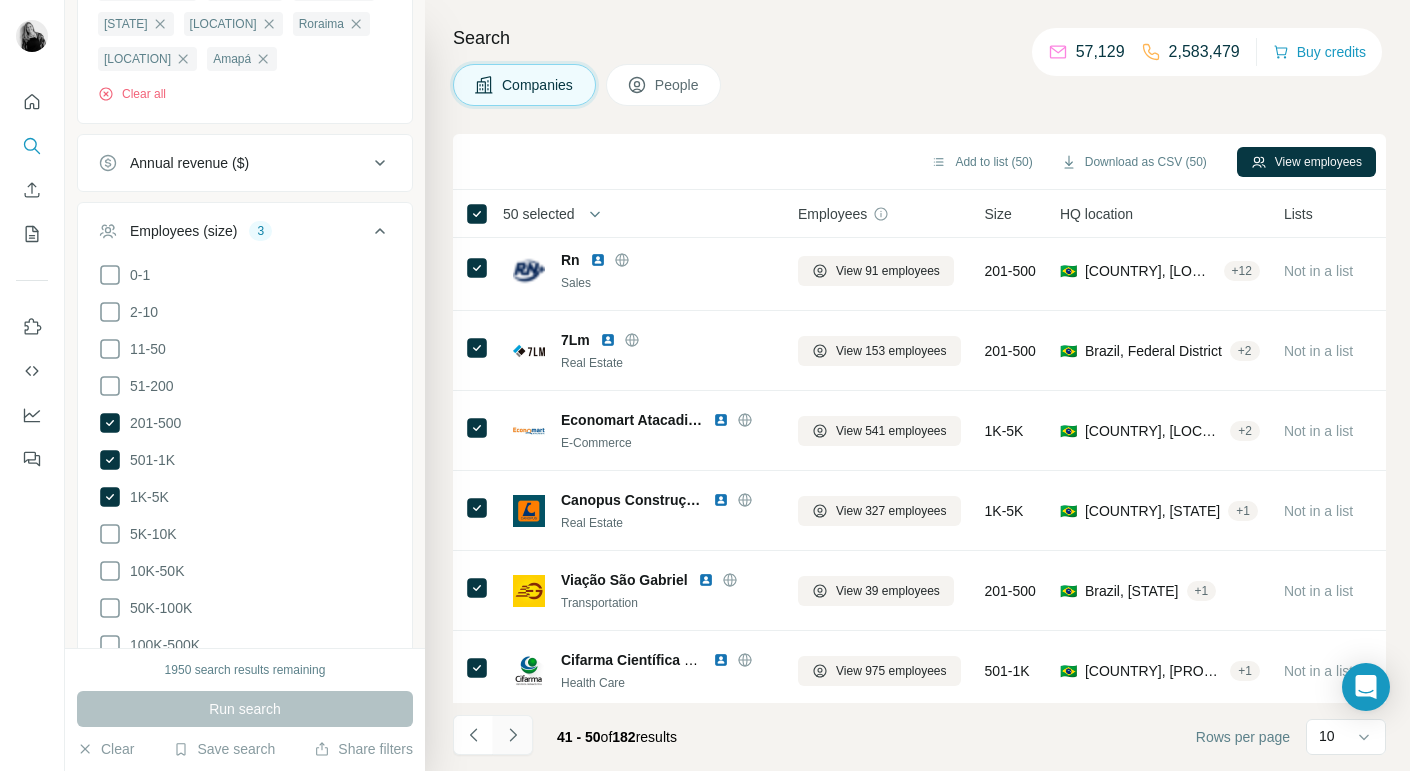 click 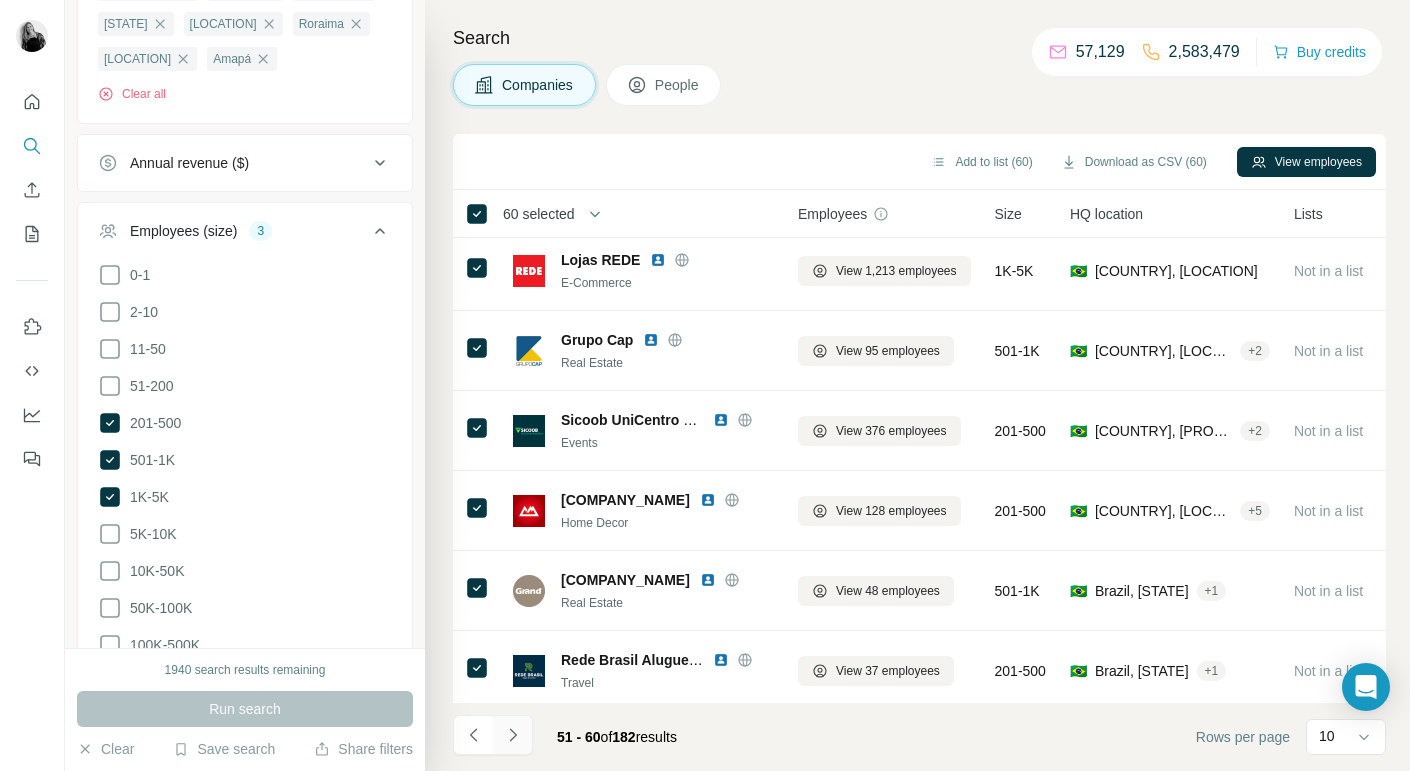 click at bounding box center (513, 735) 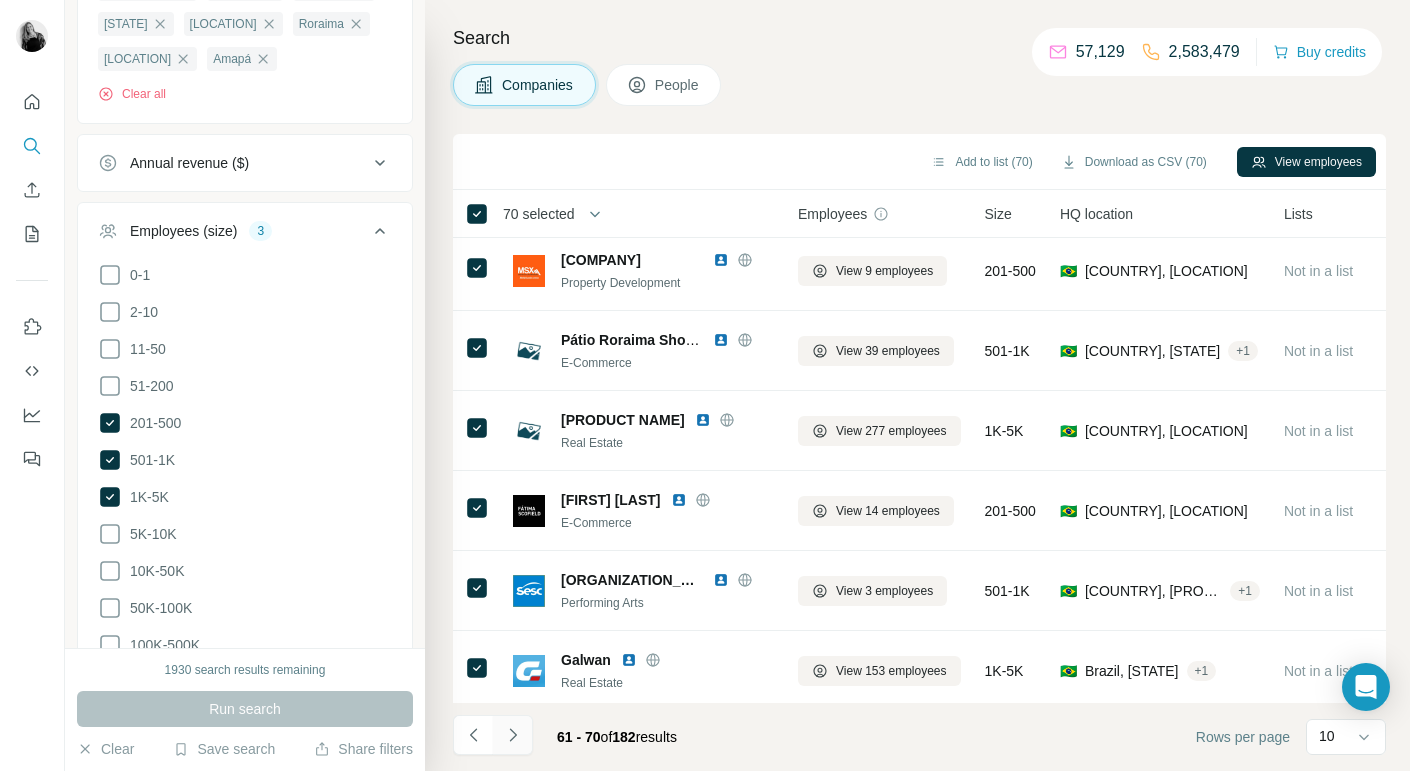 click at bounding box center (513, 735) 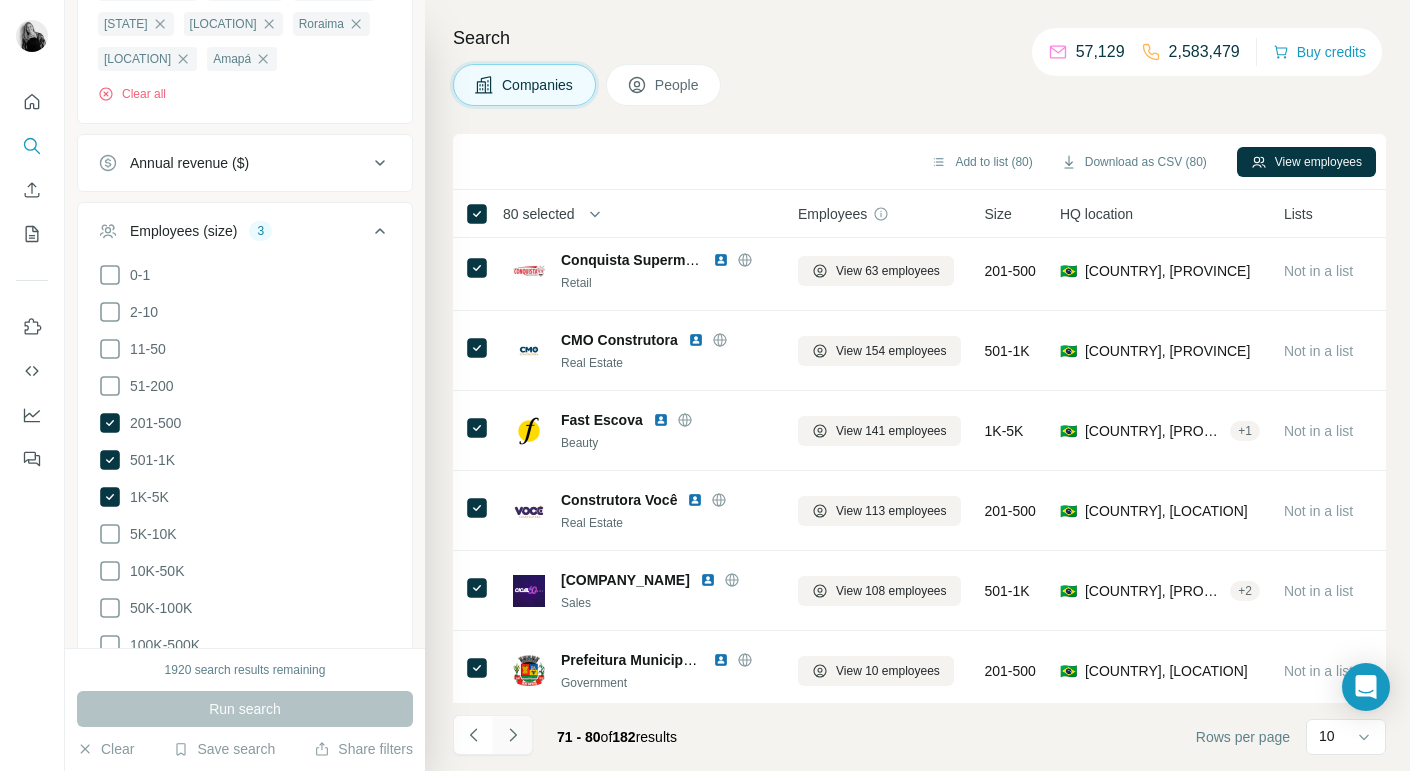 click 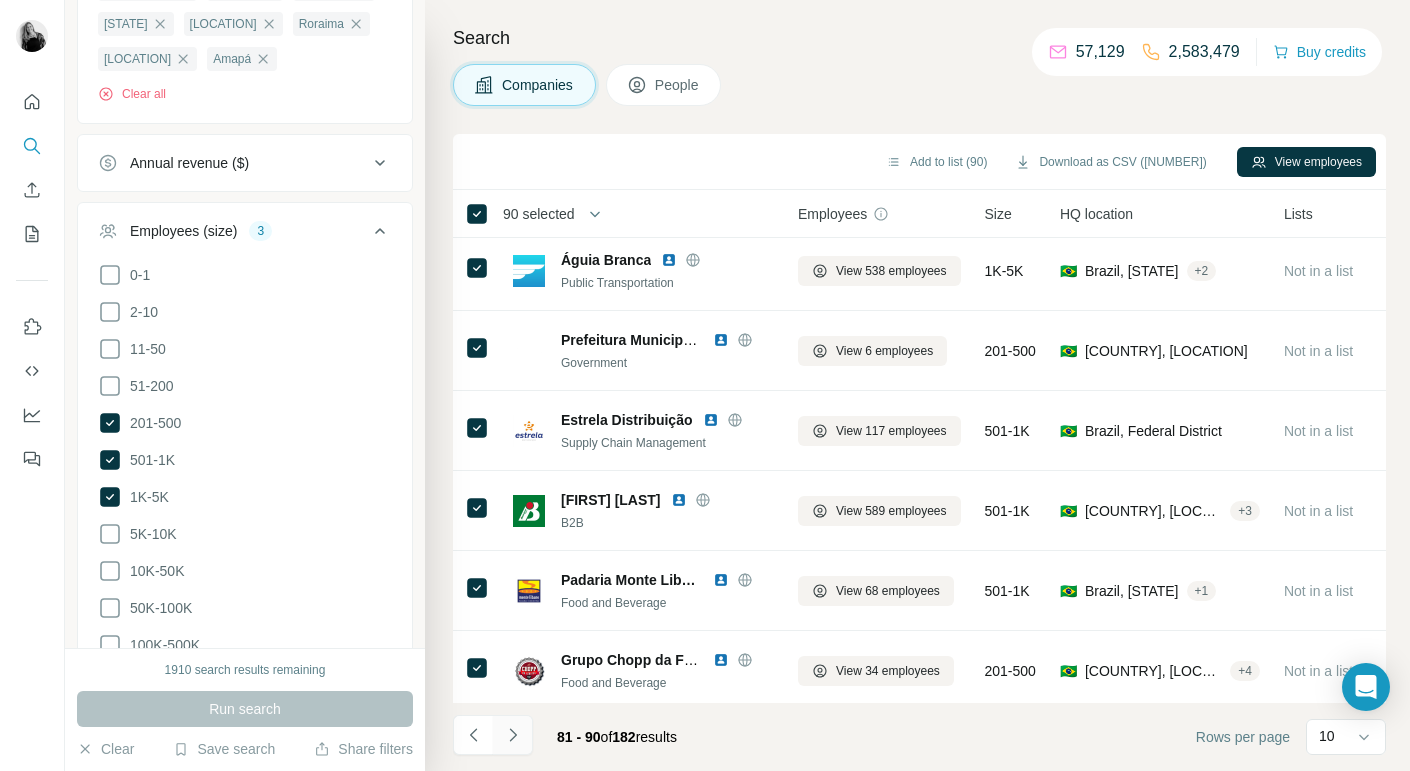 click 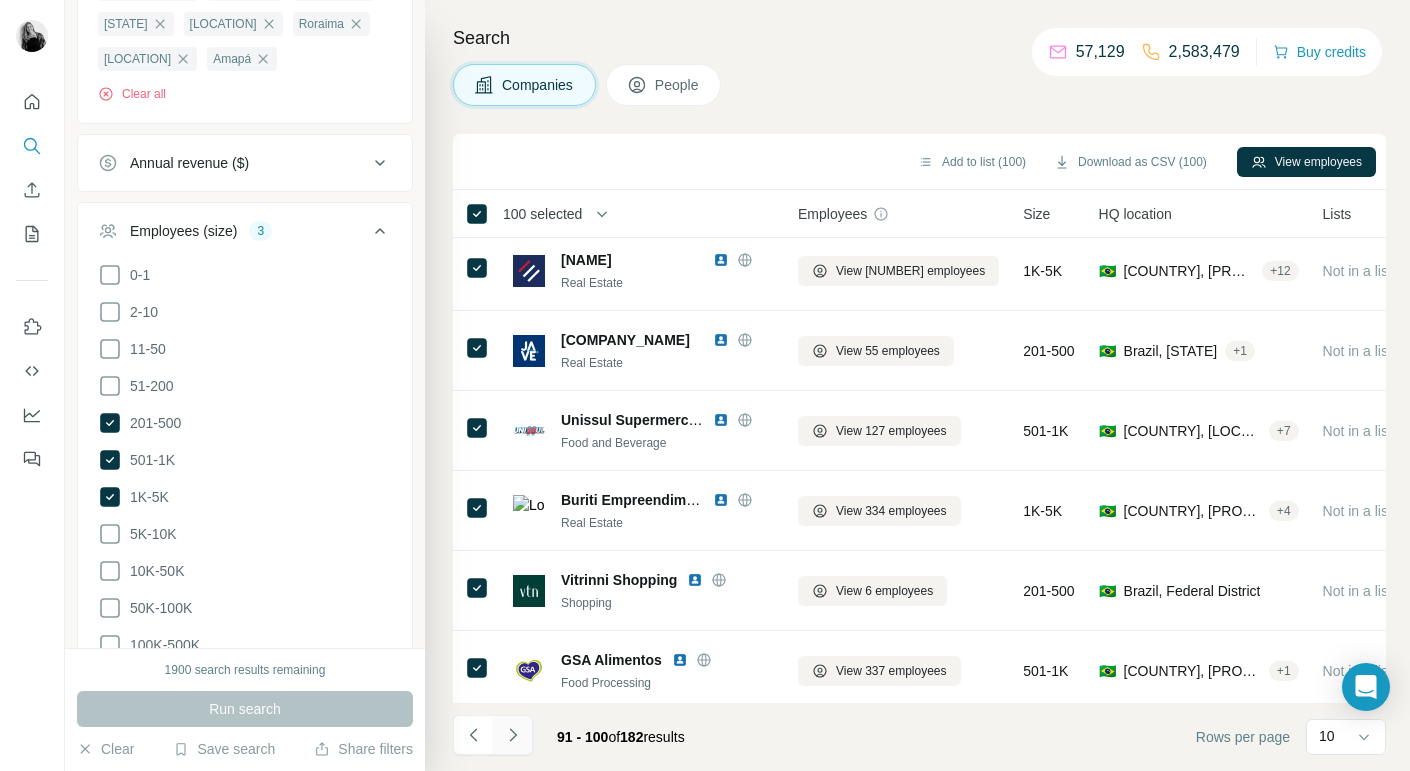 click 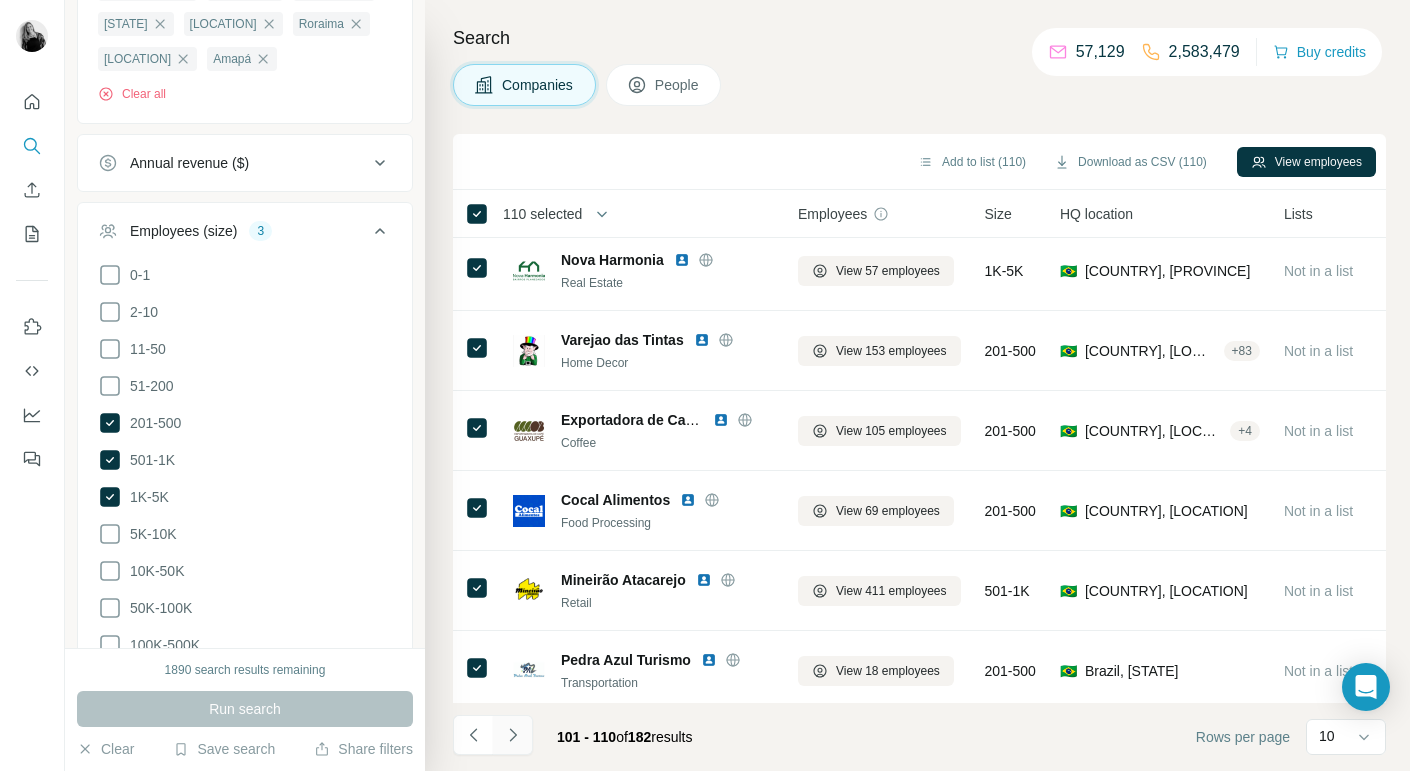 click 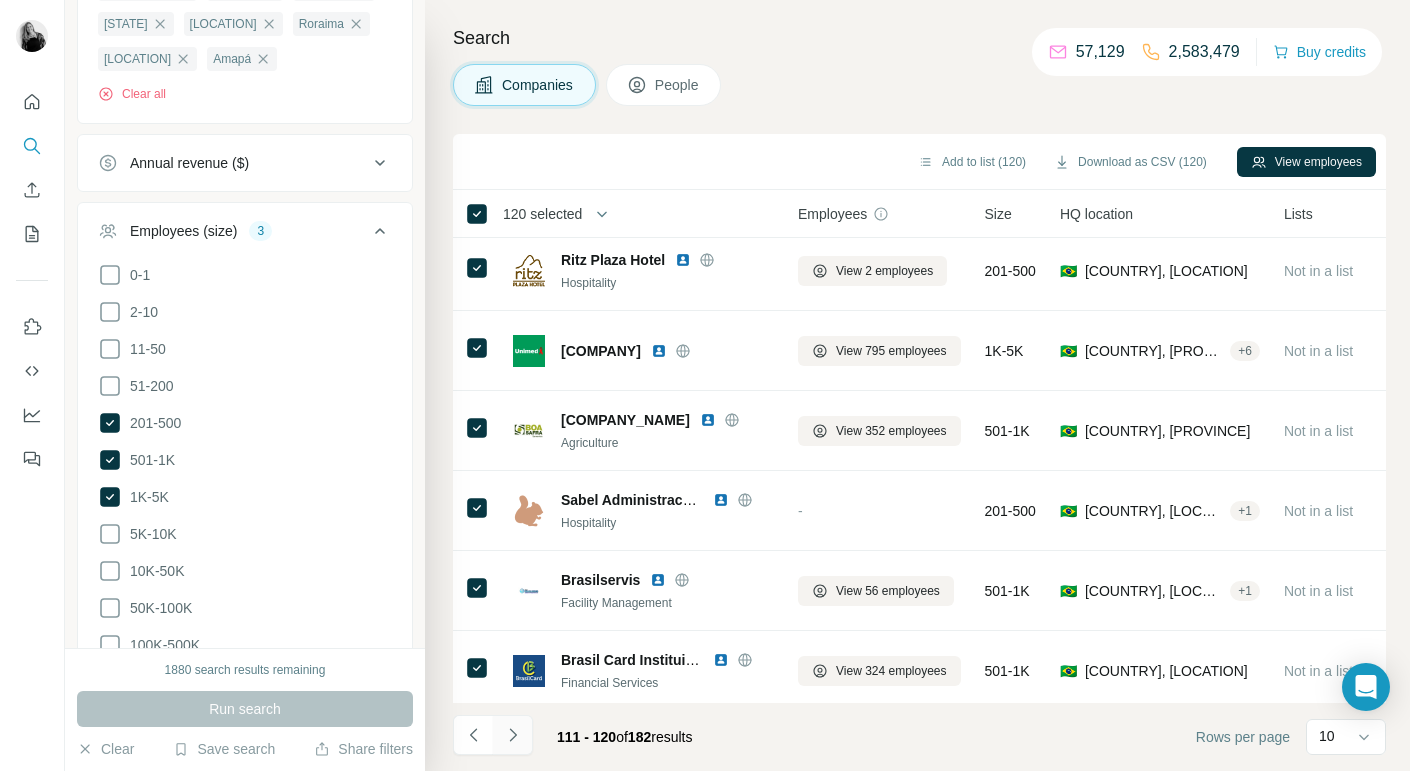 click 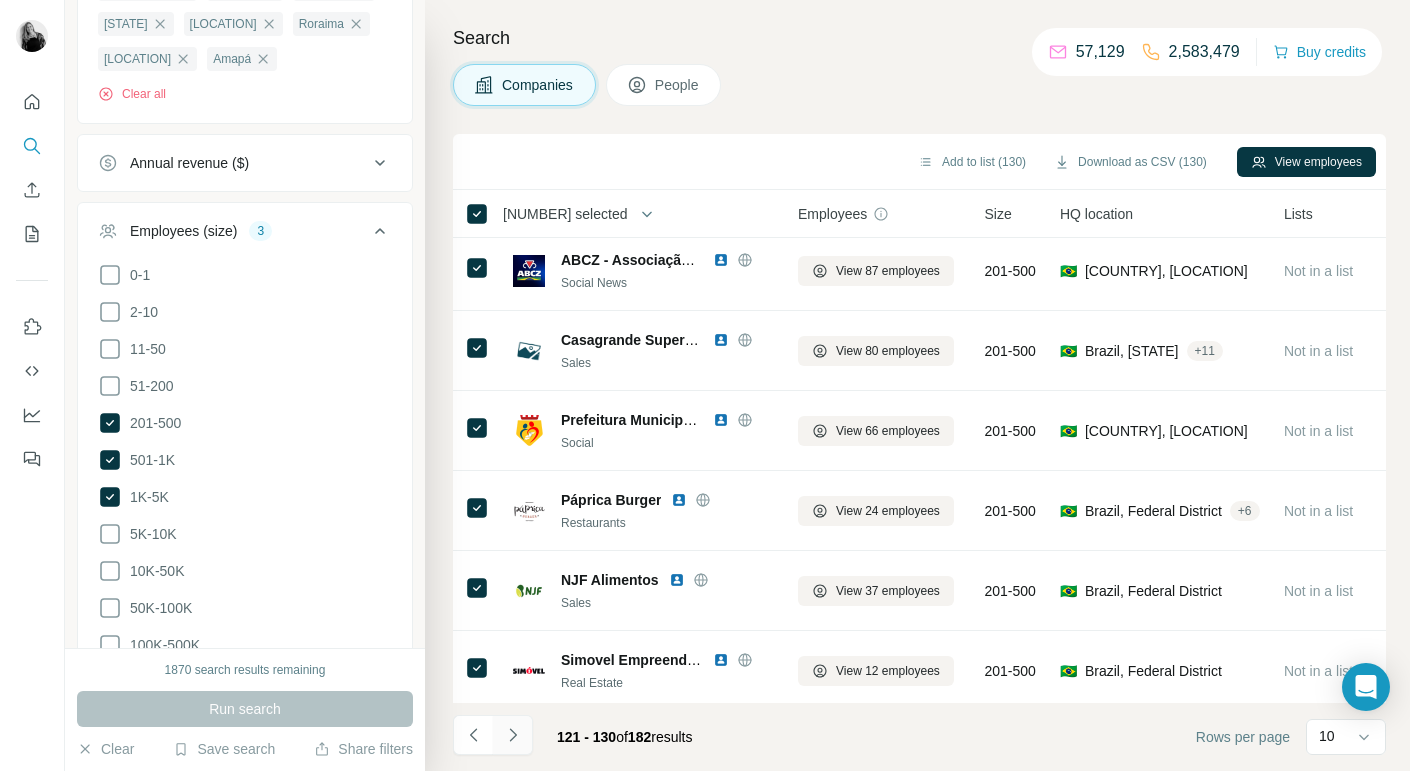 click at bounding box center [513, 735] 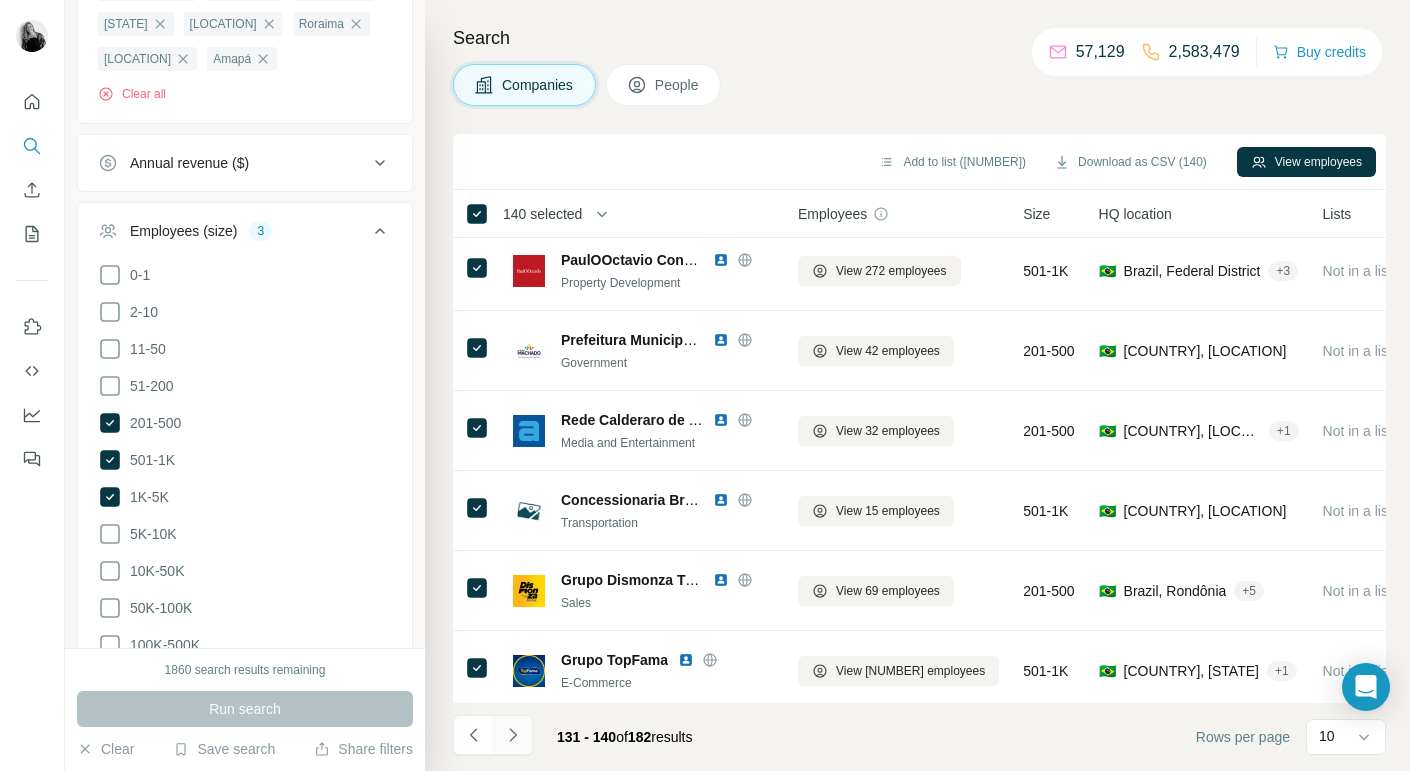 click 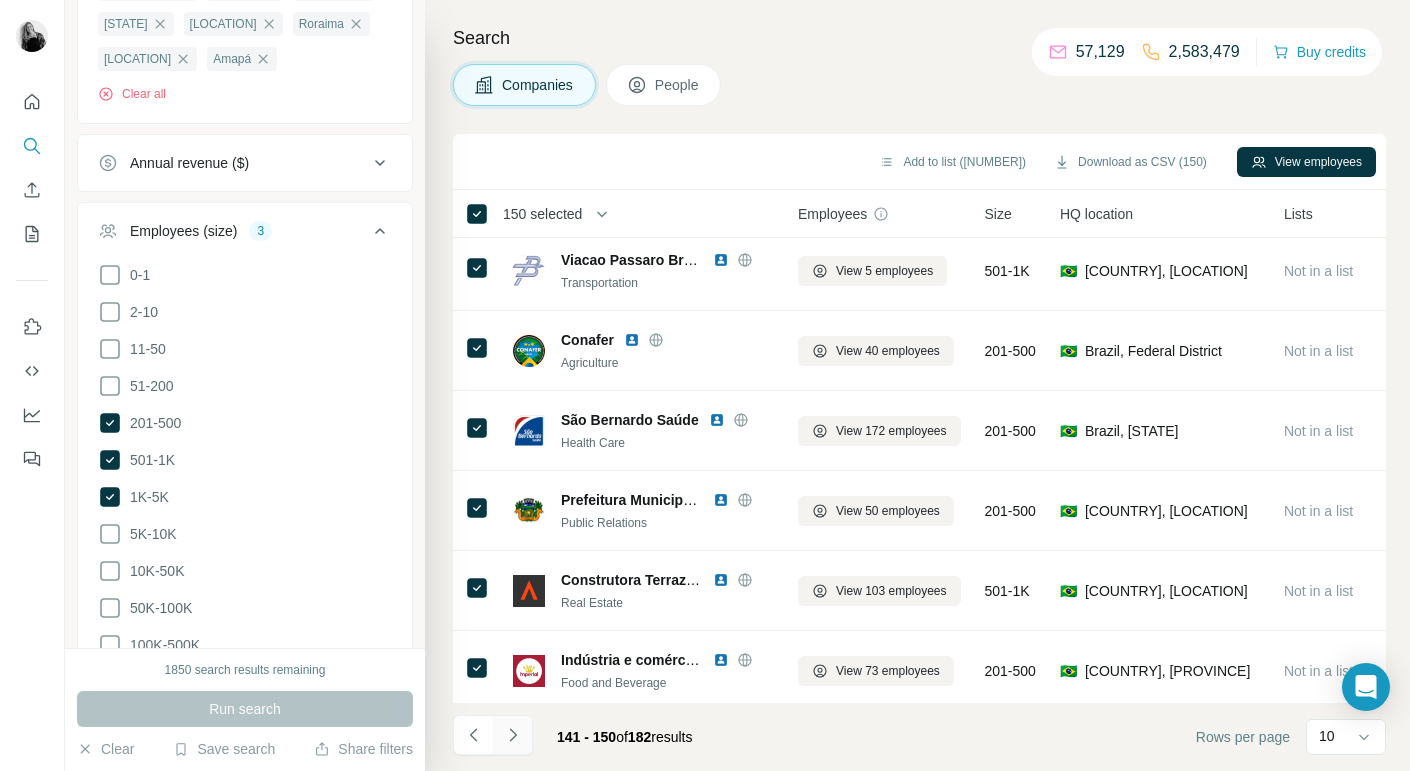 click 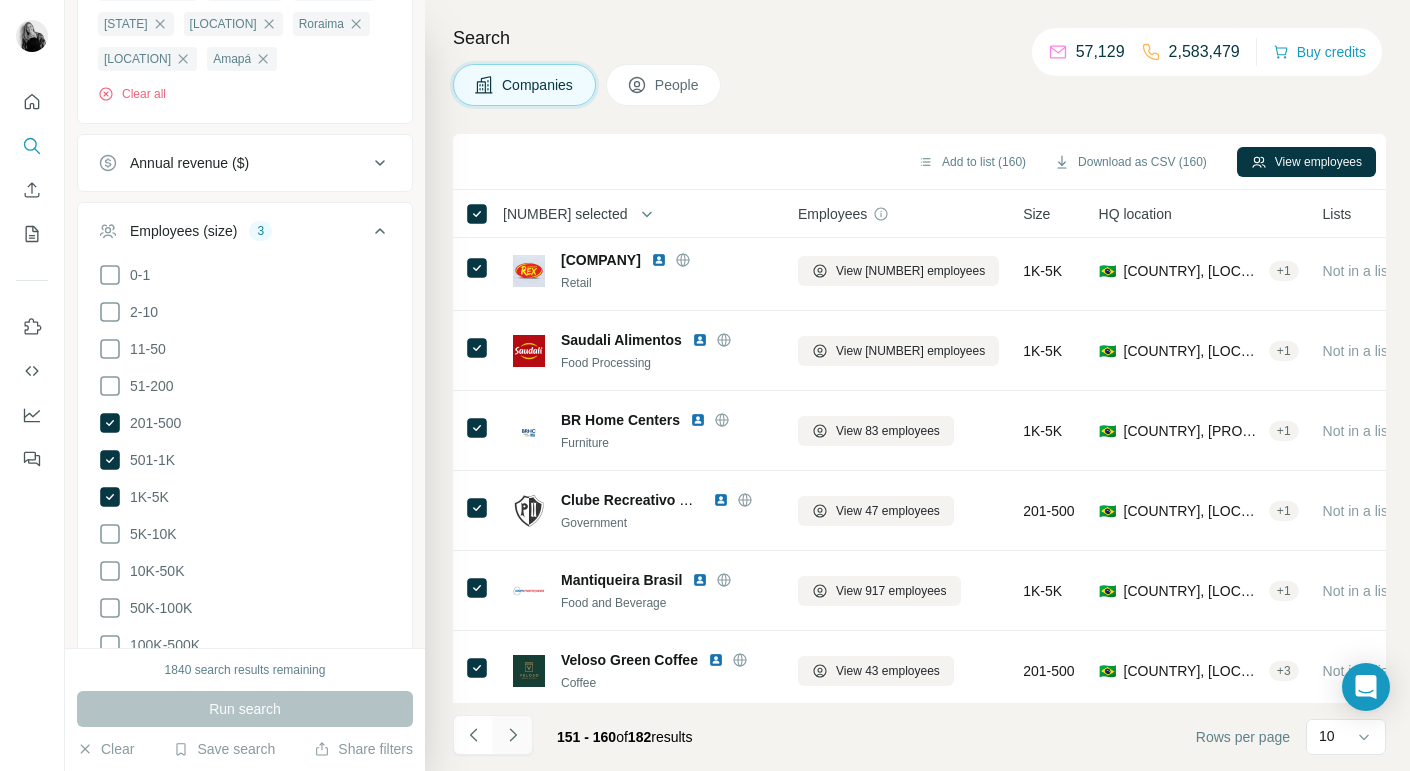 click 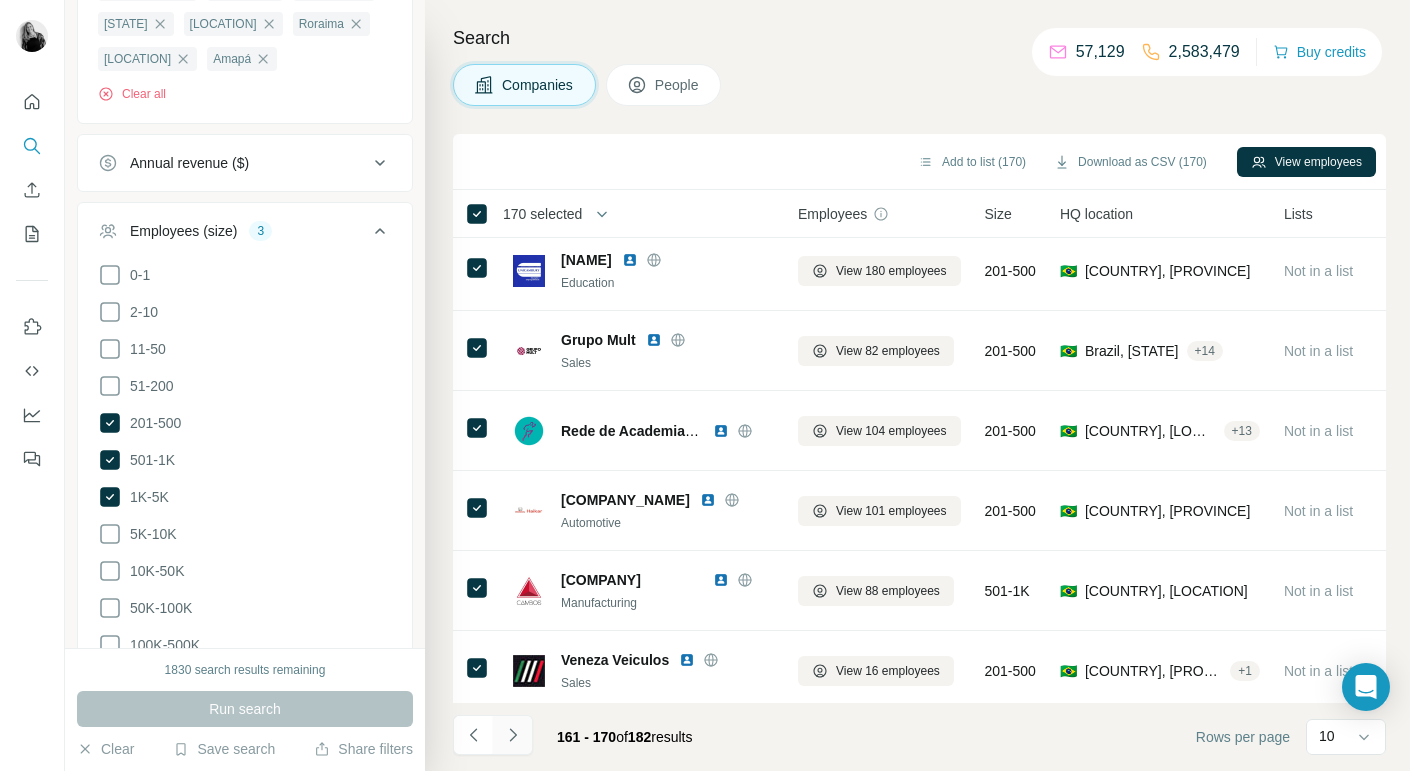 click 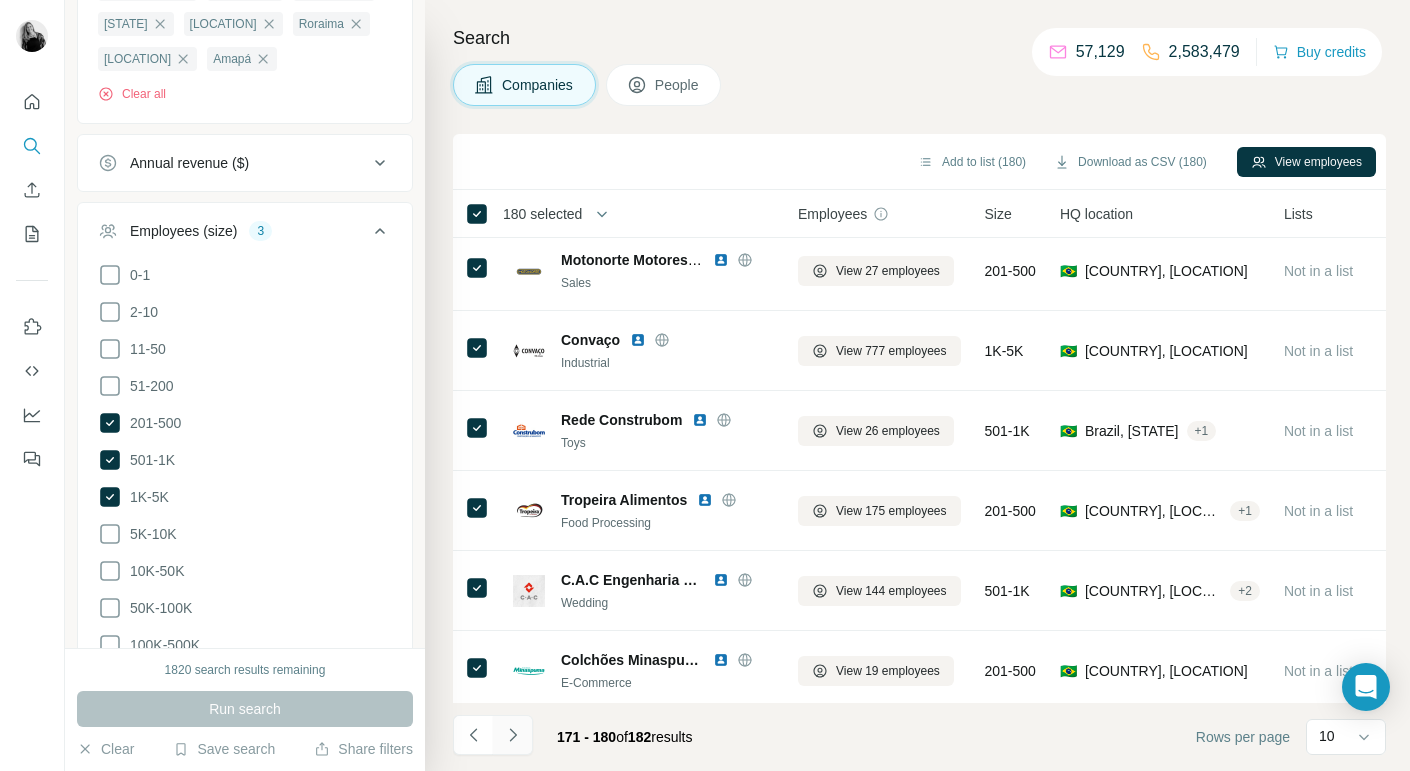 click 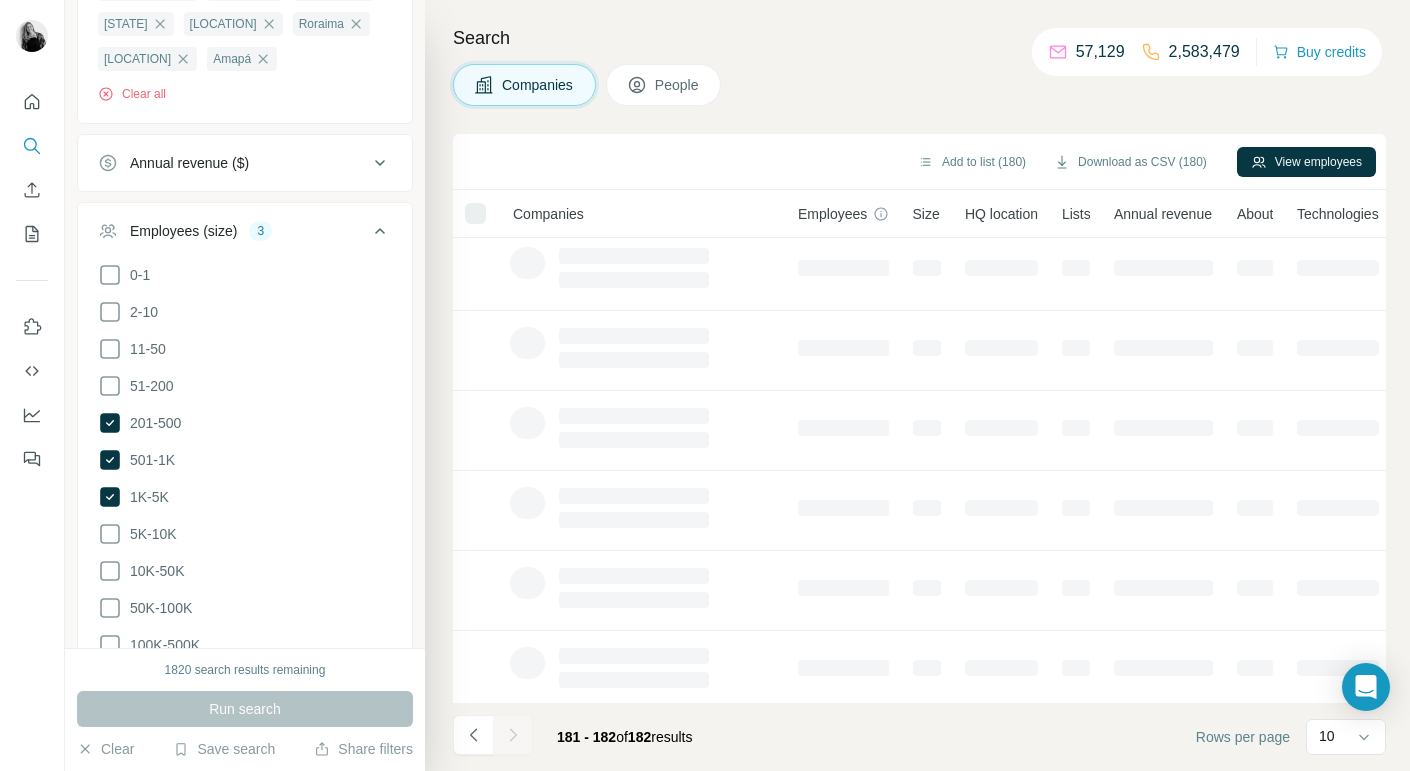 scroll, scrollTop: 0, scrollLeft: 3, axis: horizontal 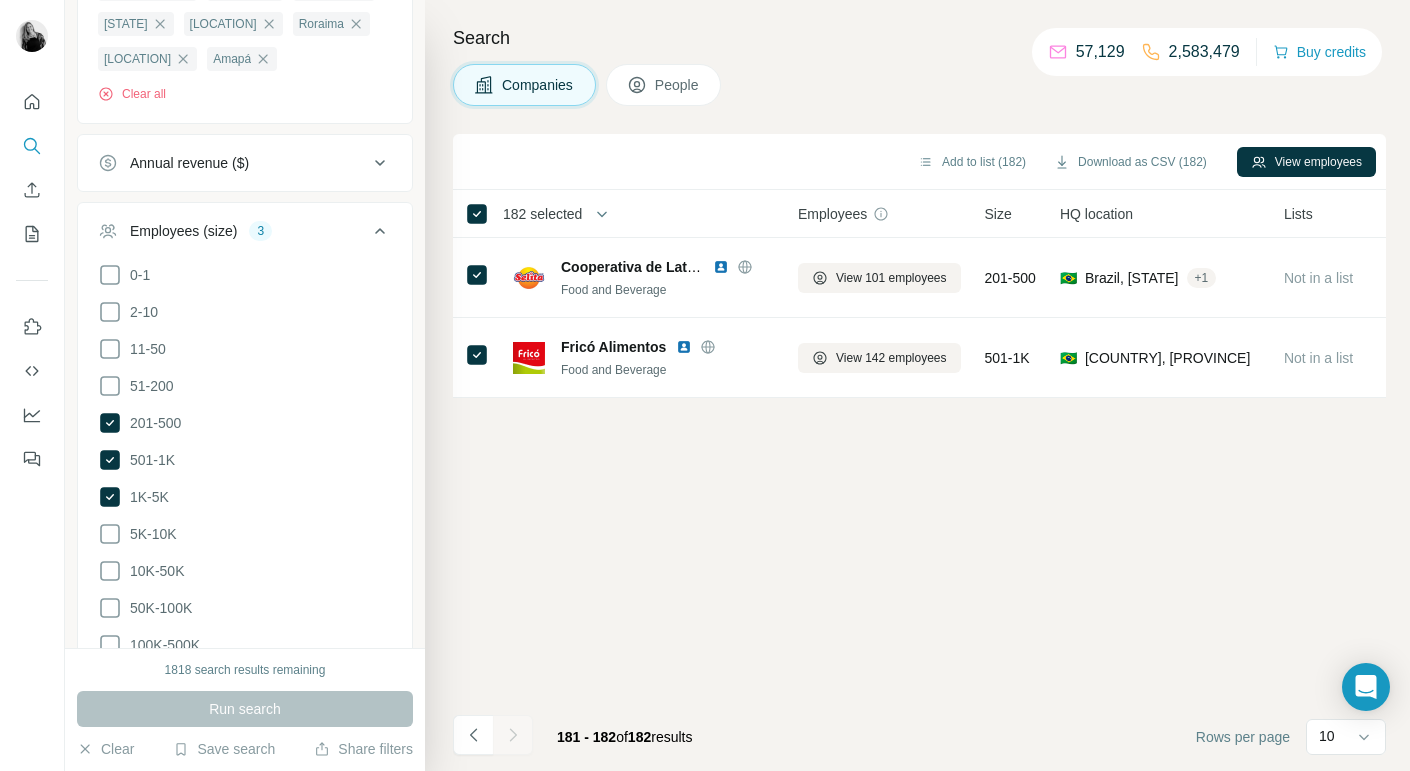 click on "People" at bounding box center (678, 85) 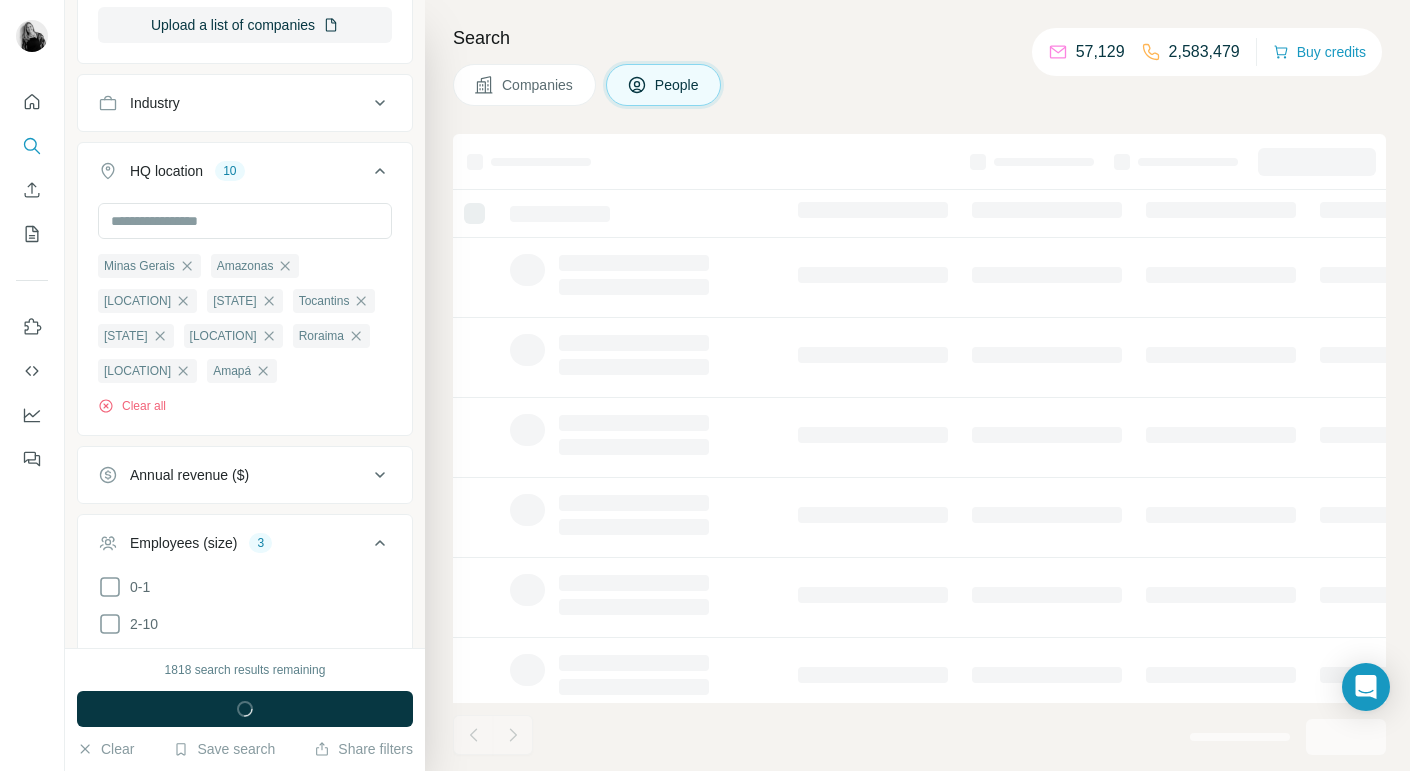 scroll, scrollTop: 1252, scrollLeft: 0, axis: vertical 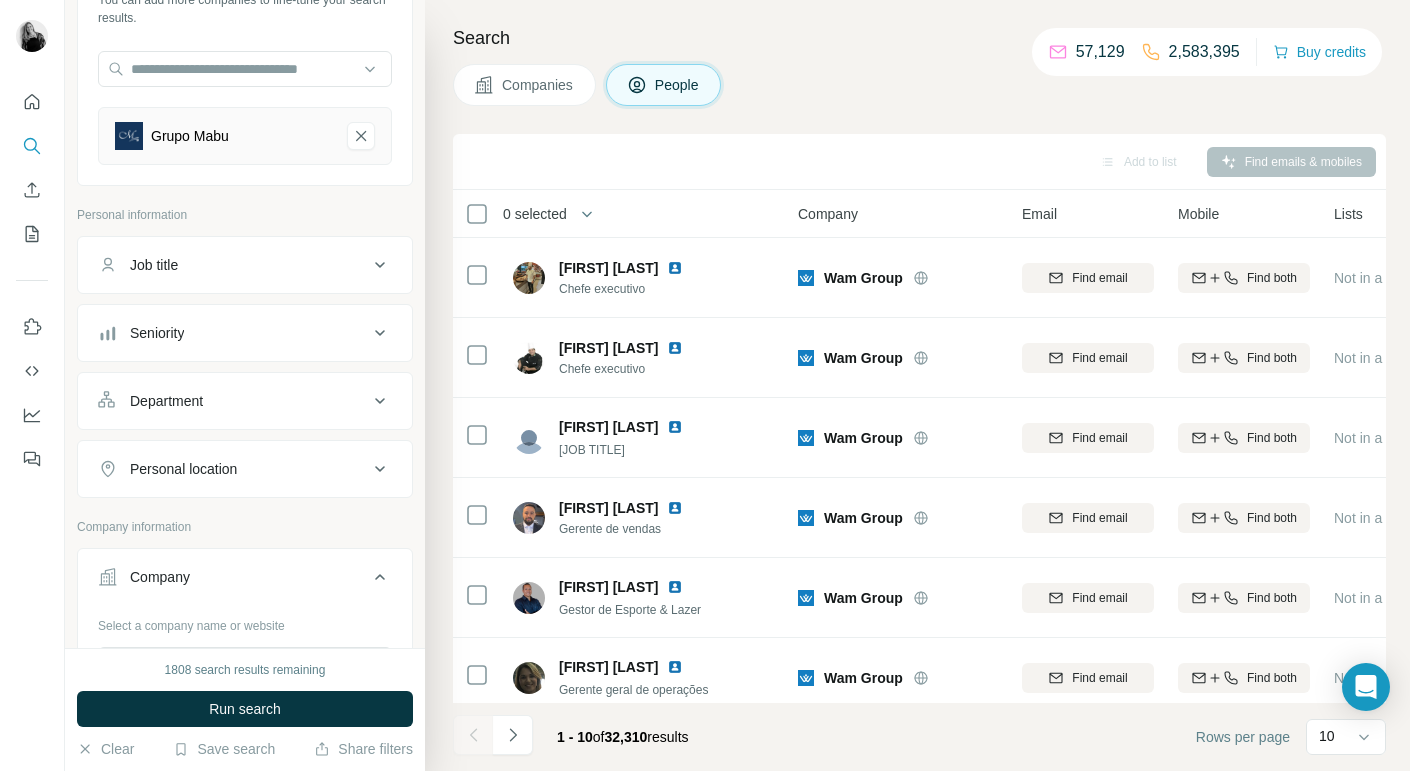 click on "Job title" at bounding box center (233, 265) 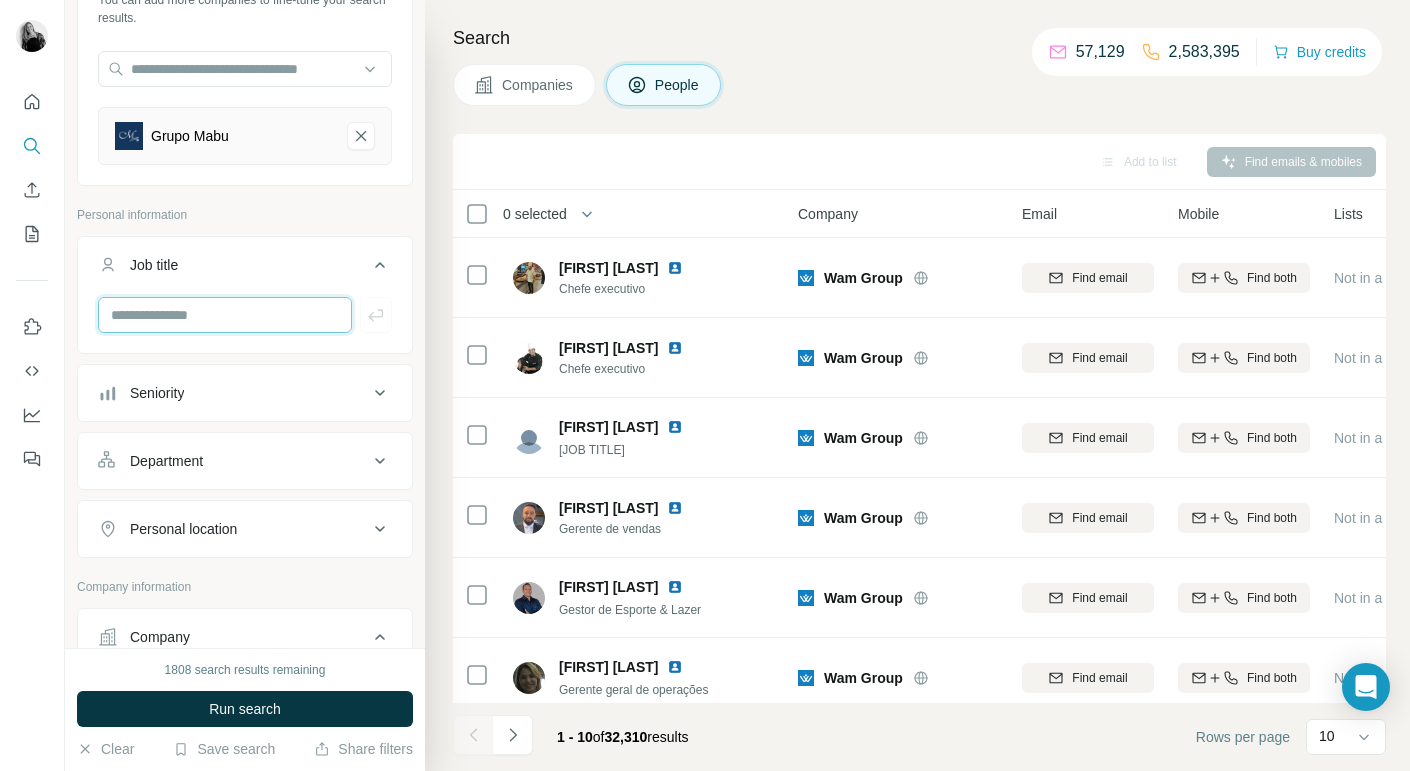 click at bounding box center [225, 315] 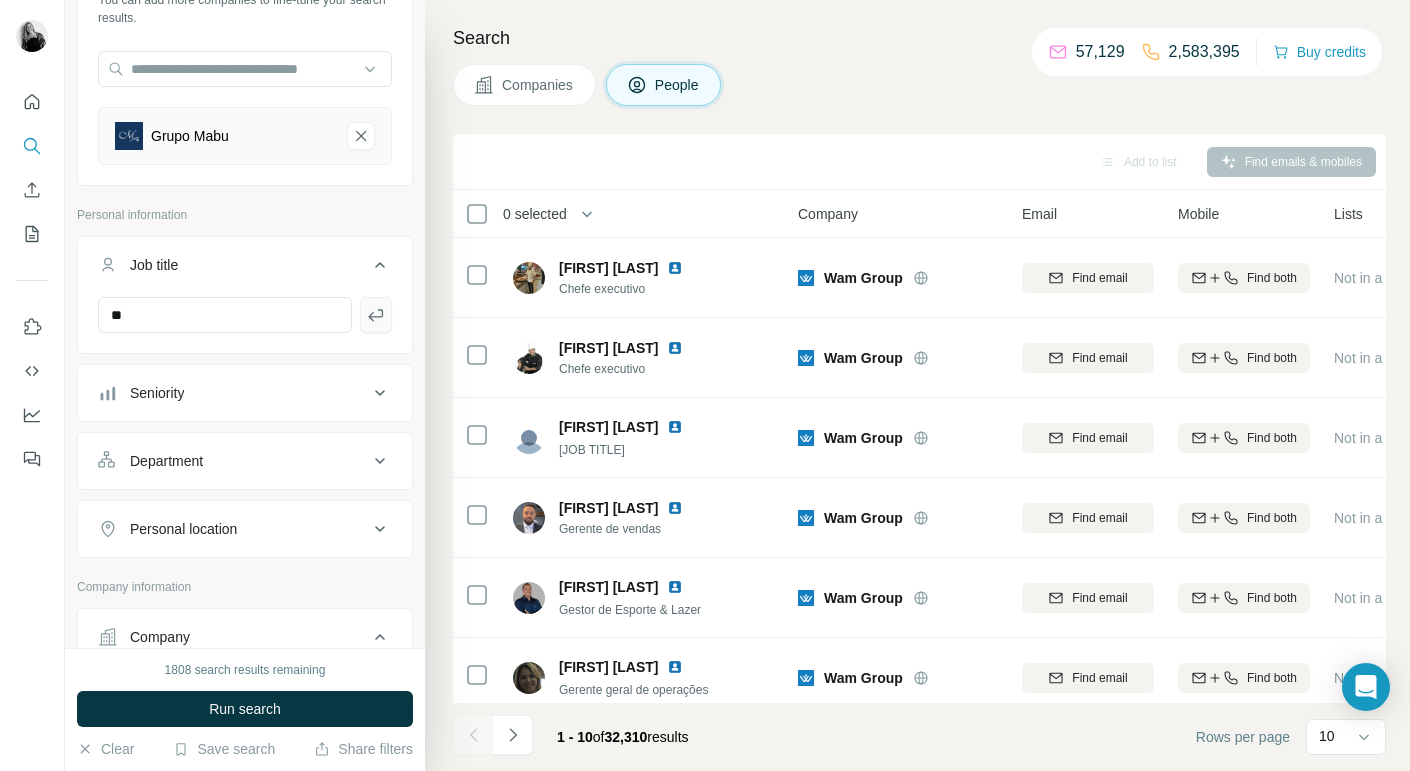 click 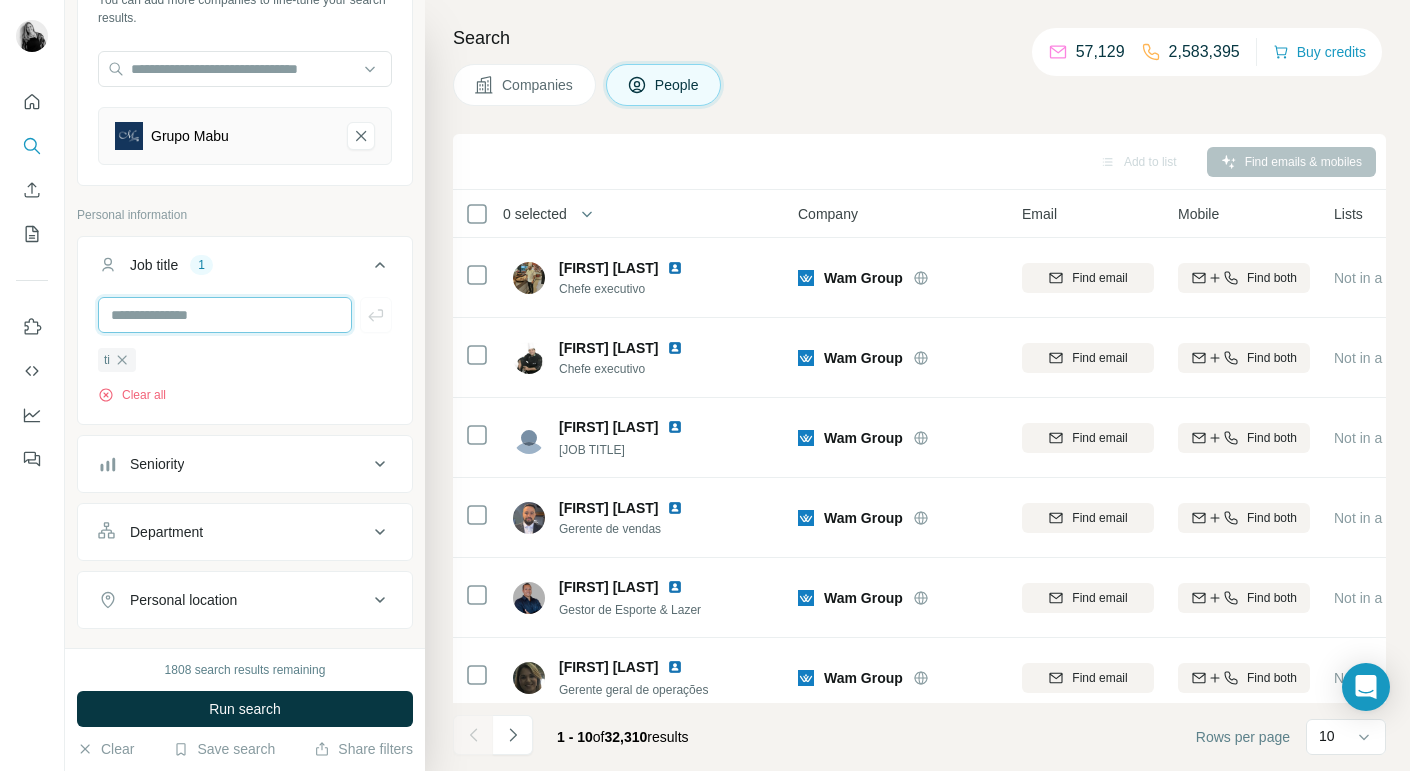 click at bounding box center (225, 315) 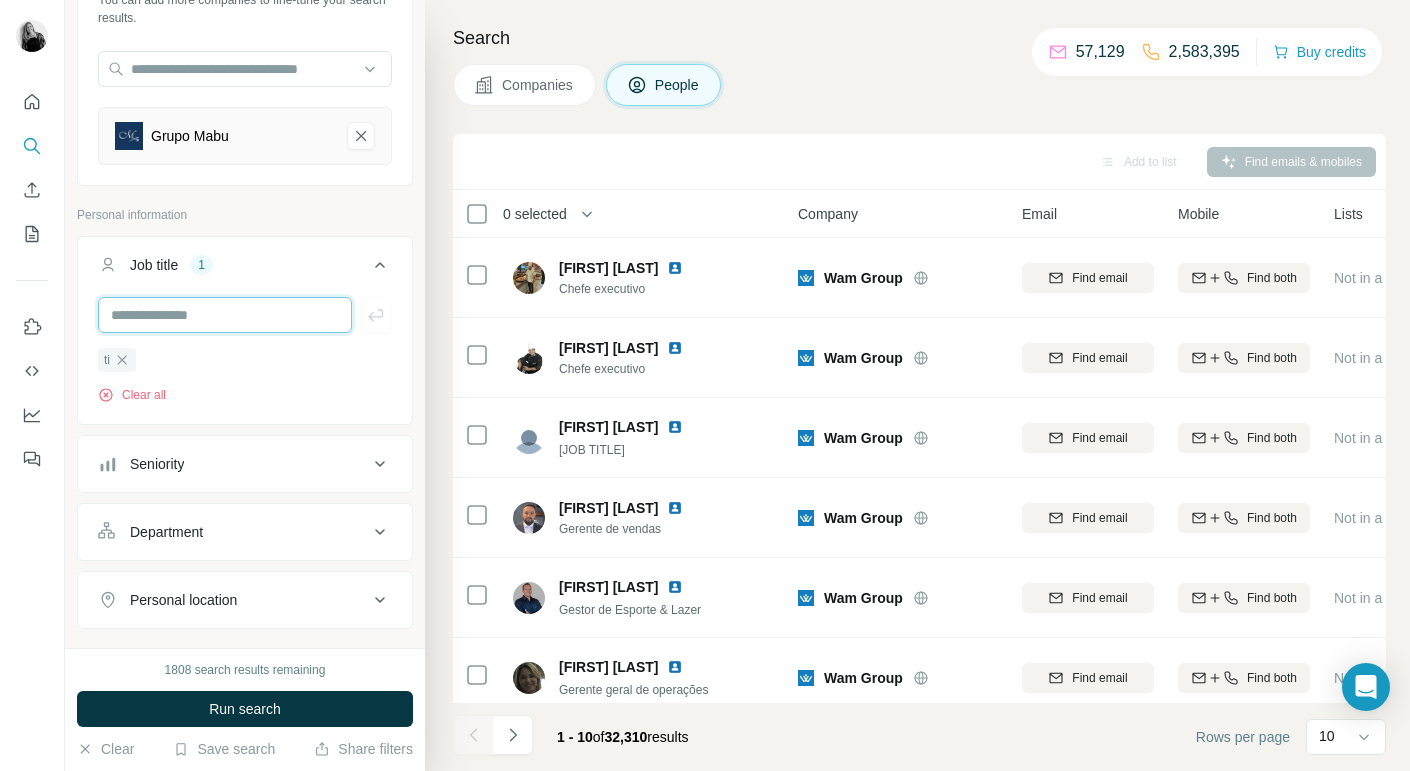 click at bounding box center [225, 315] 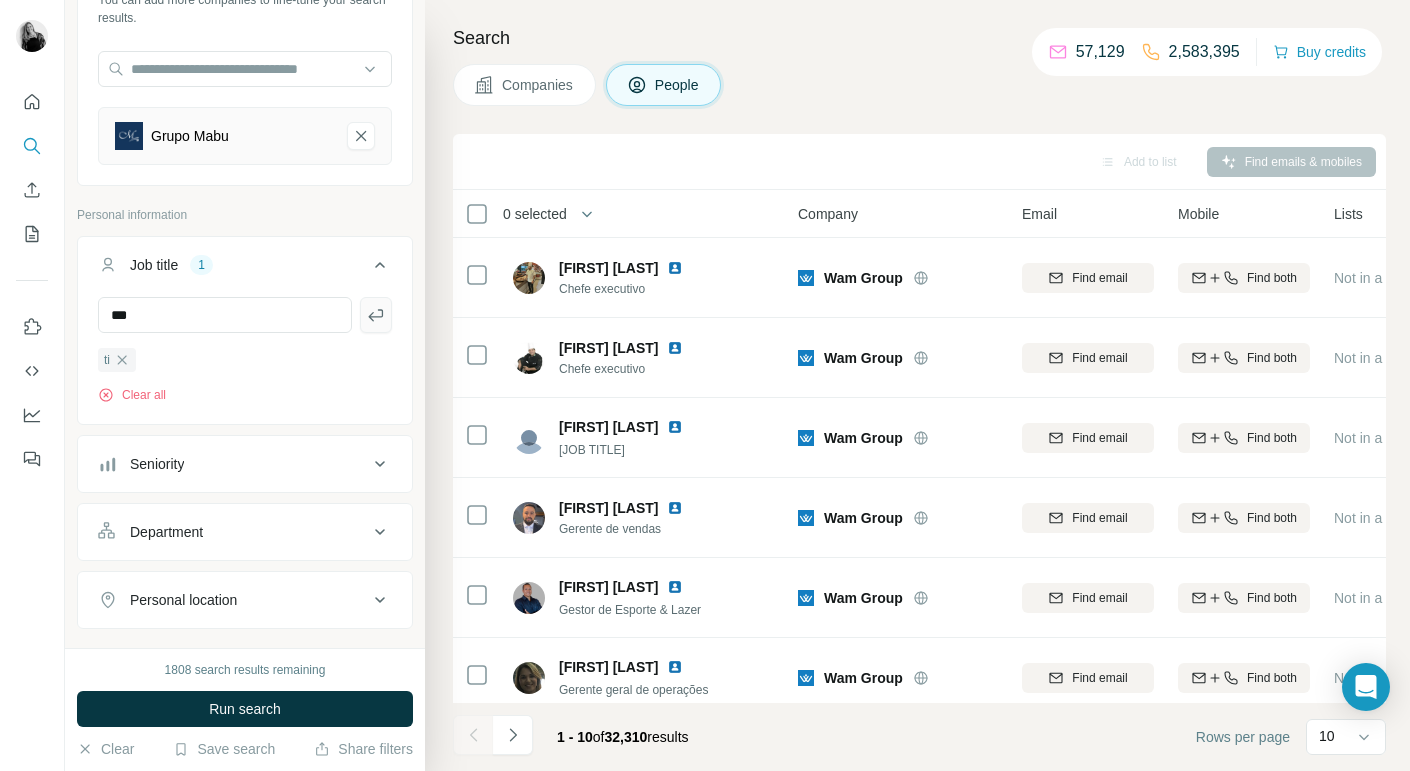 click 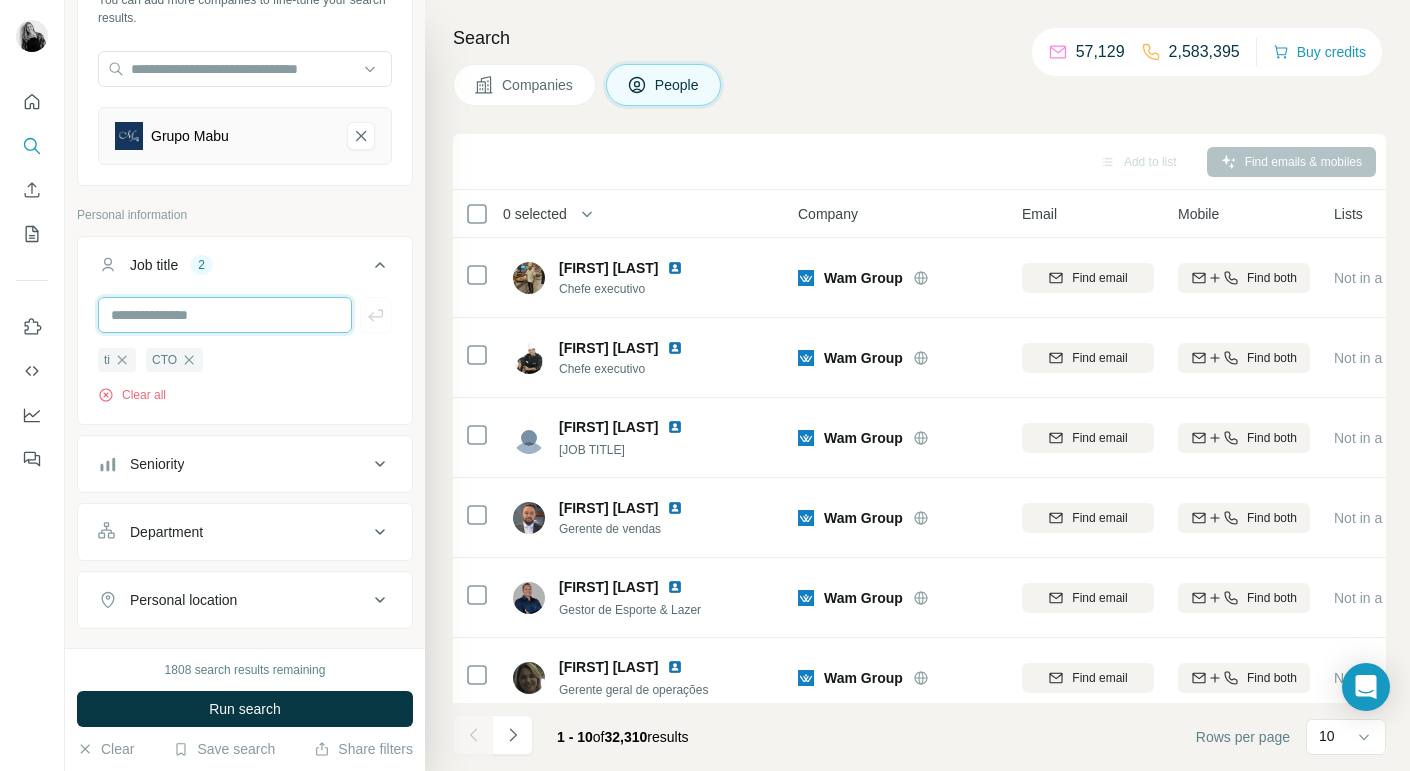 click at bounding box center (225, 315) 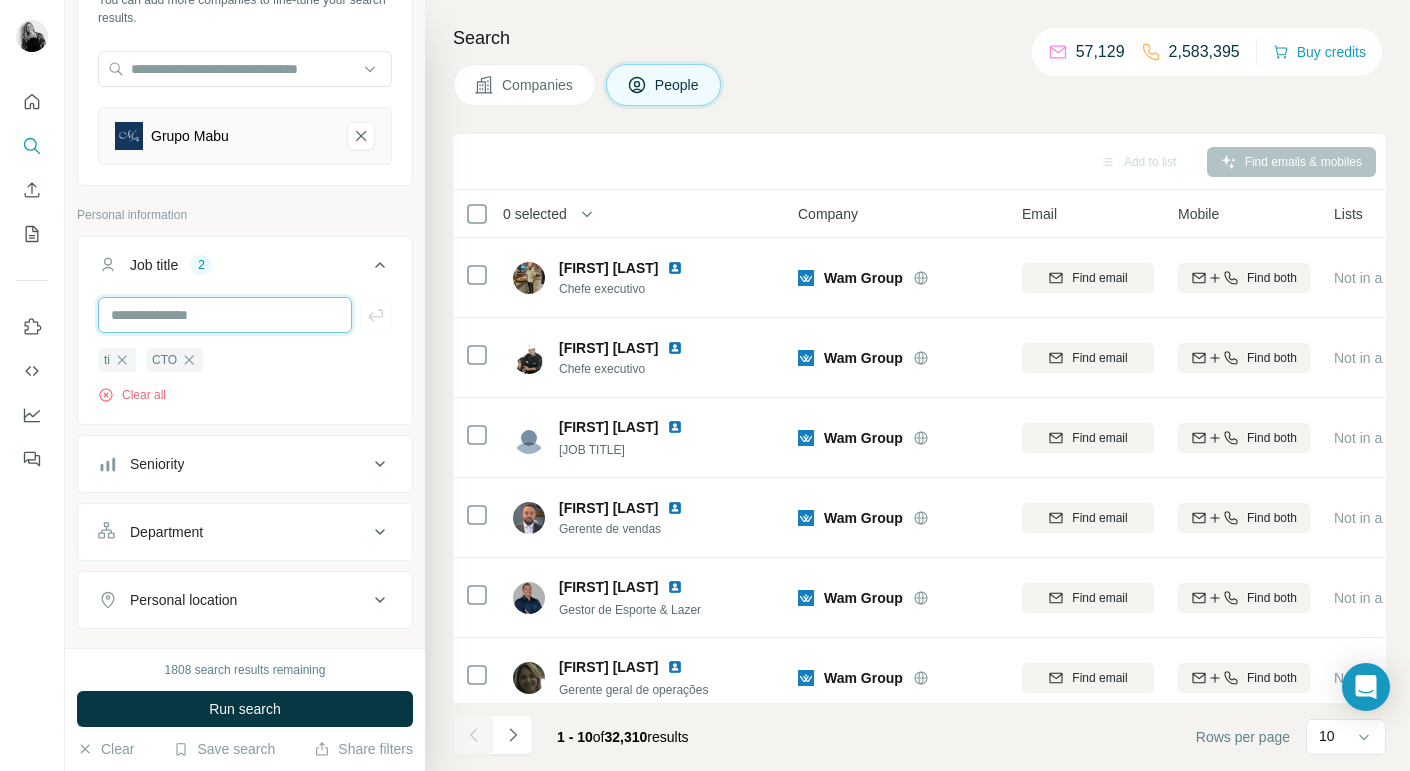 type on "**********" 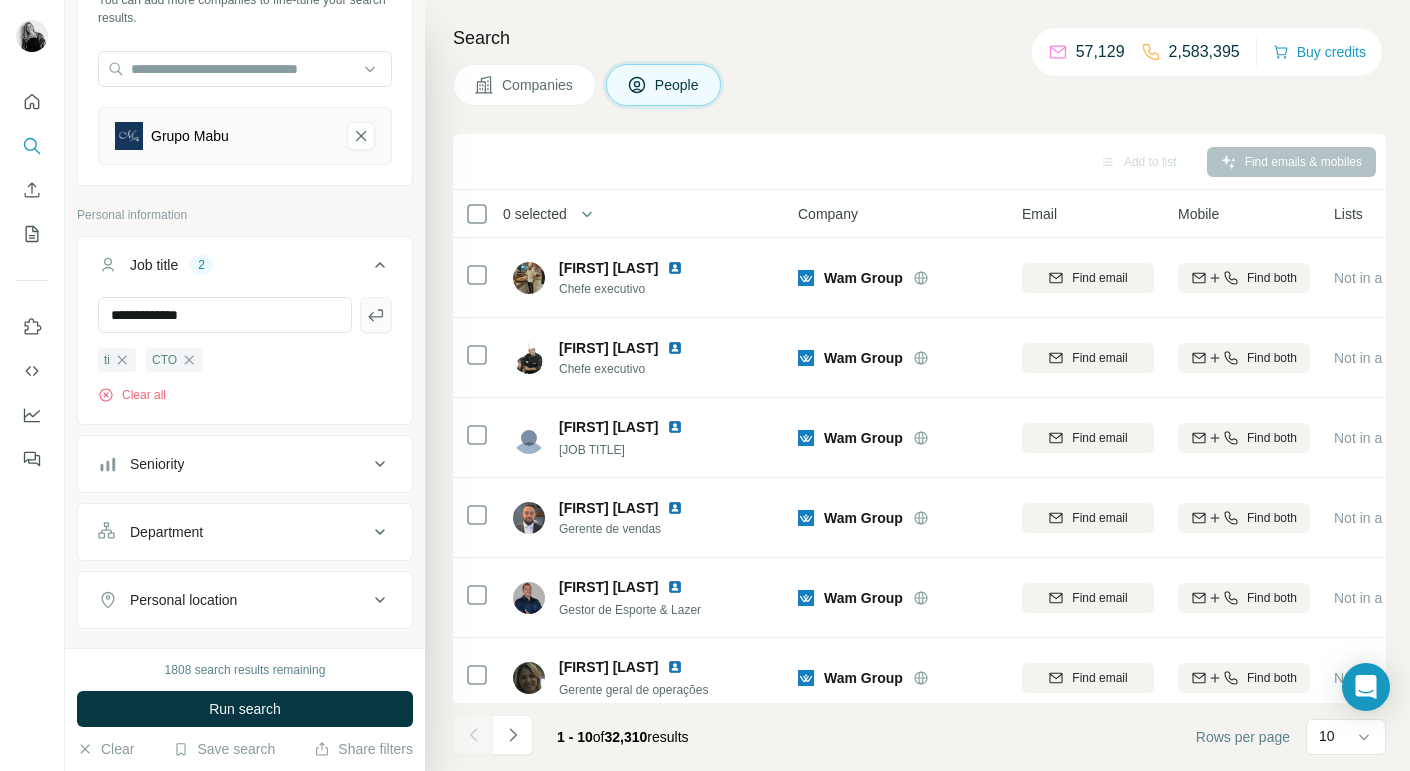 click 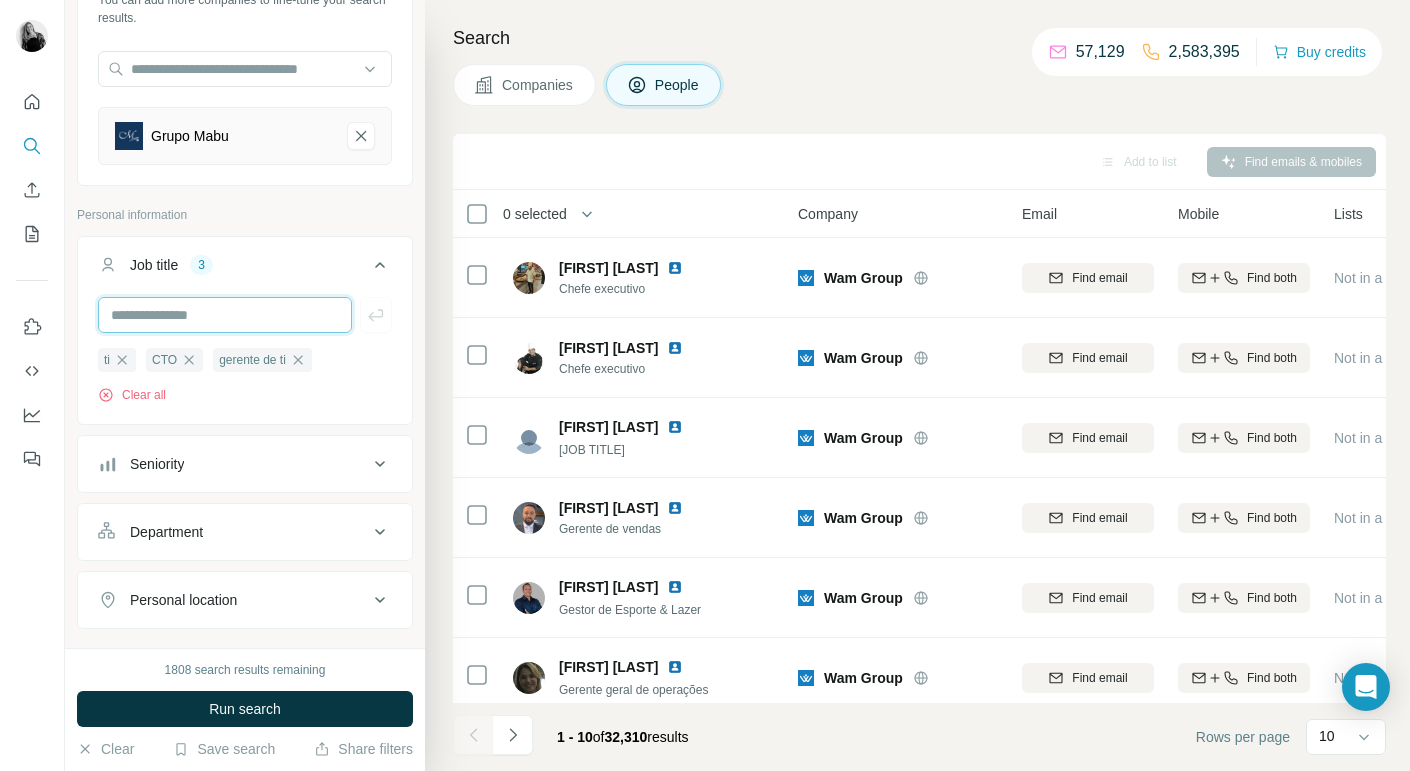 click at bounding box center [225, 315] 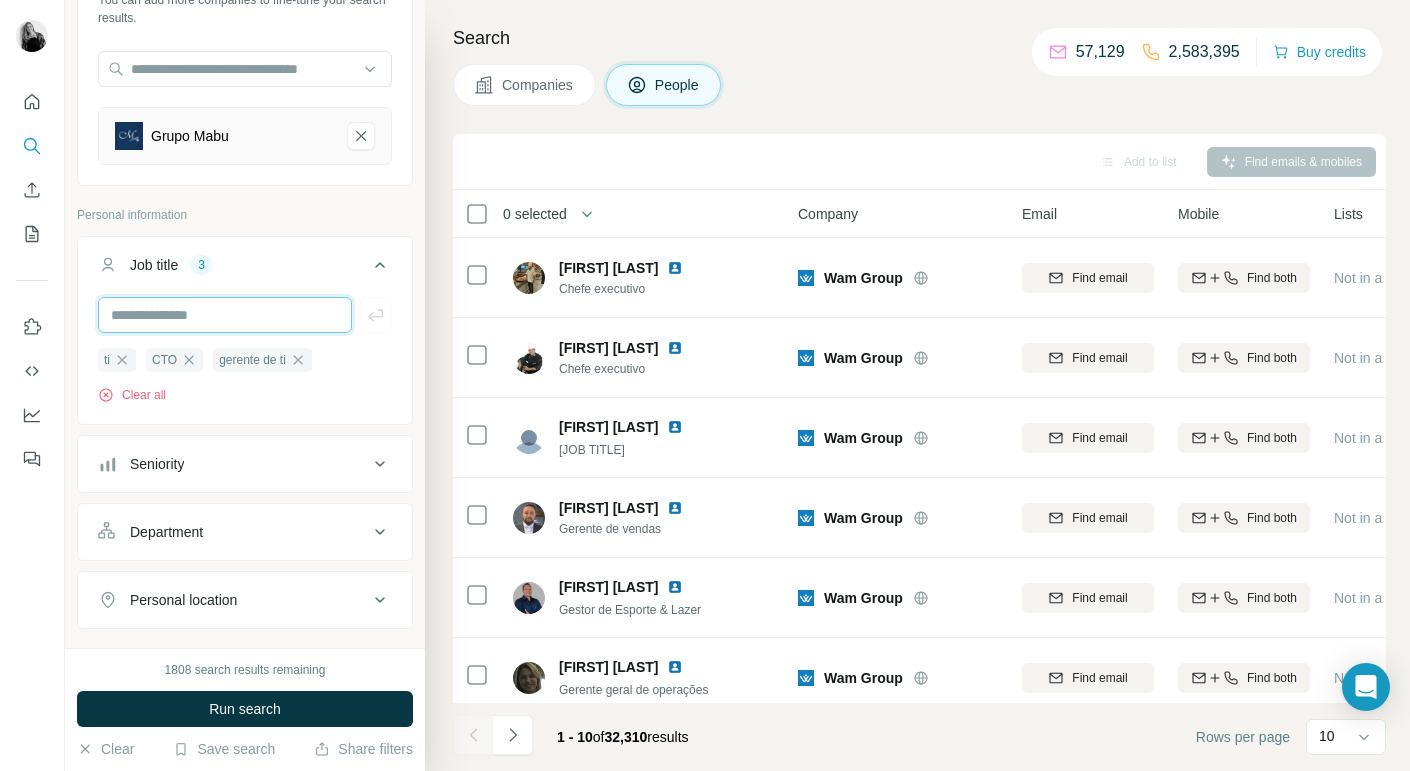 click at bounding box center (225, 315) 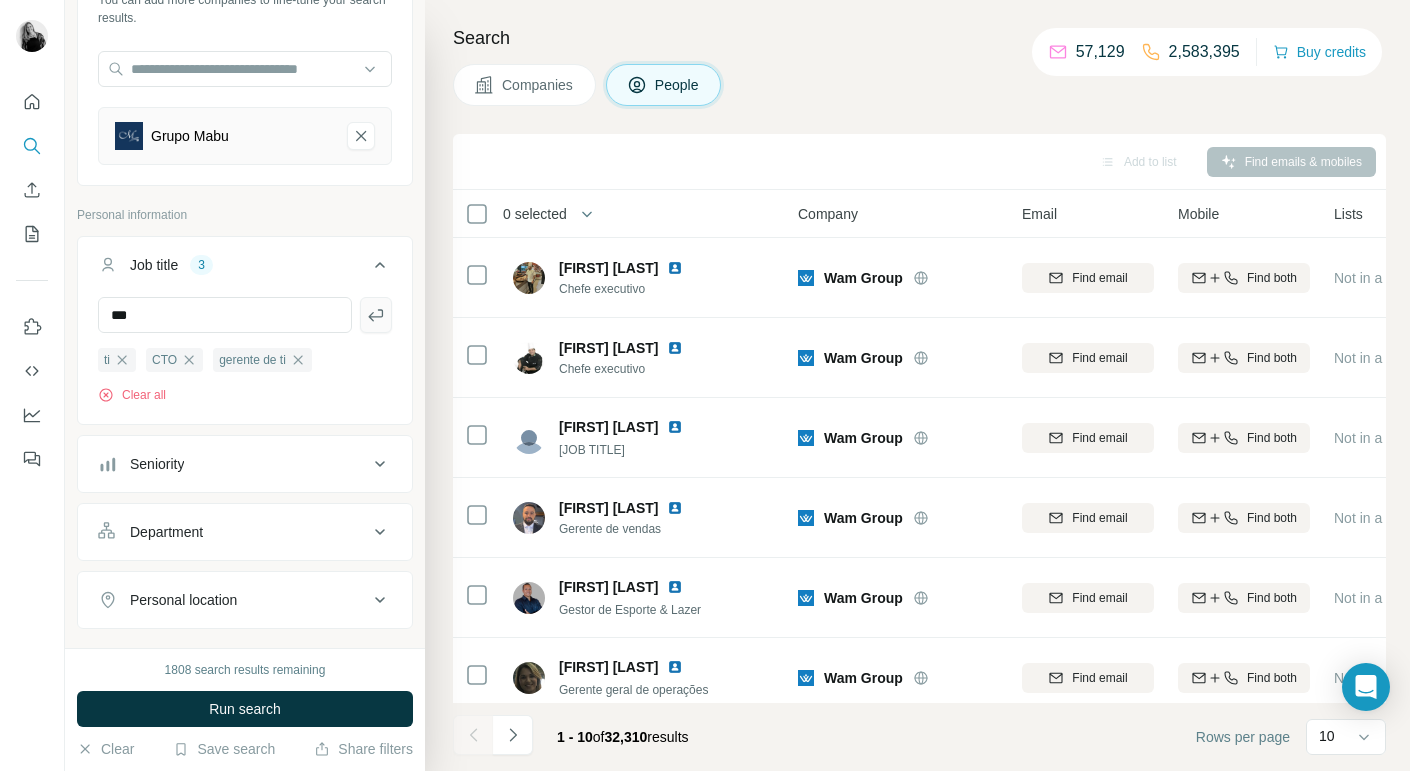 click 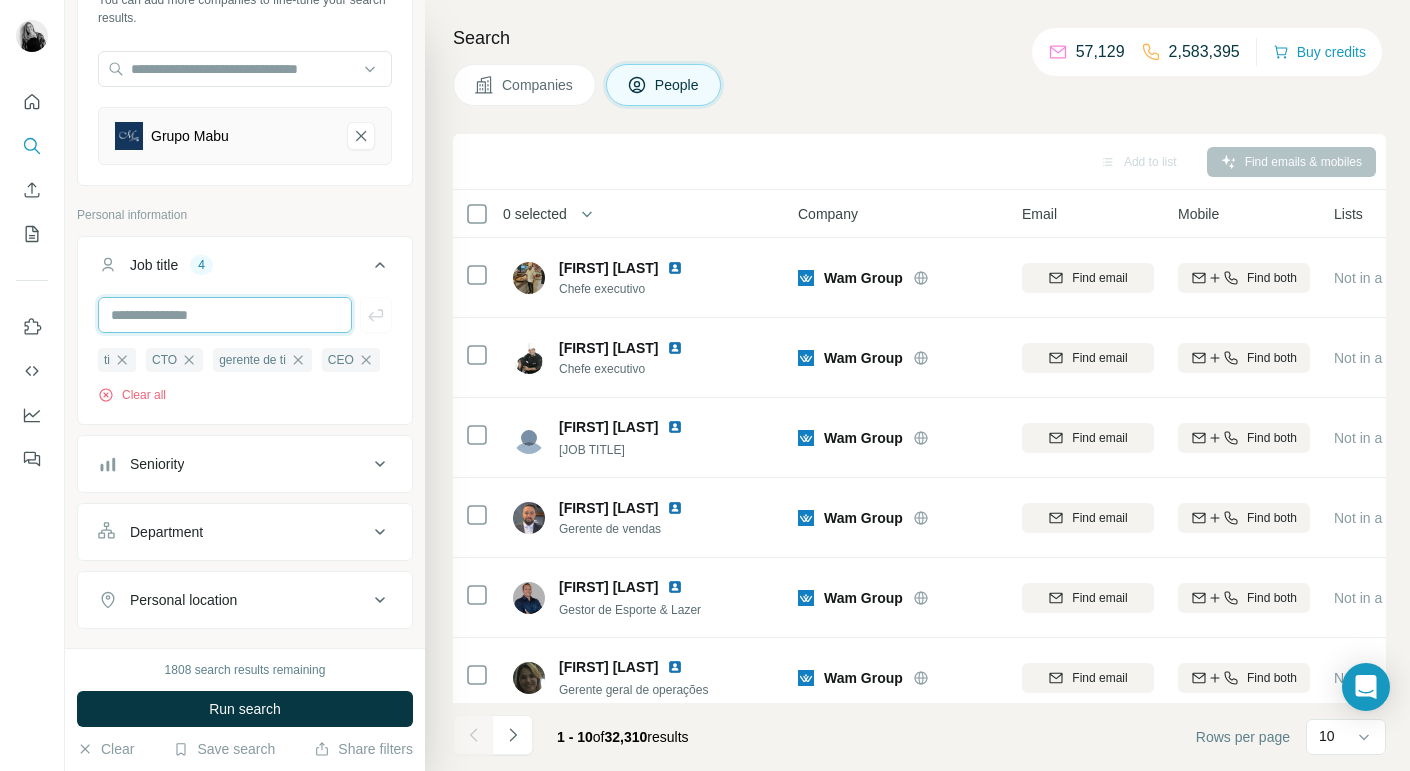 click at bounding box center [225, 315] 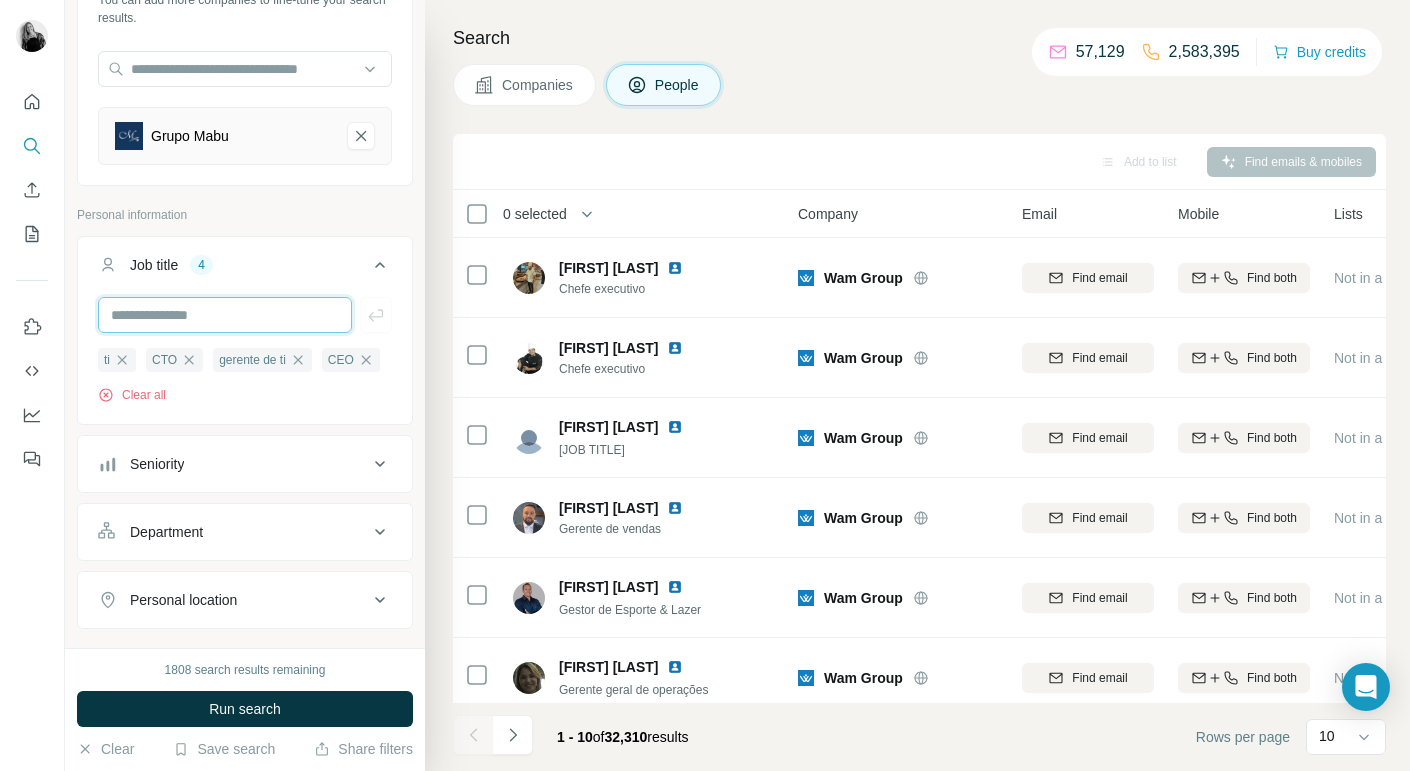 click at bounding box center (225, 315) 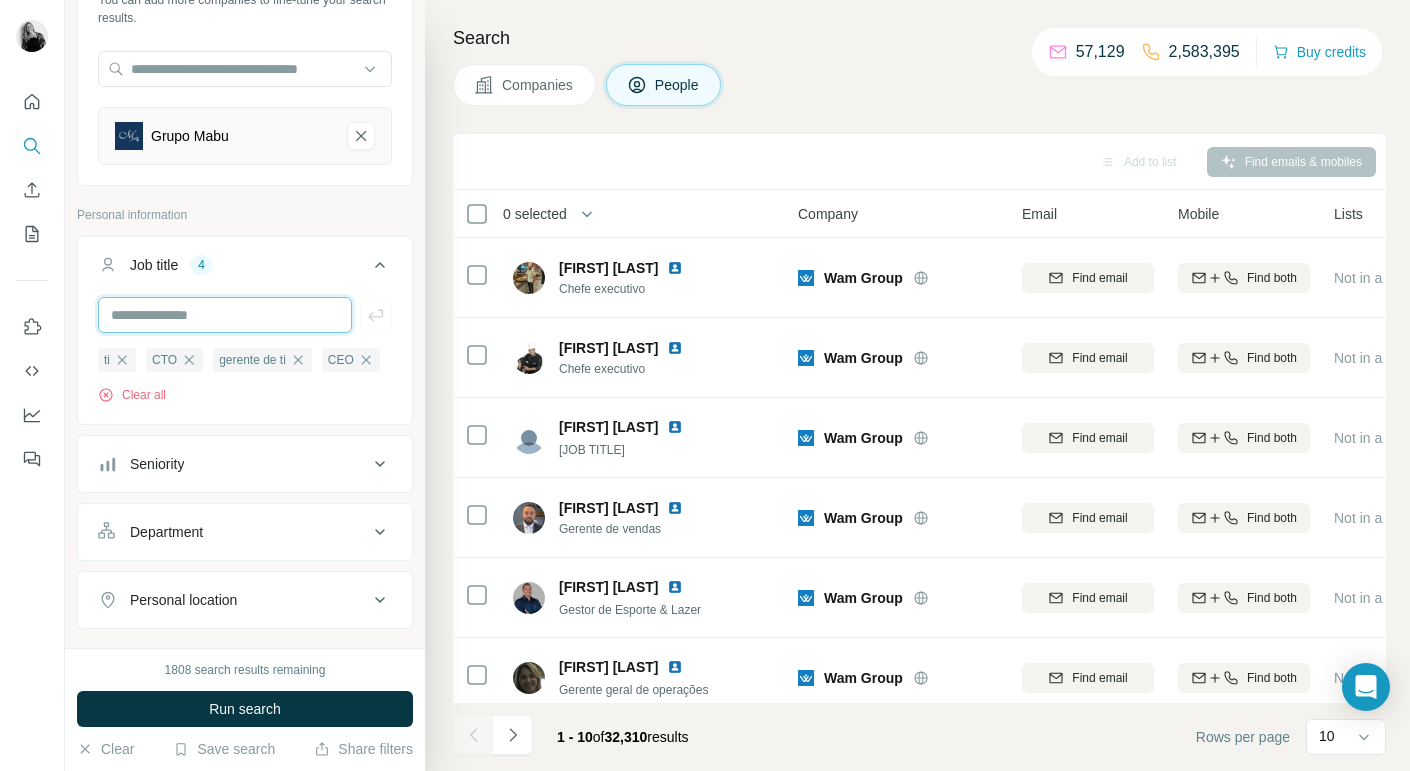 type on "***" 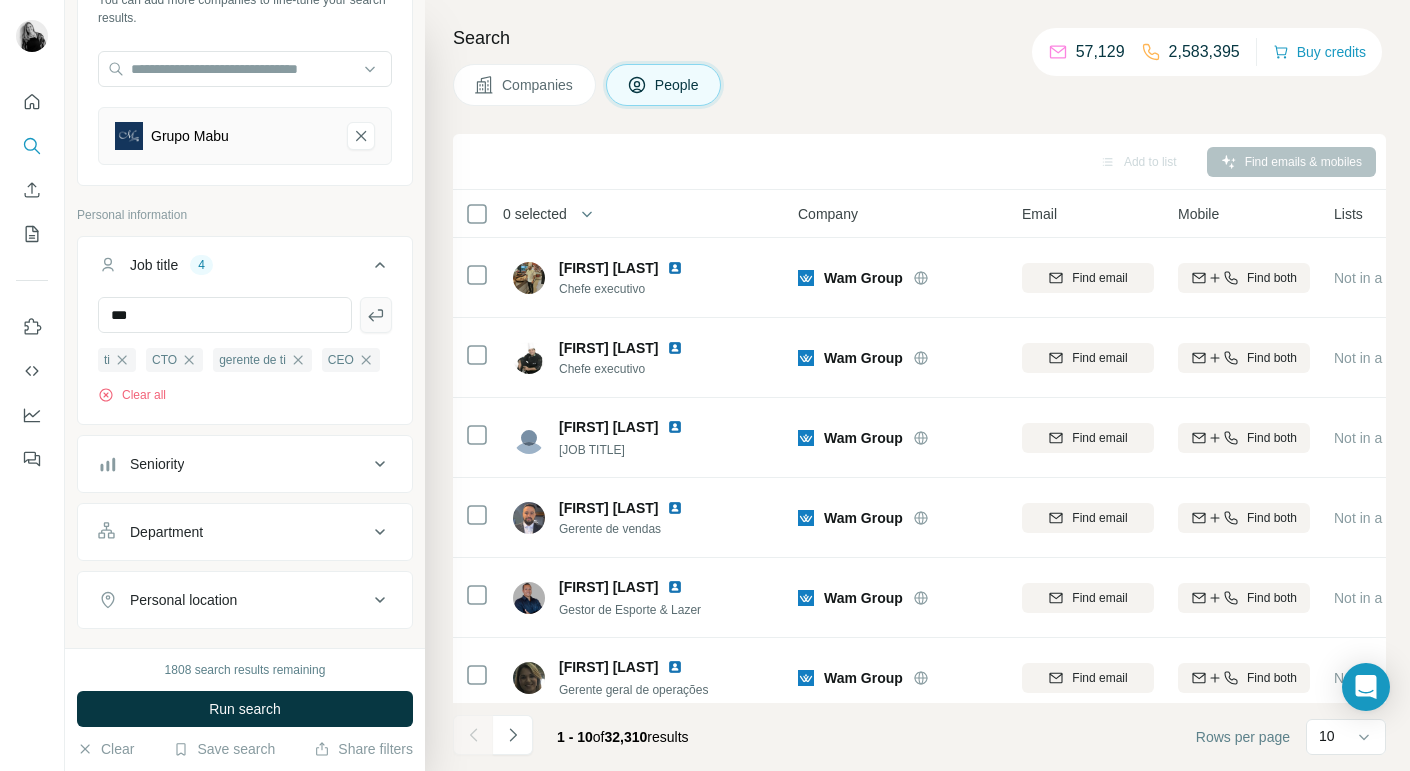 click 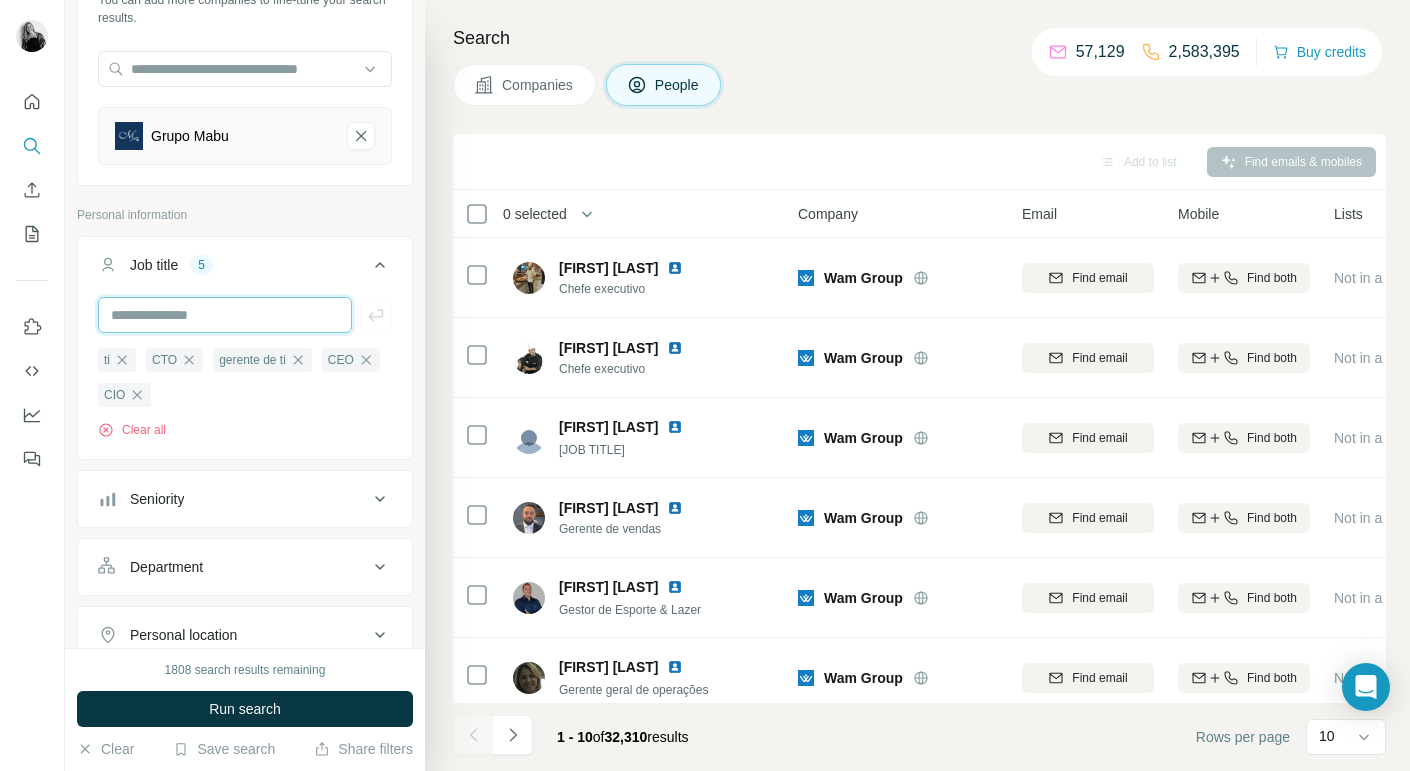 click at bounding box center [225, 315] 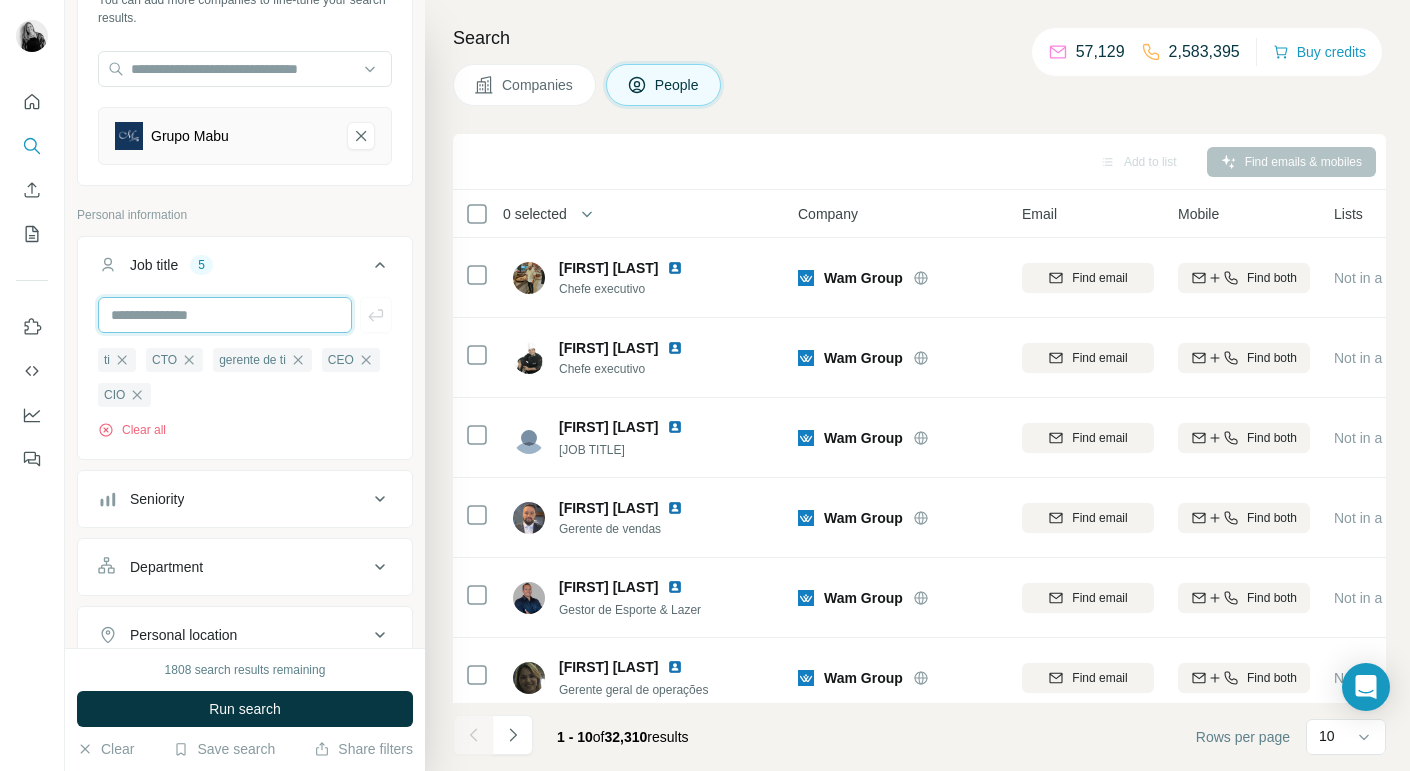type on "**********" 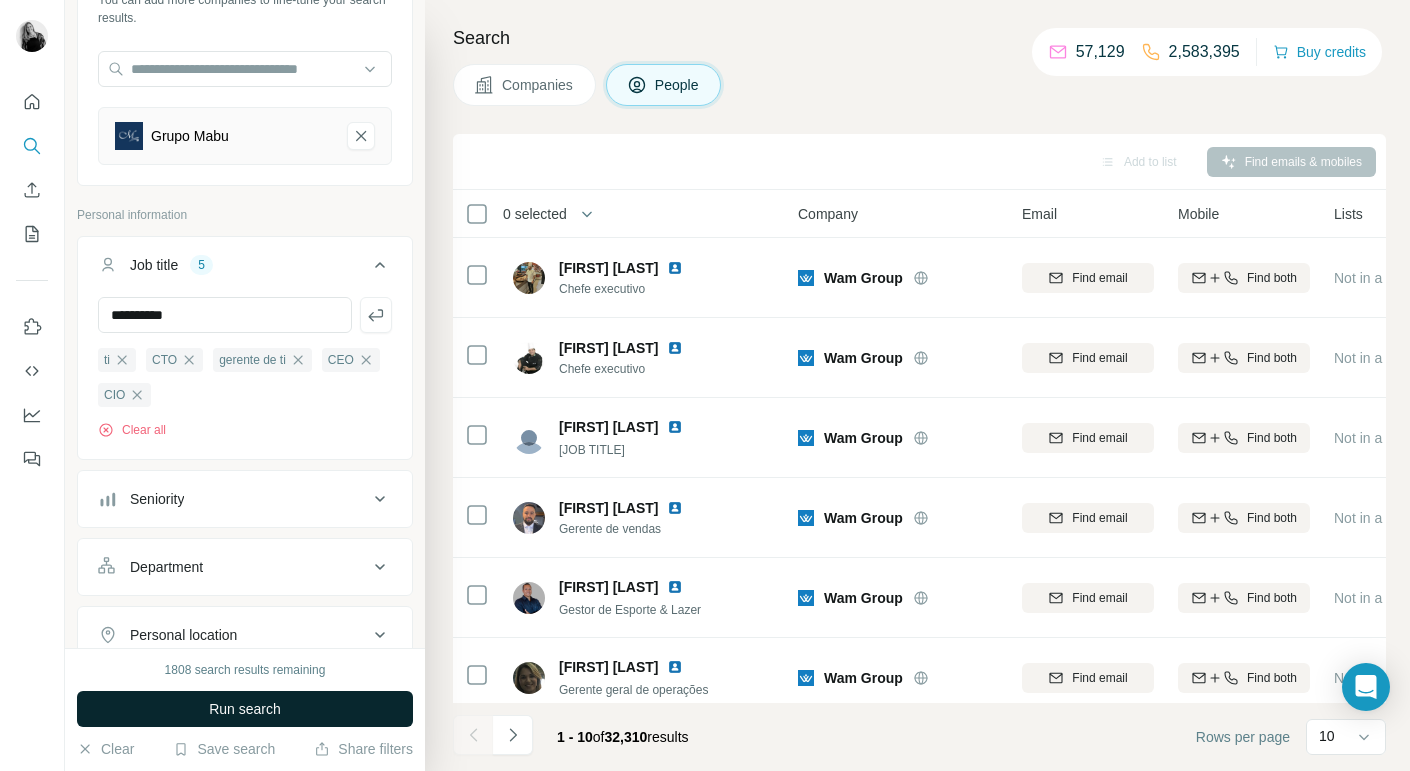 click on "Run search" at bounding box center (245, 709) 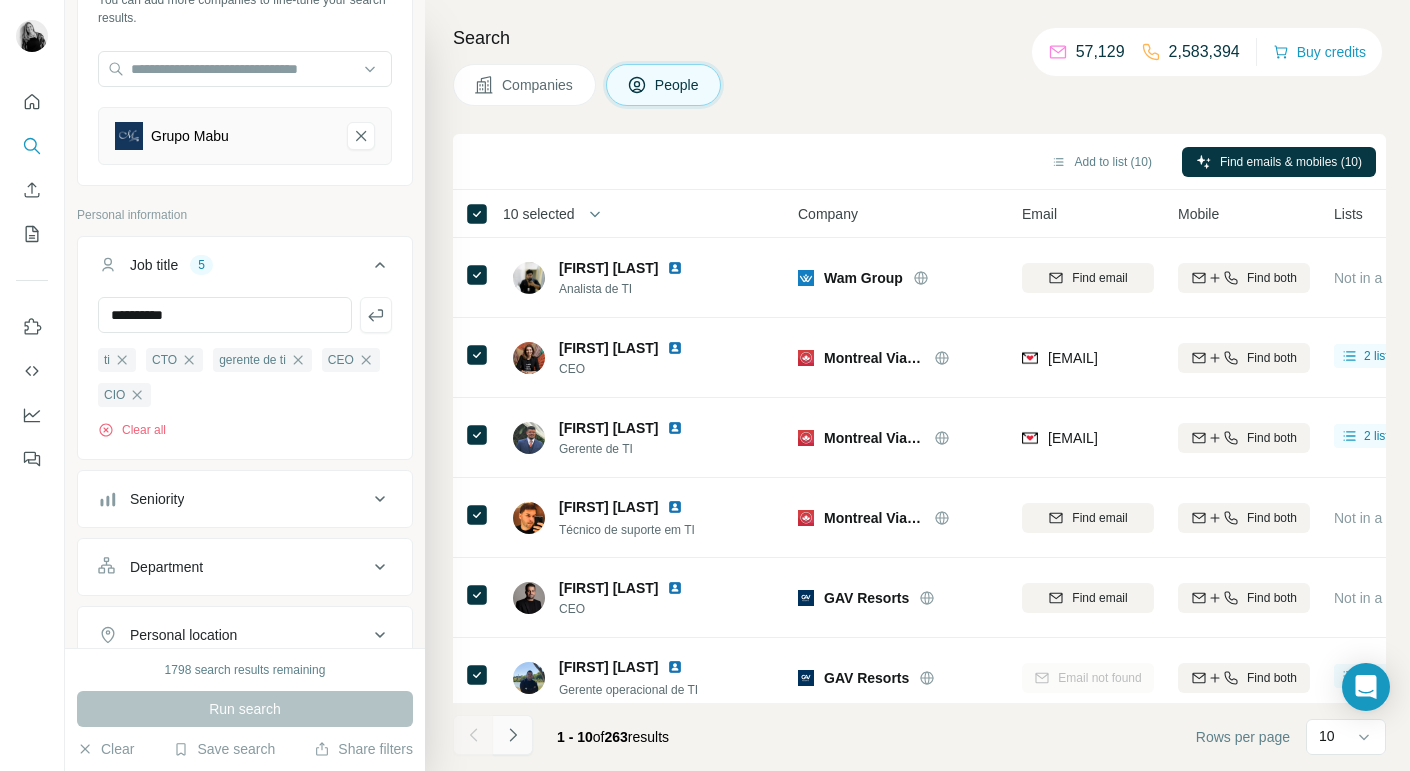 click 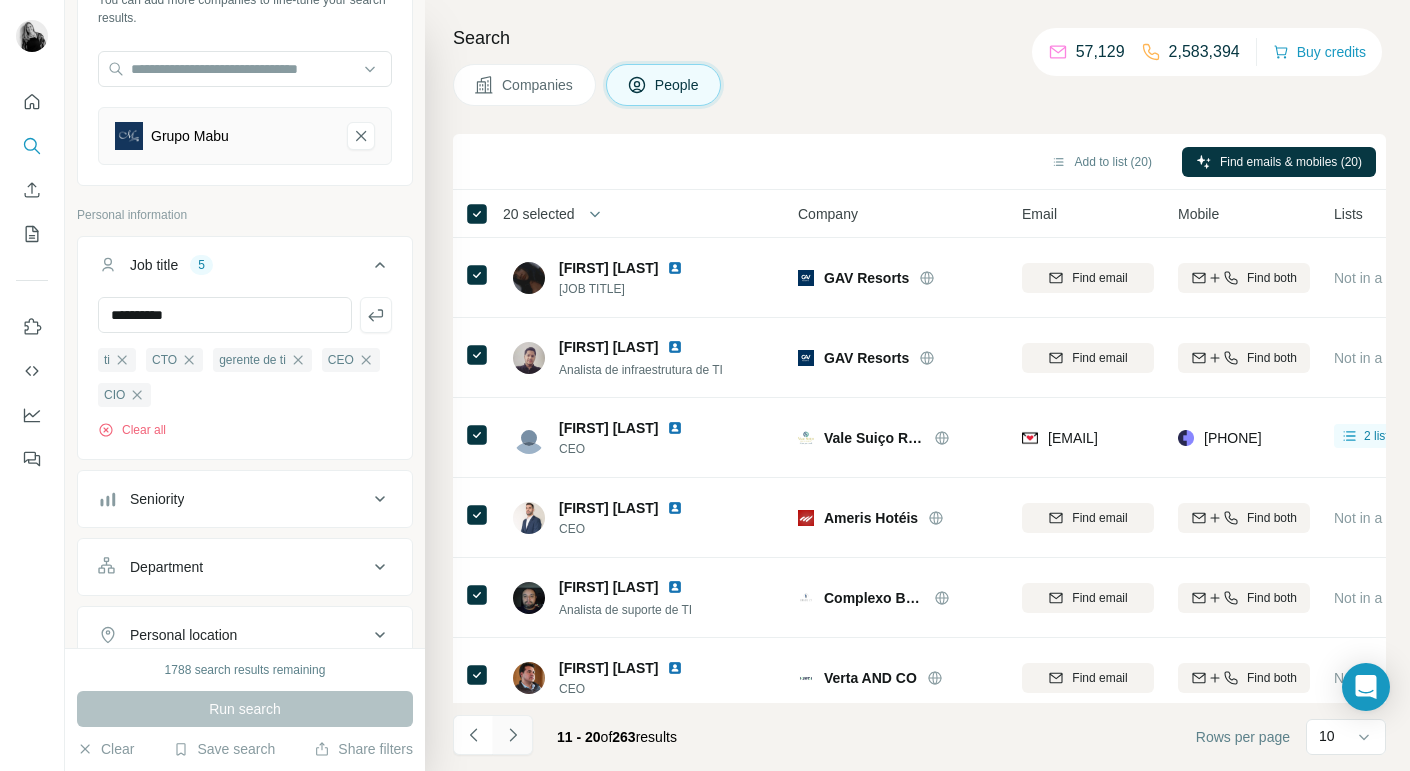 click 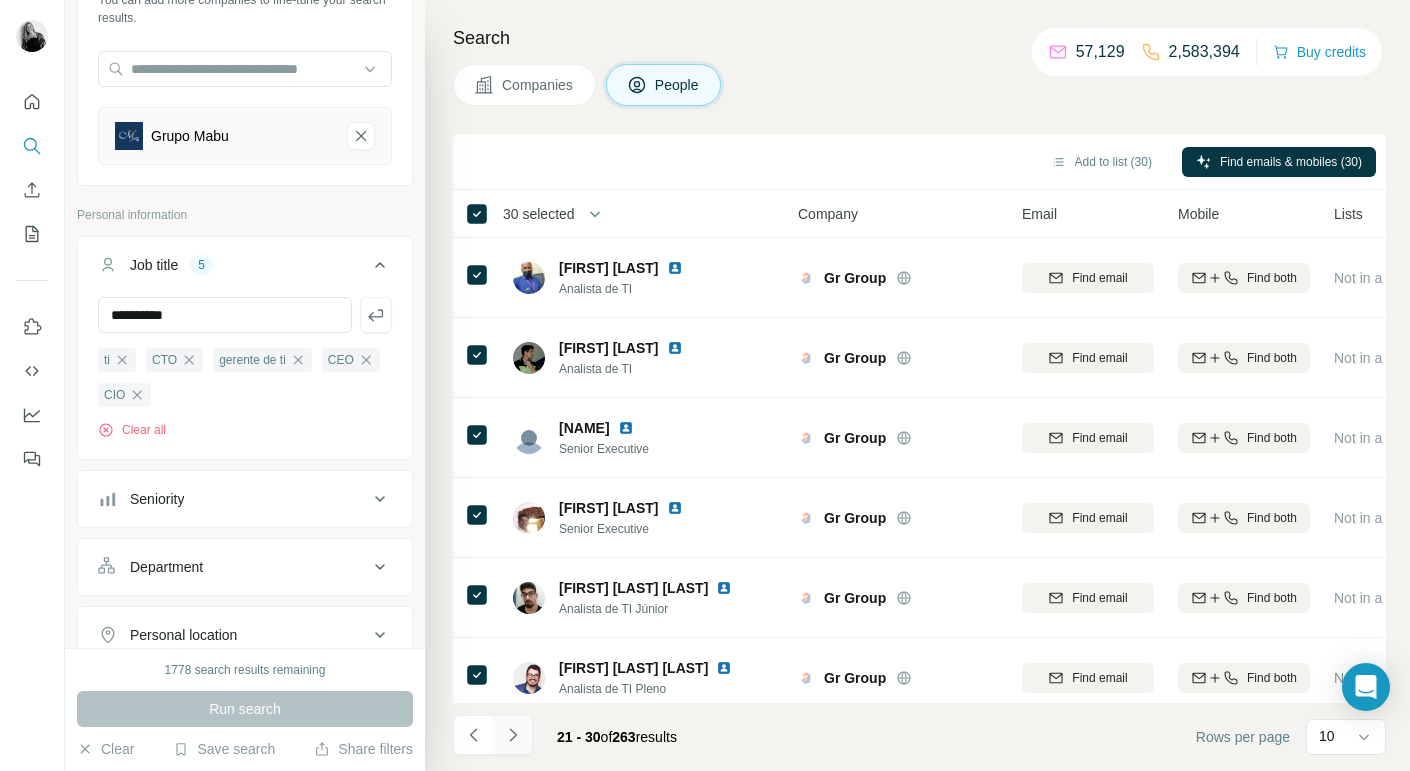 click 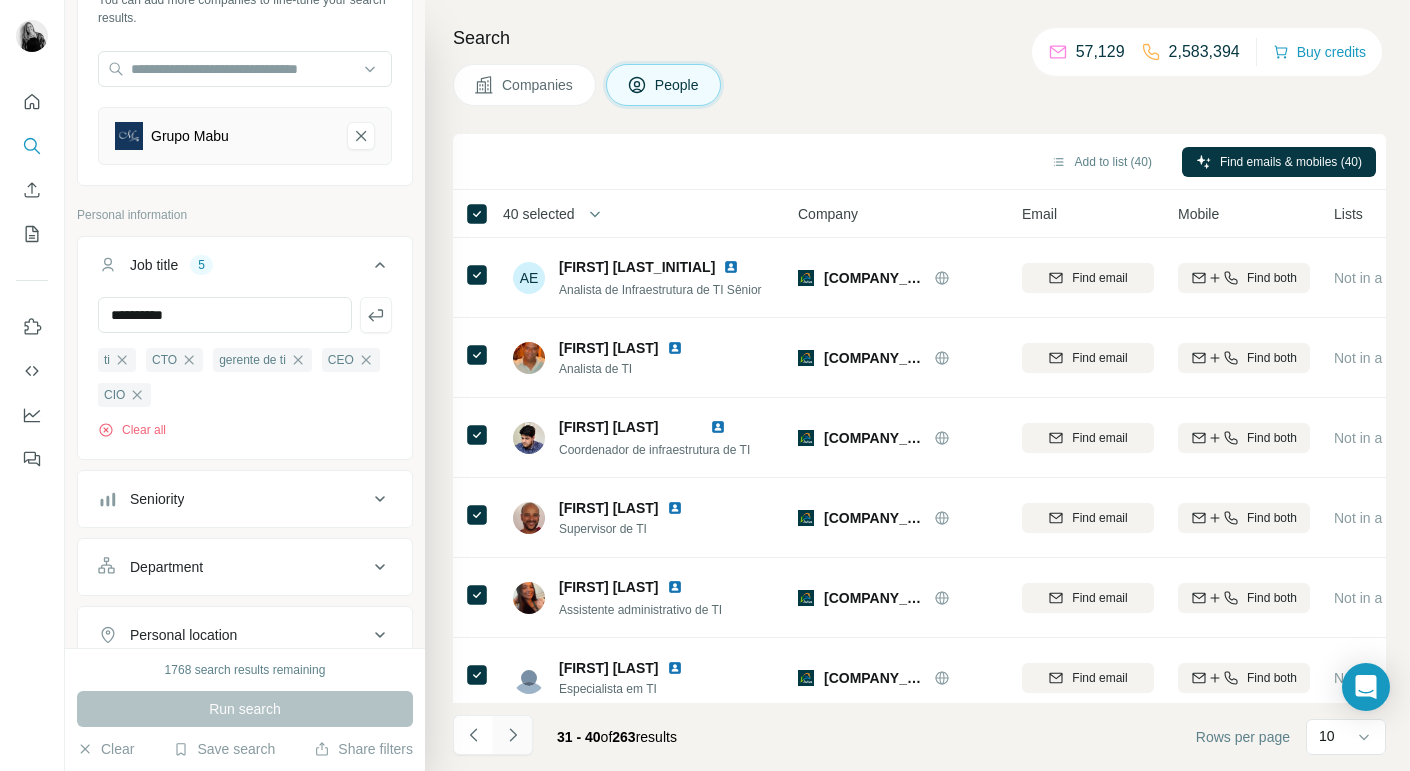 click 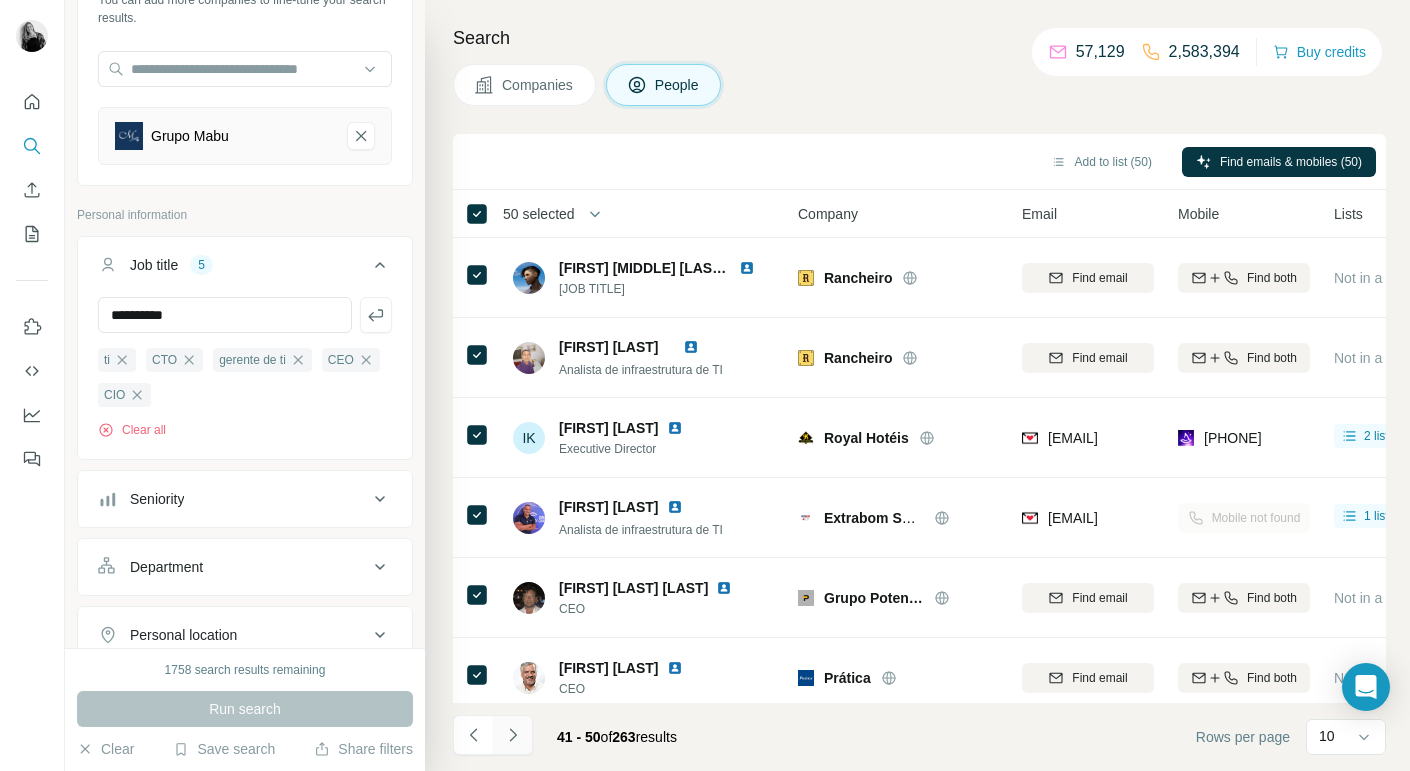 click 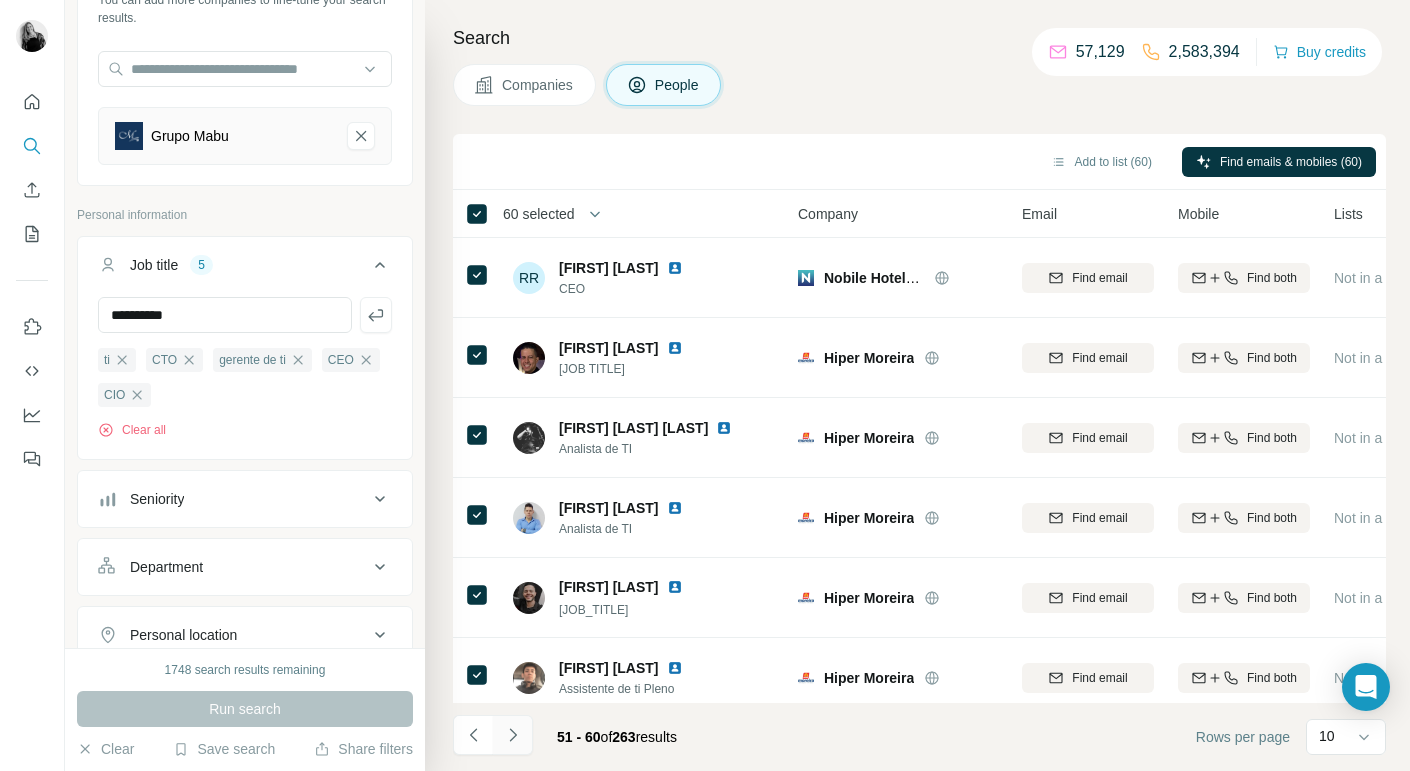 click 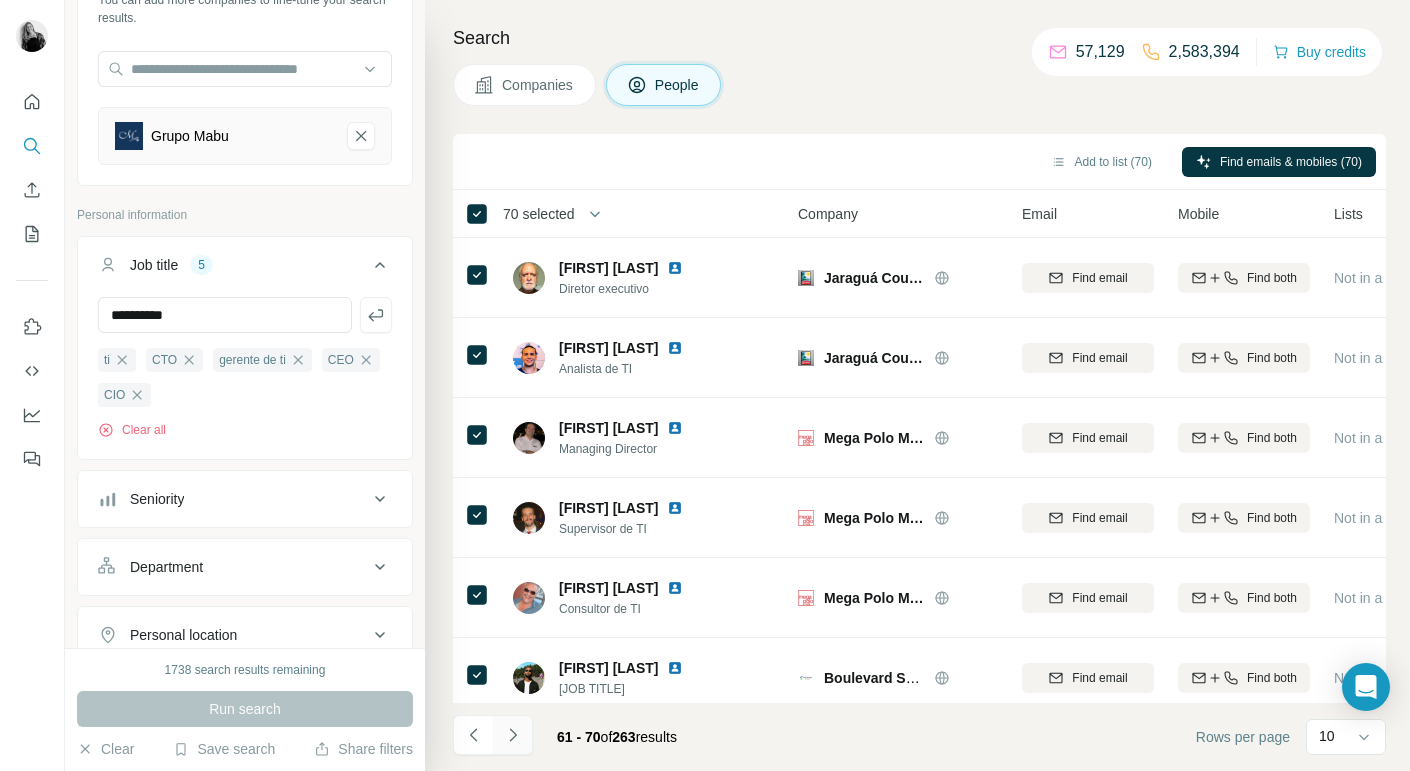 click 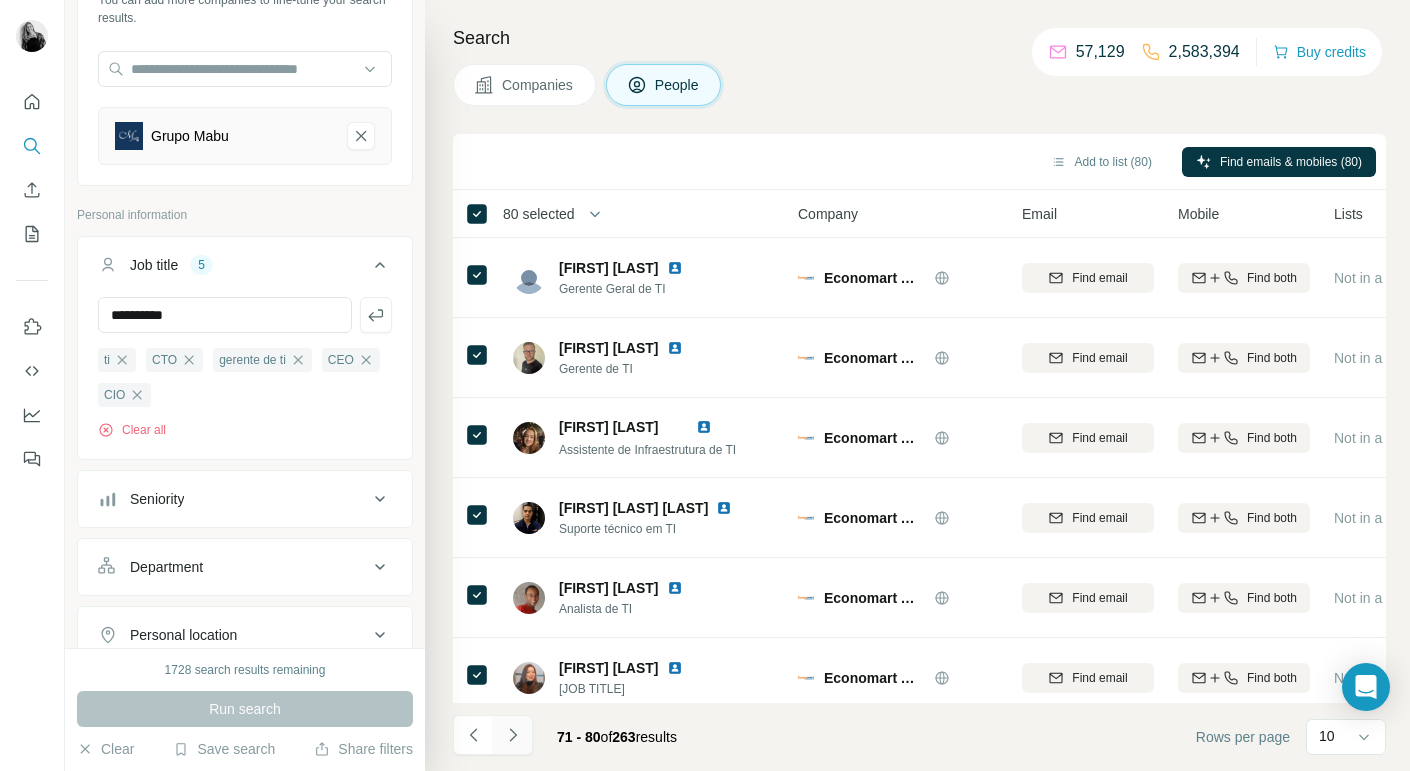 click 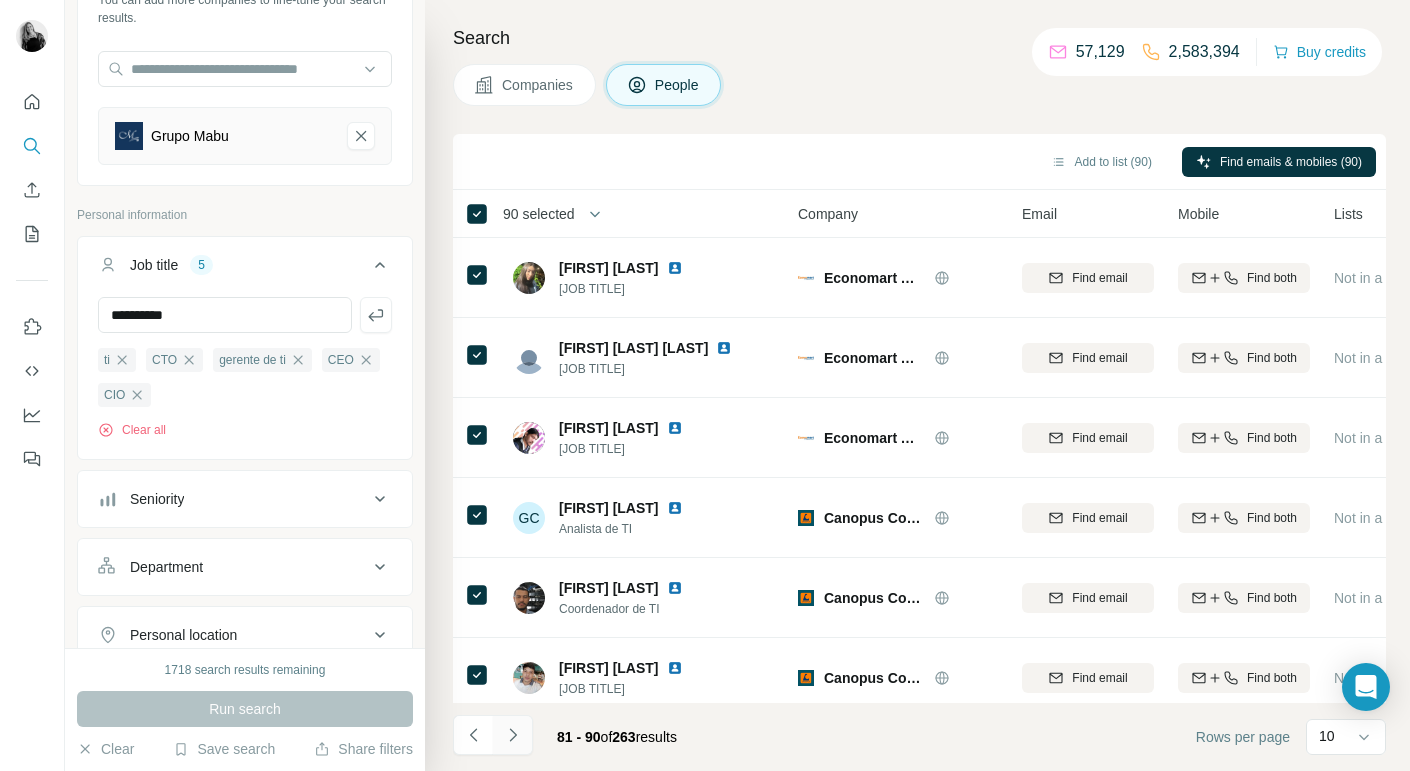 click 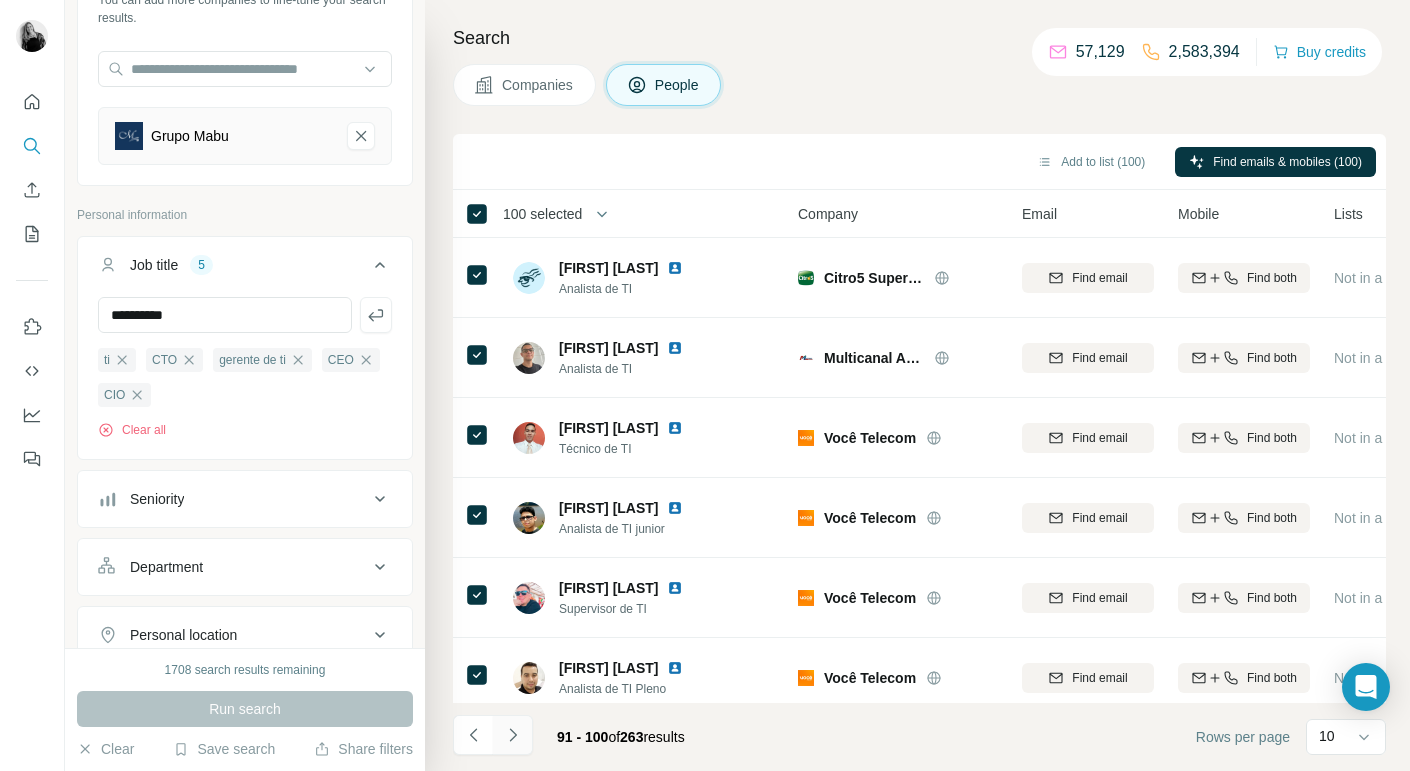 click 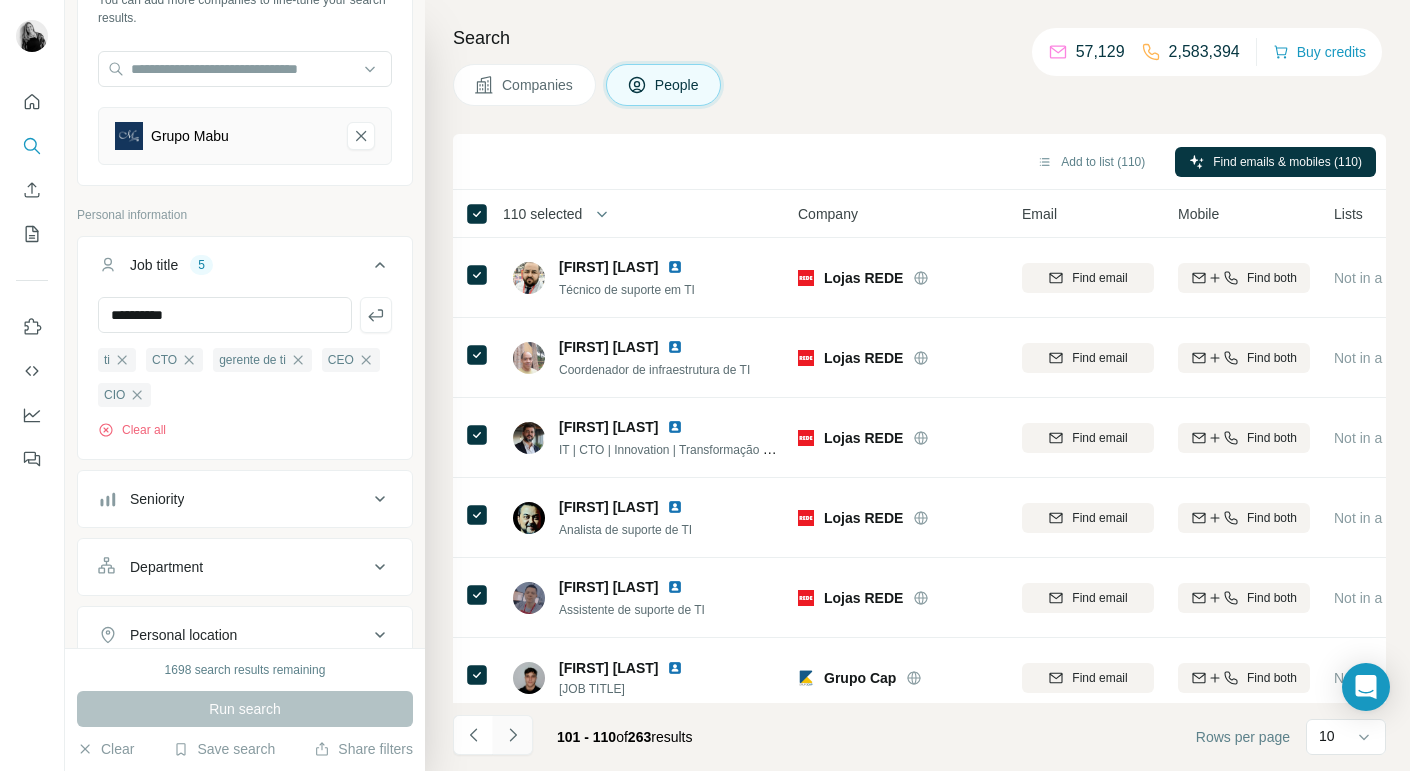 click 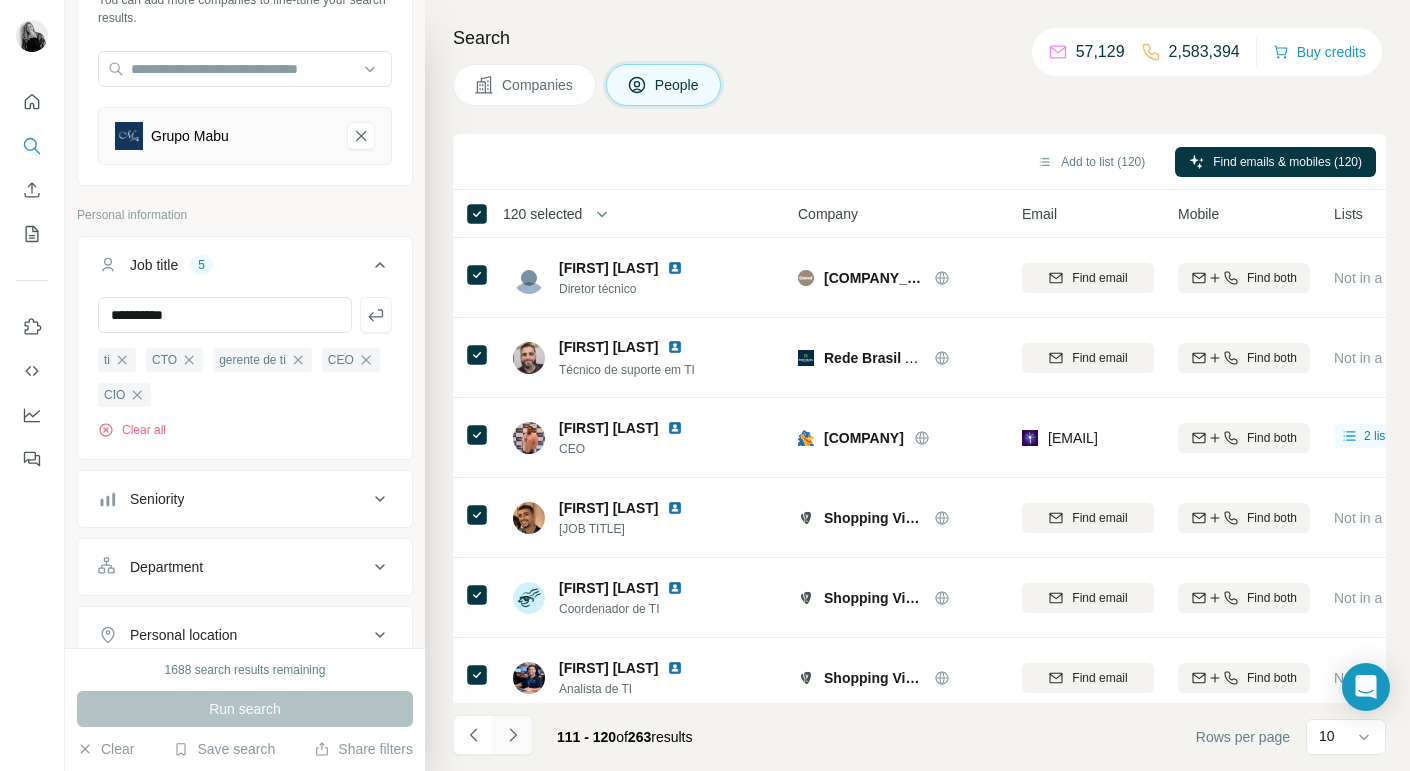 click 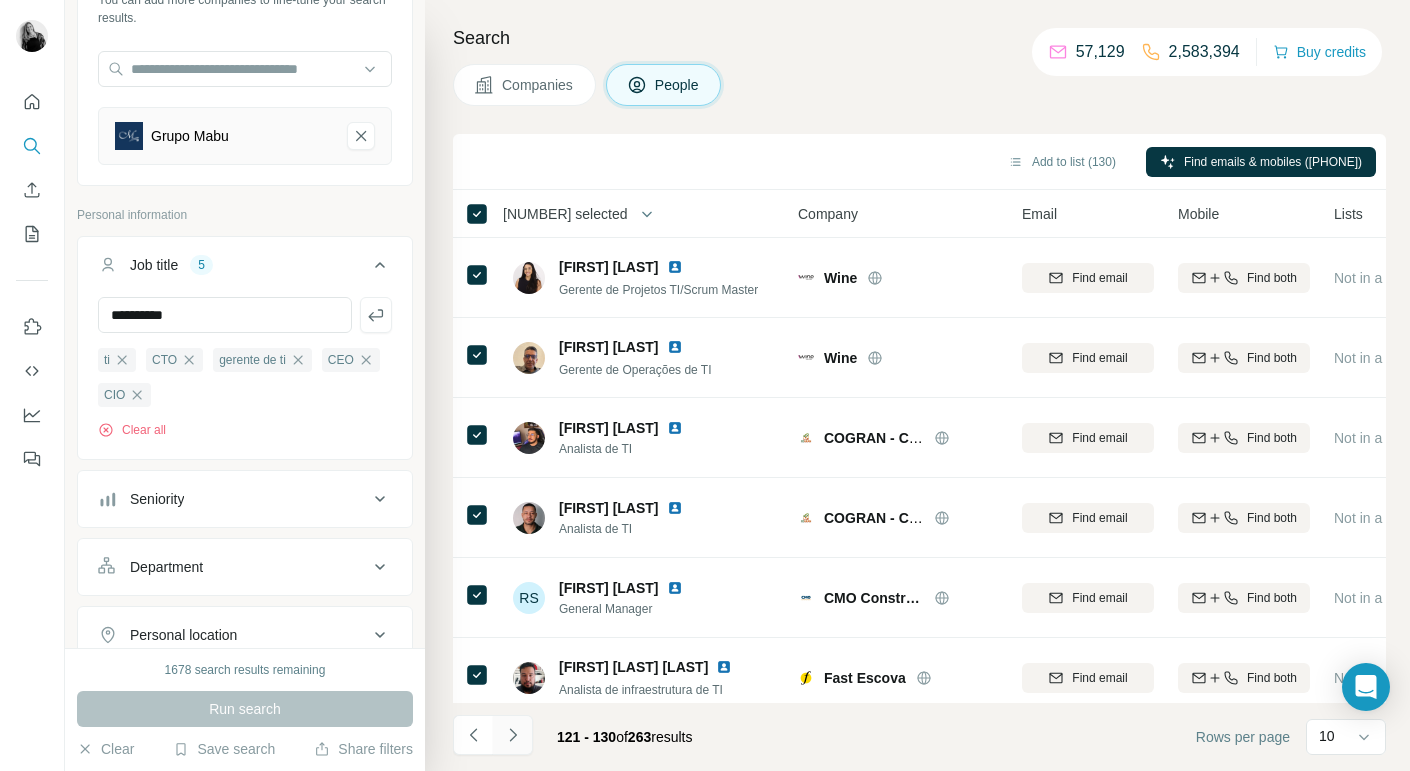 click at bounding box center (513, 735) 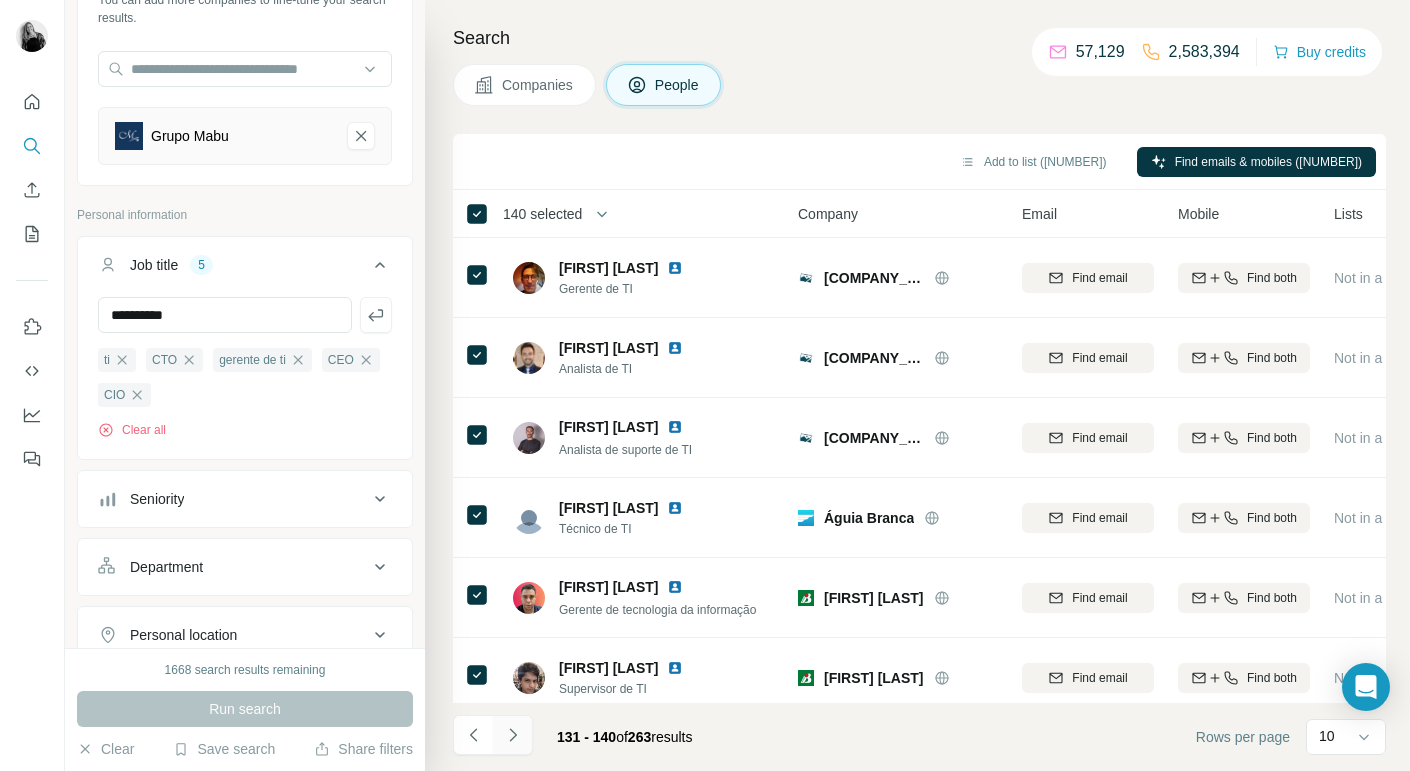 click 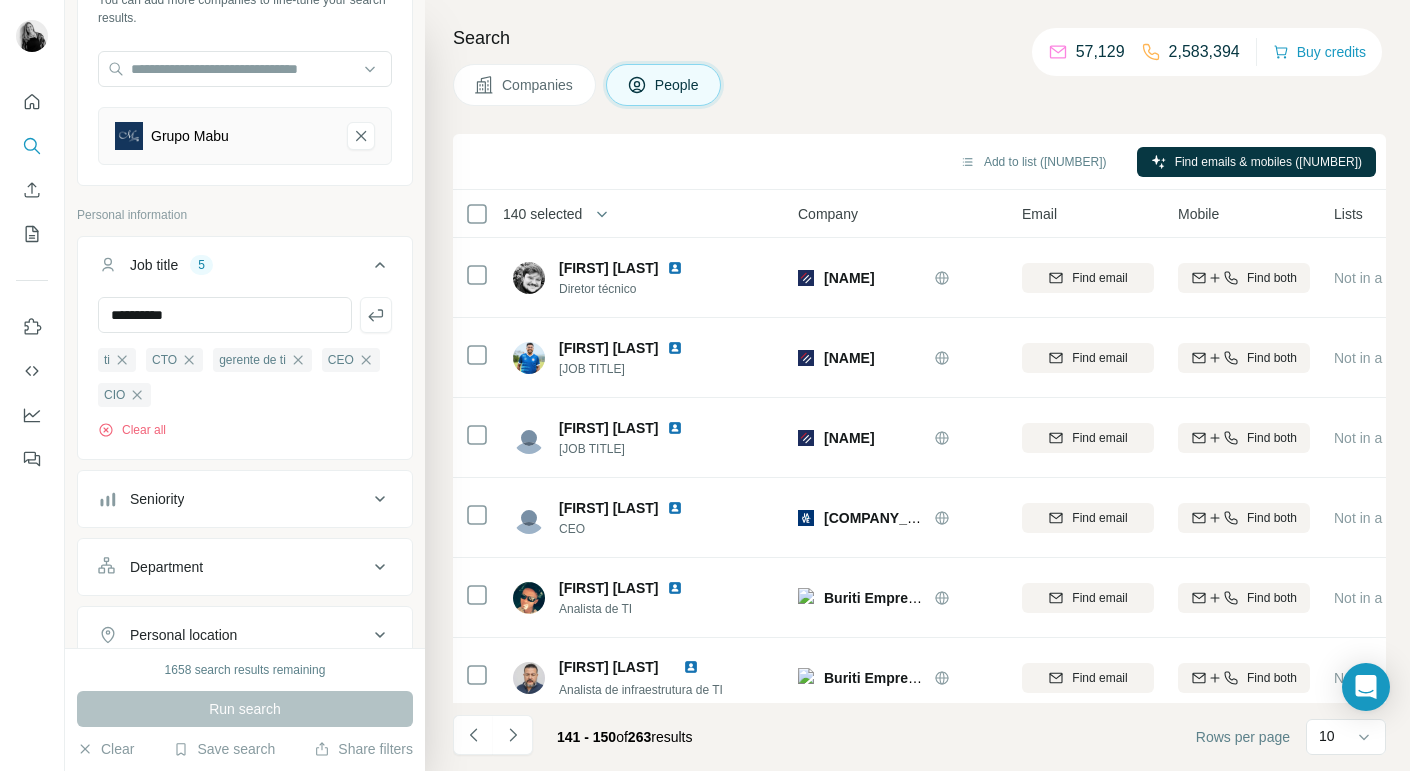 click 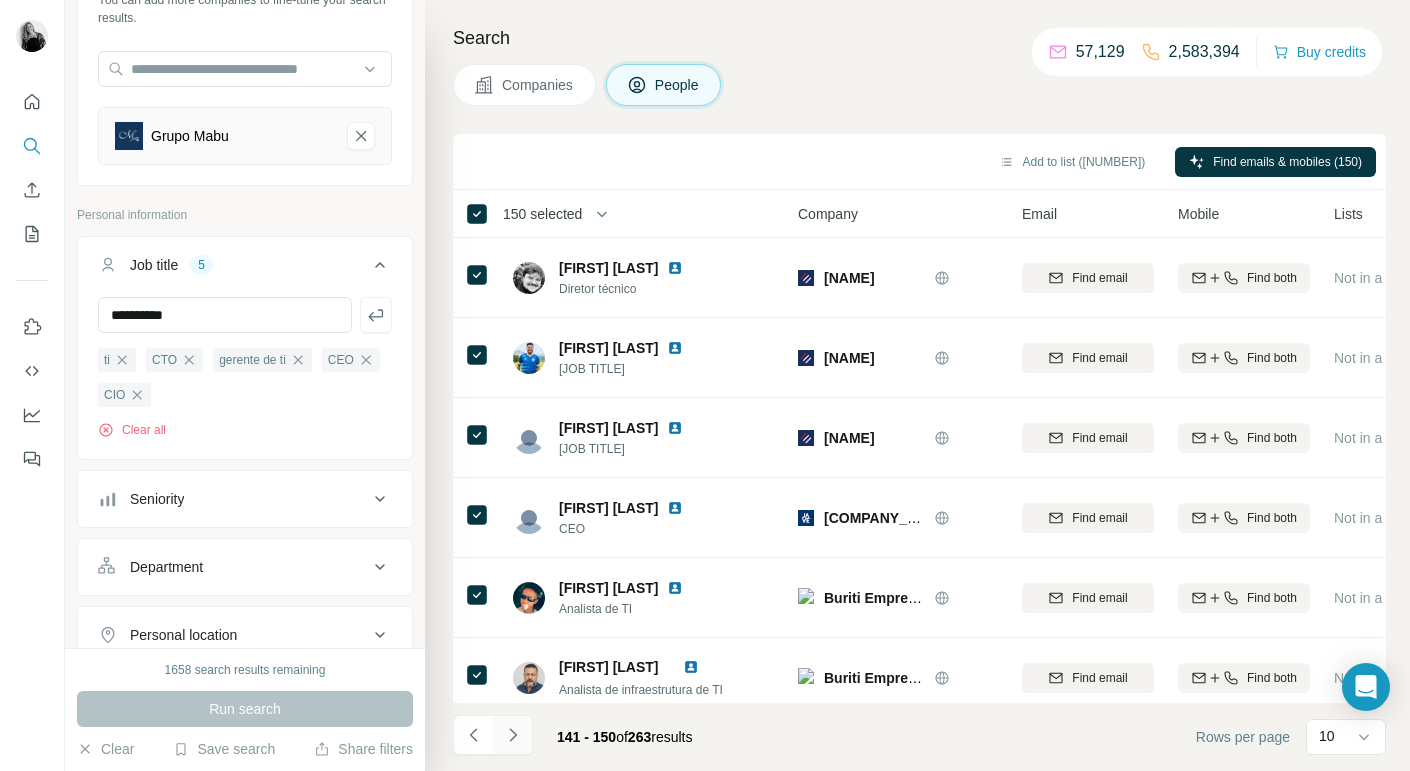 click 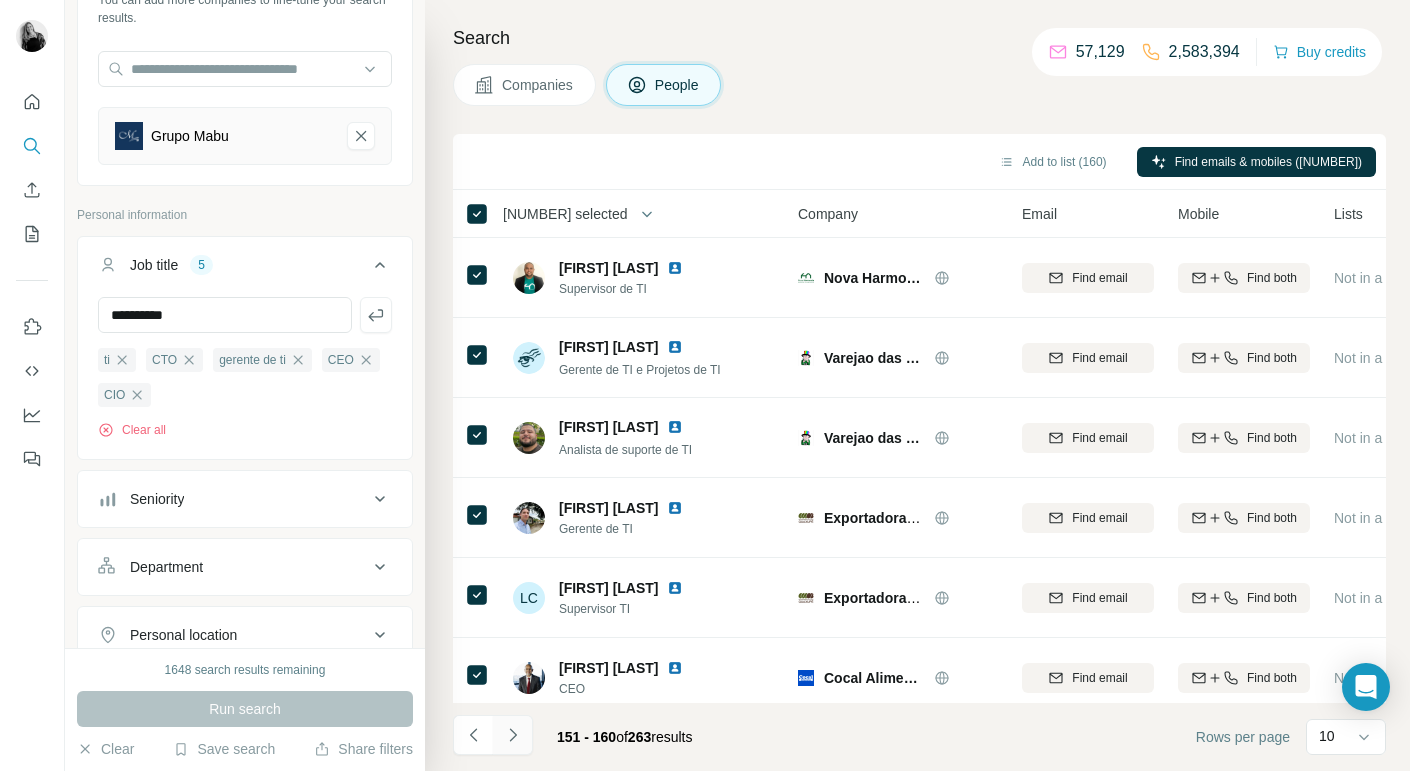click 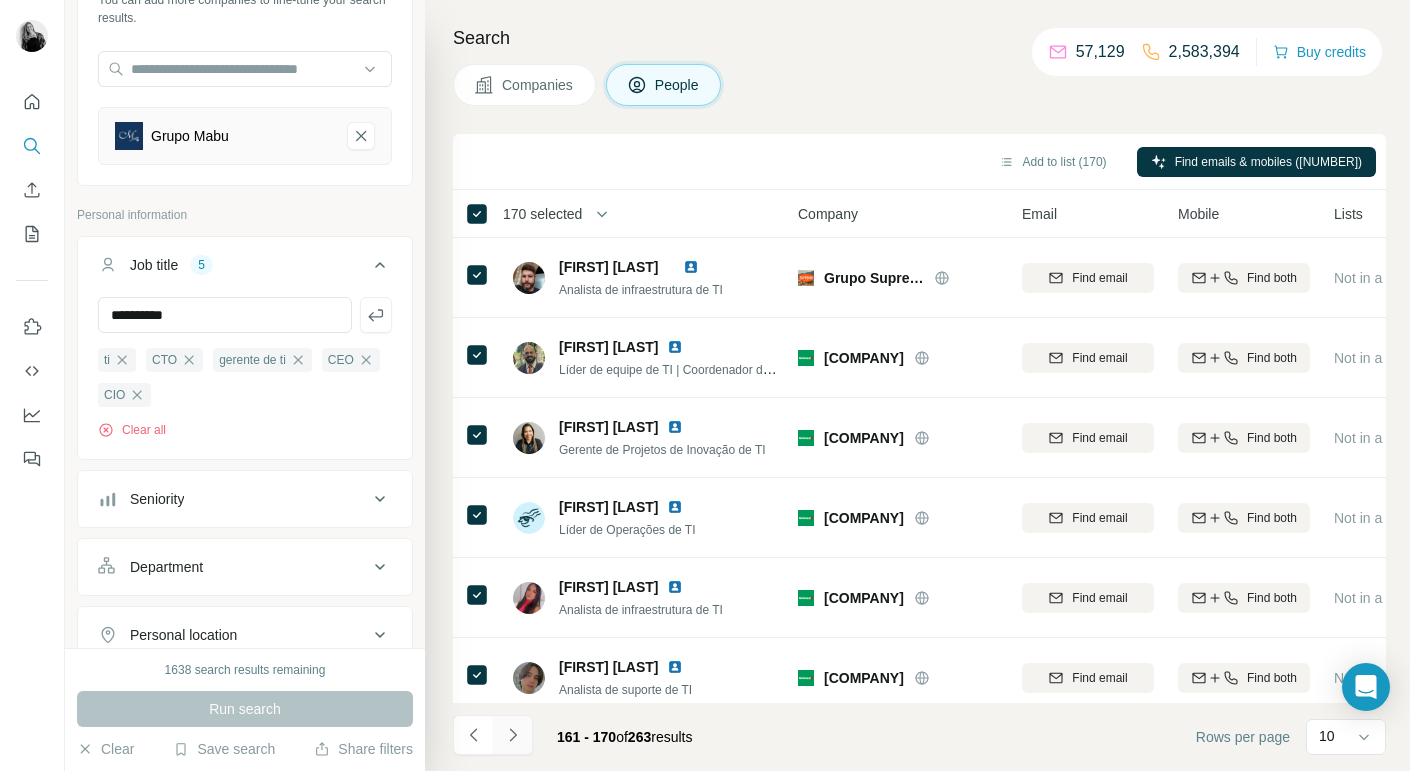 click 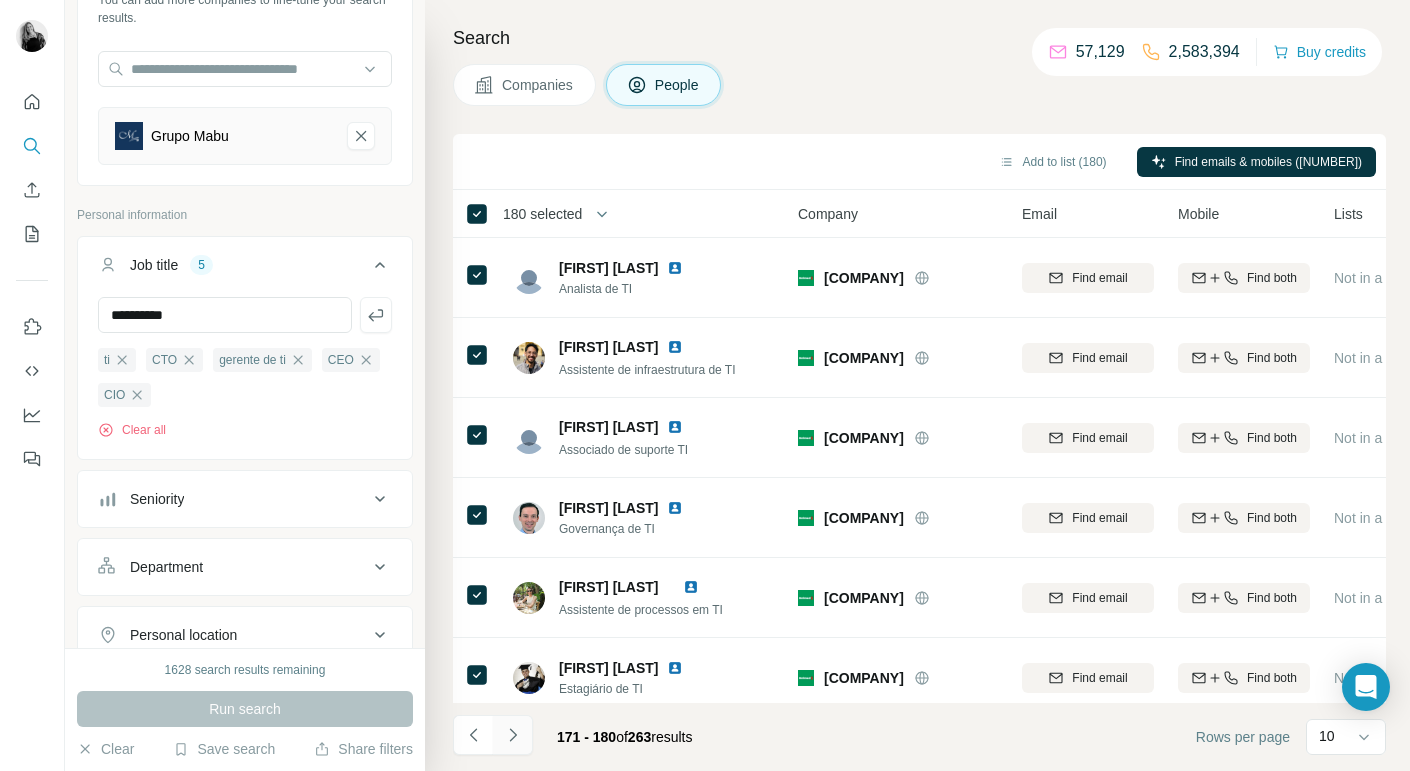 click 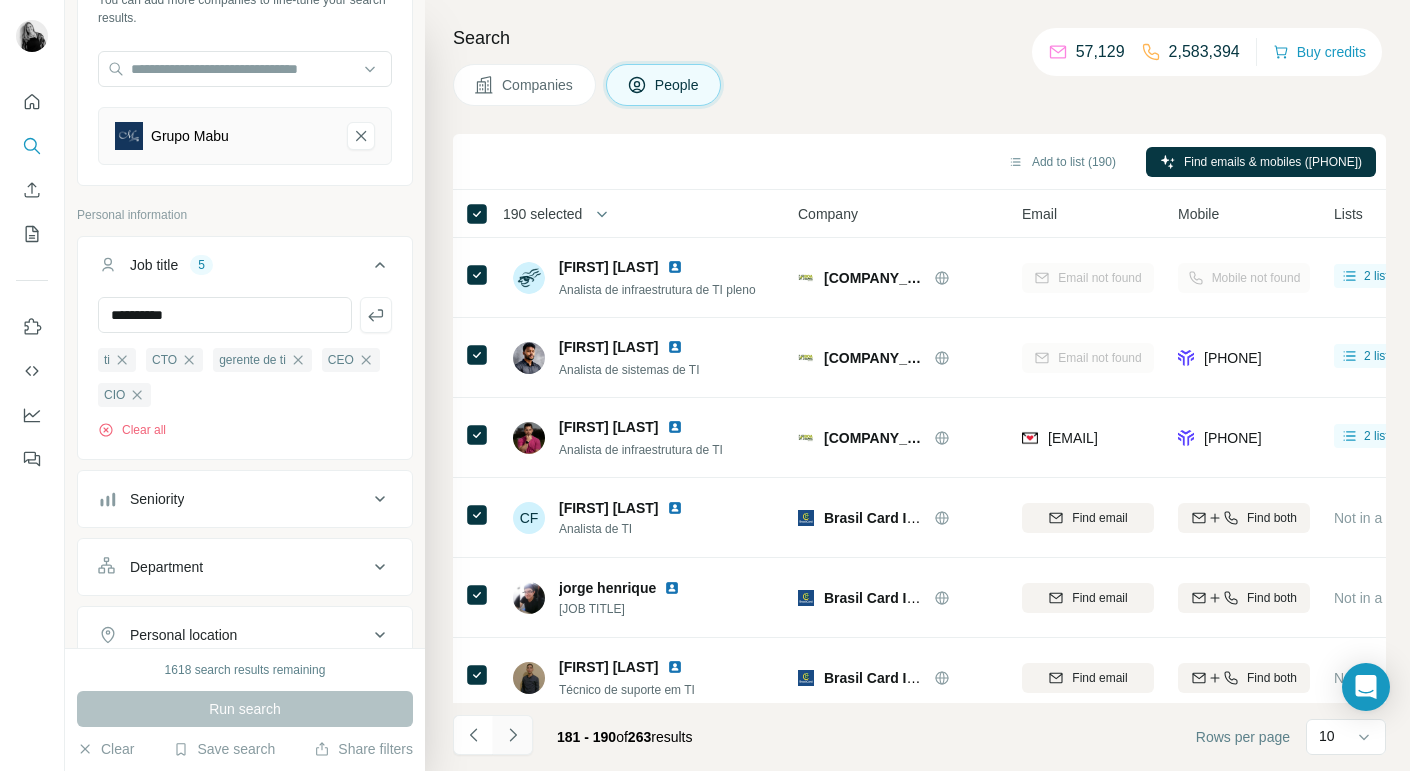 click 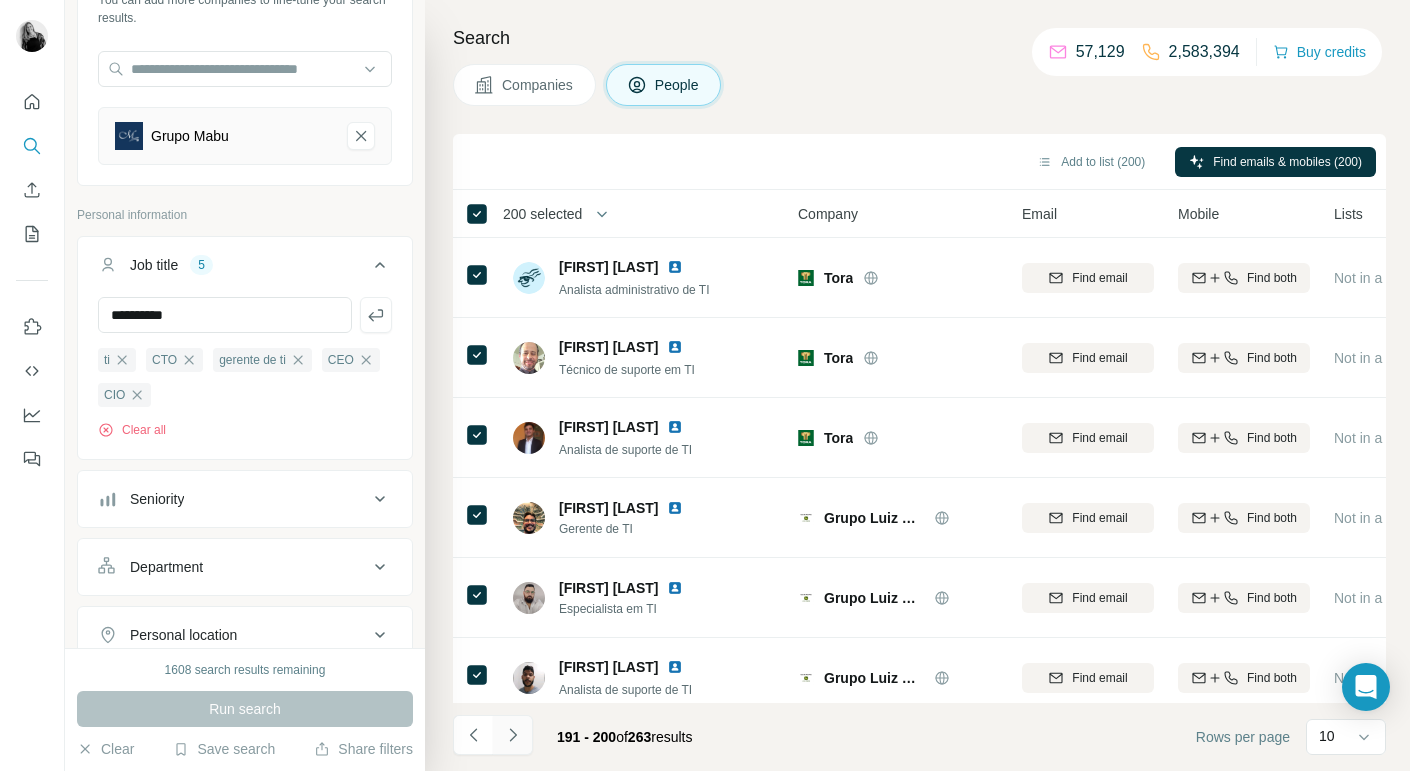 click 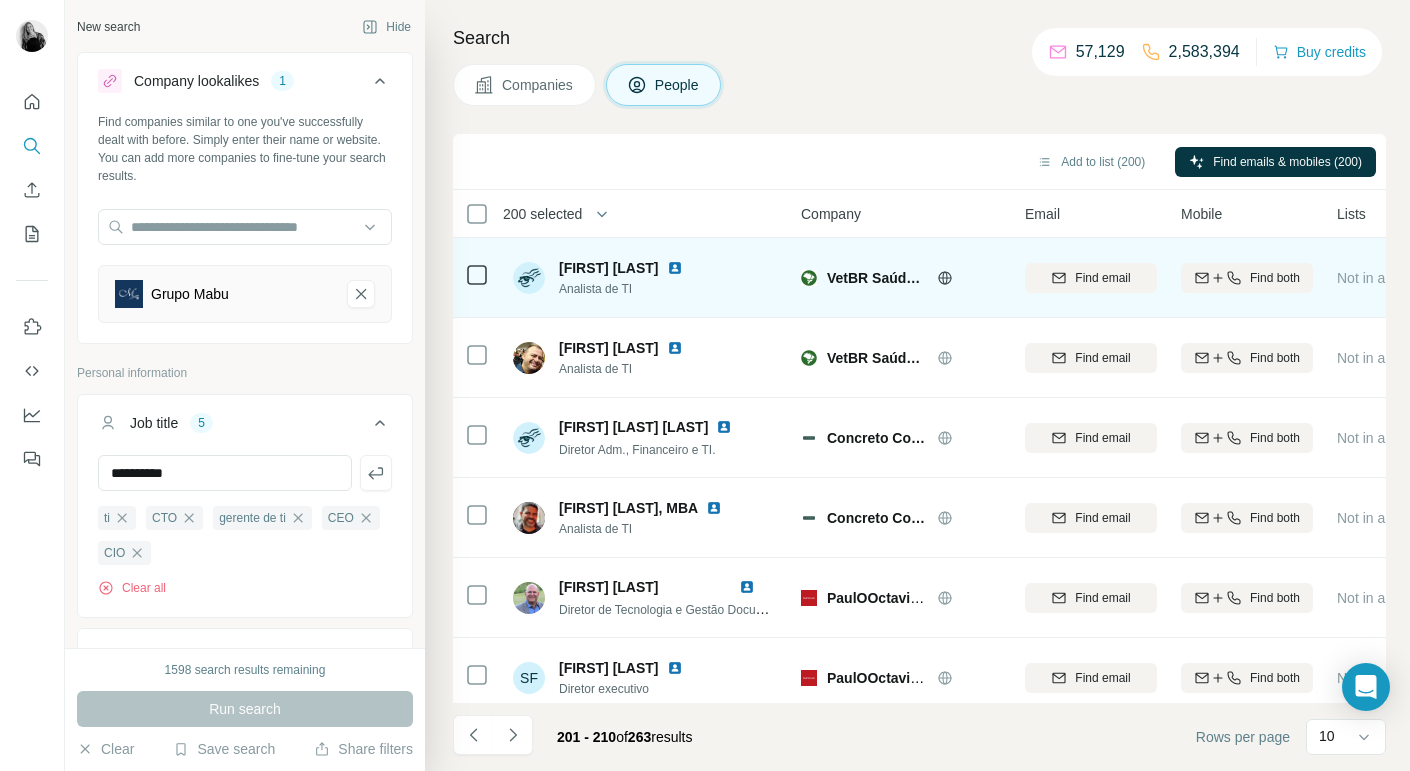 scroll, scrollTop: 0, scrollLeft: 0, axis: both 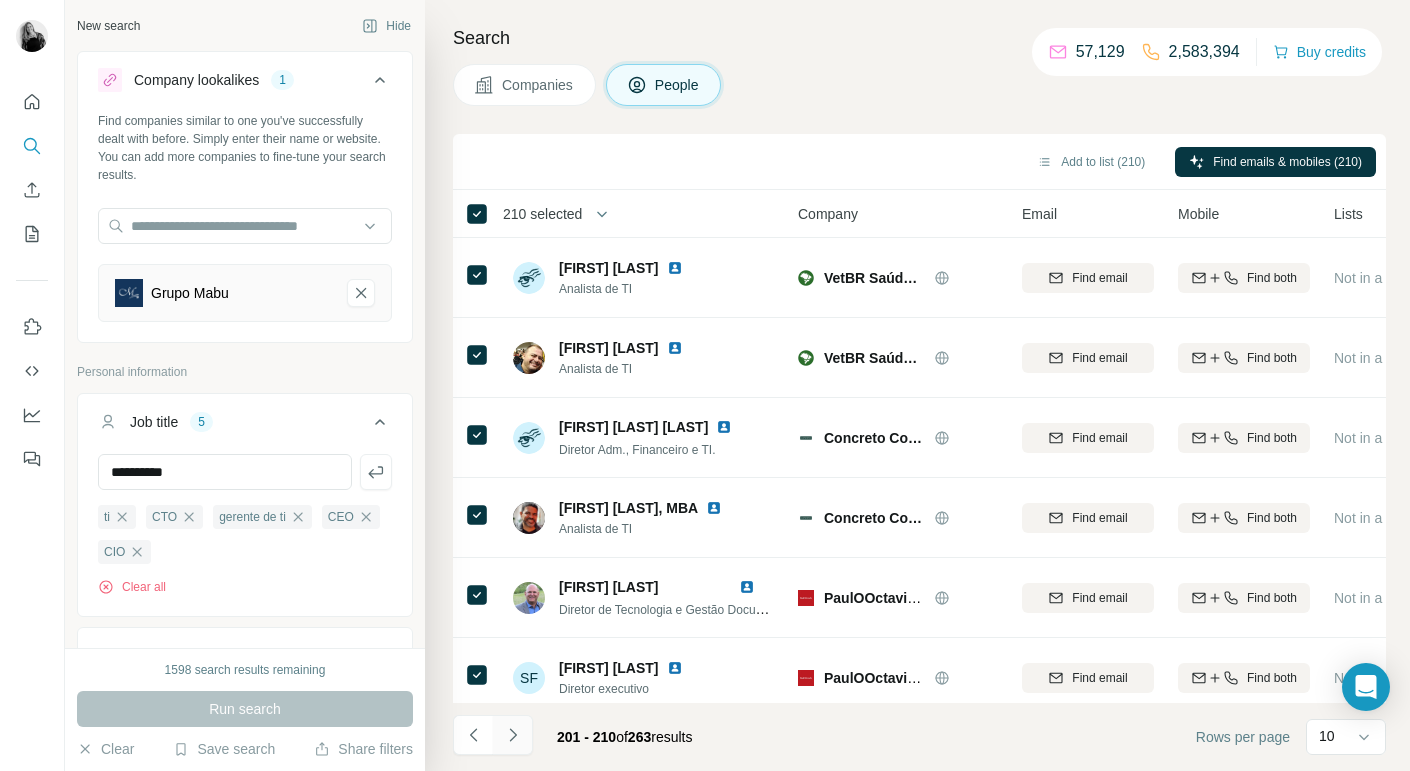 click 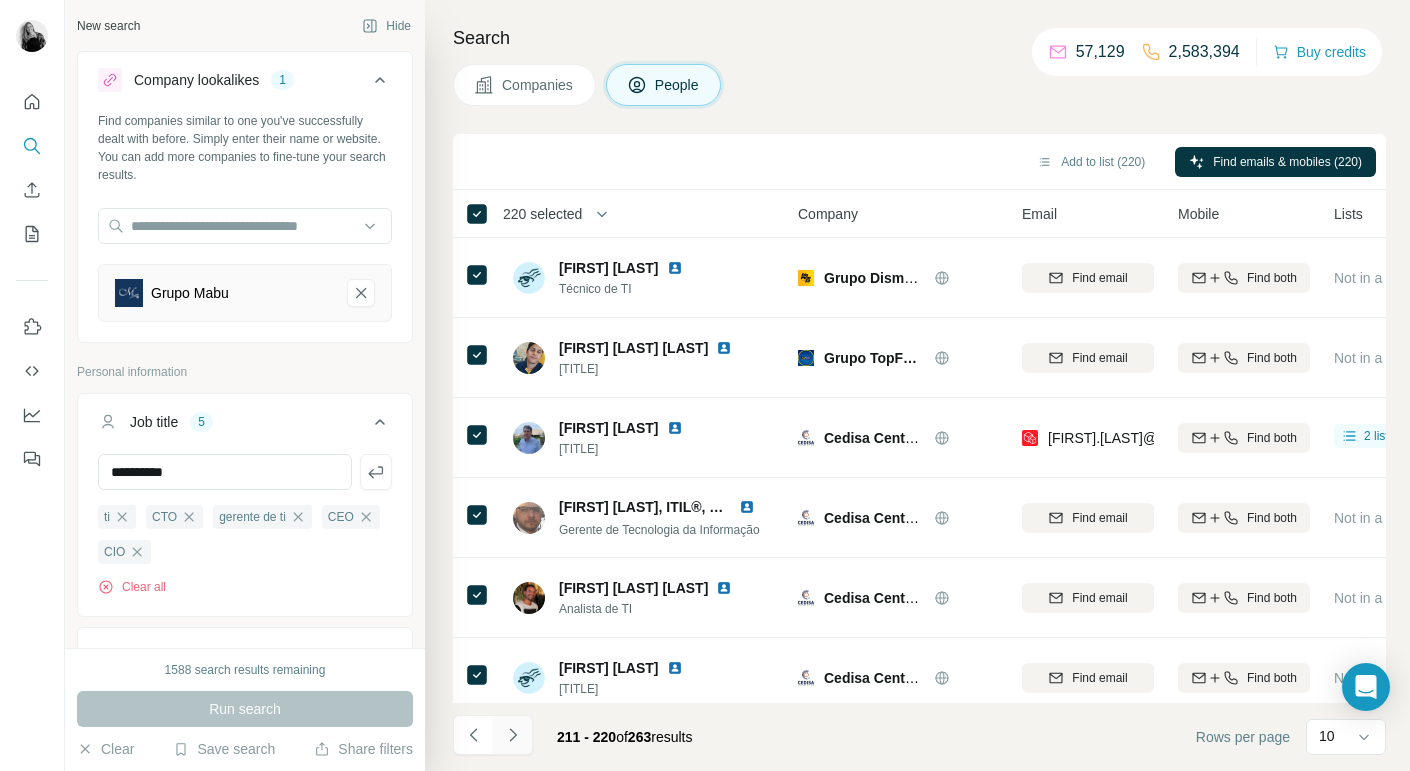 click at bounding box center [513, 735] 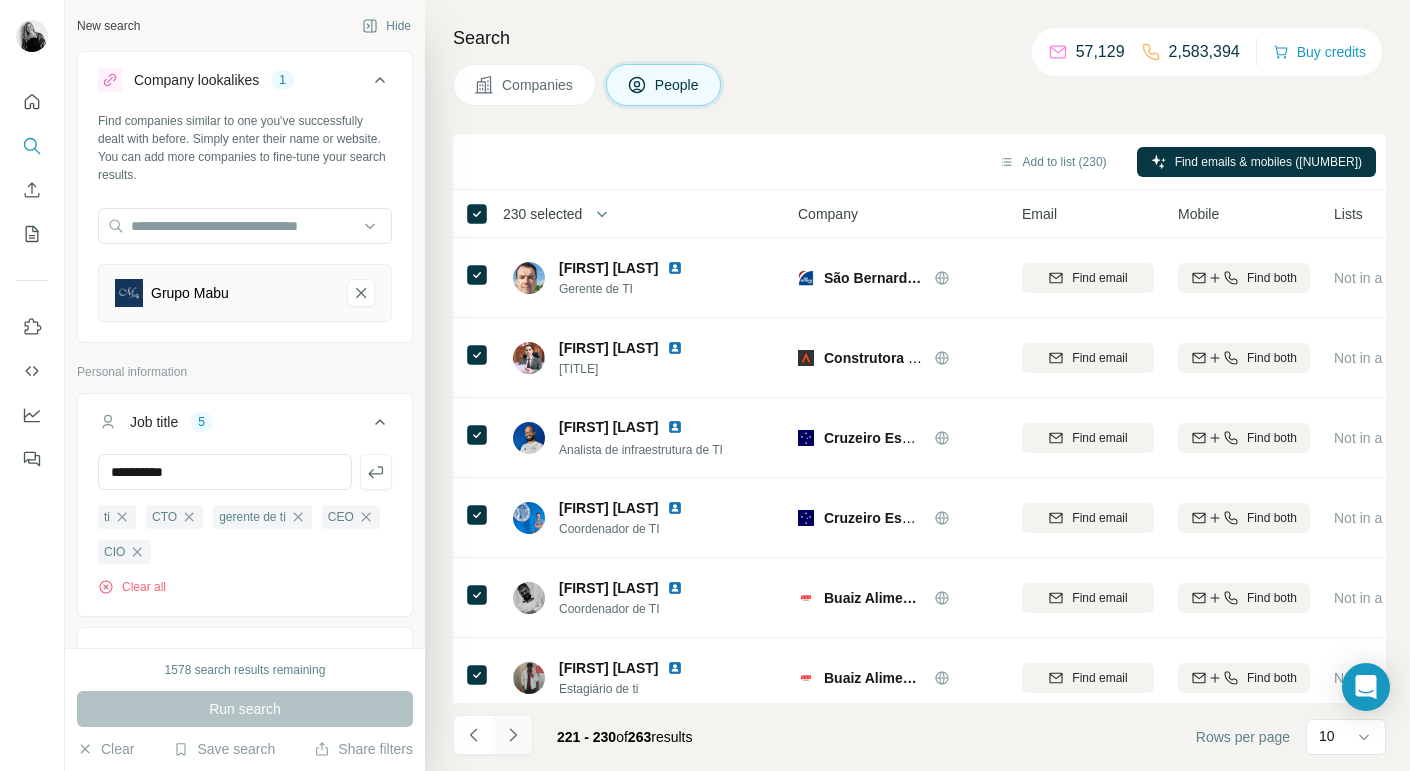 click 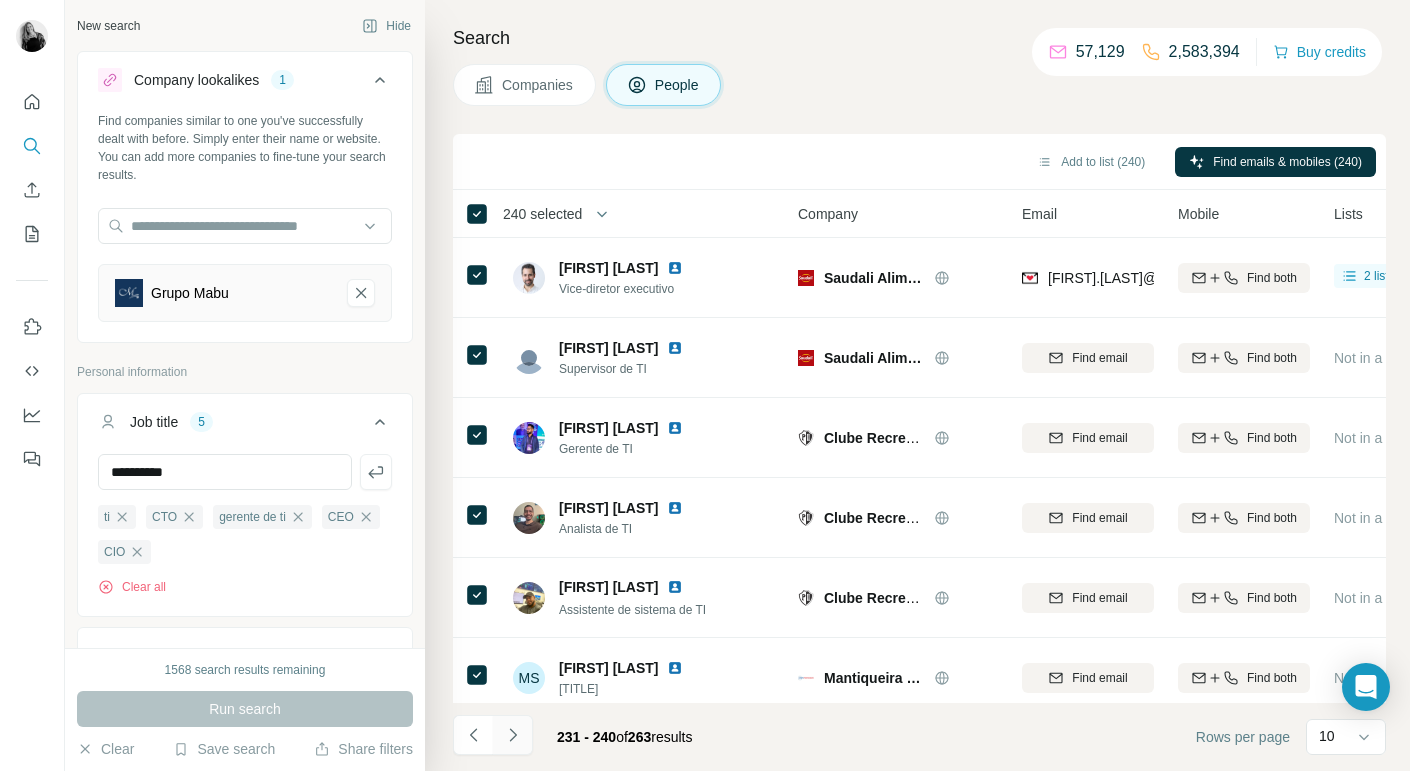 click 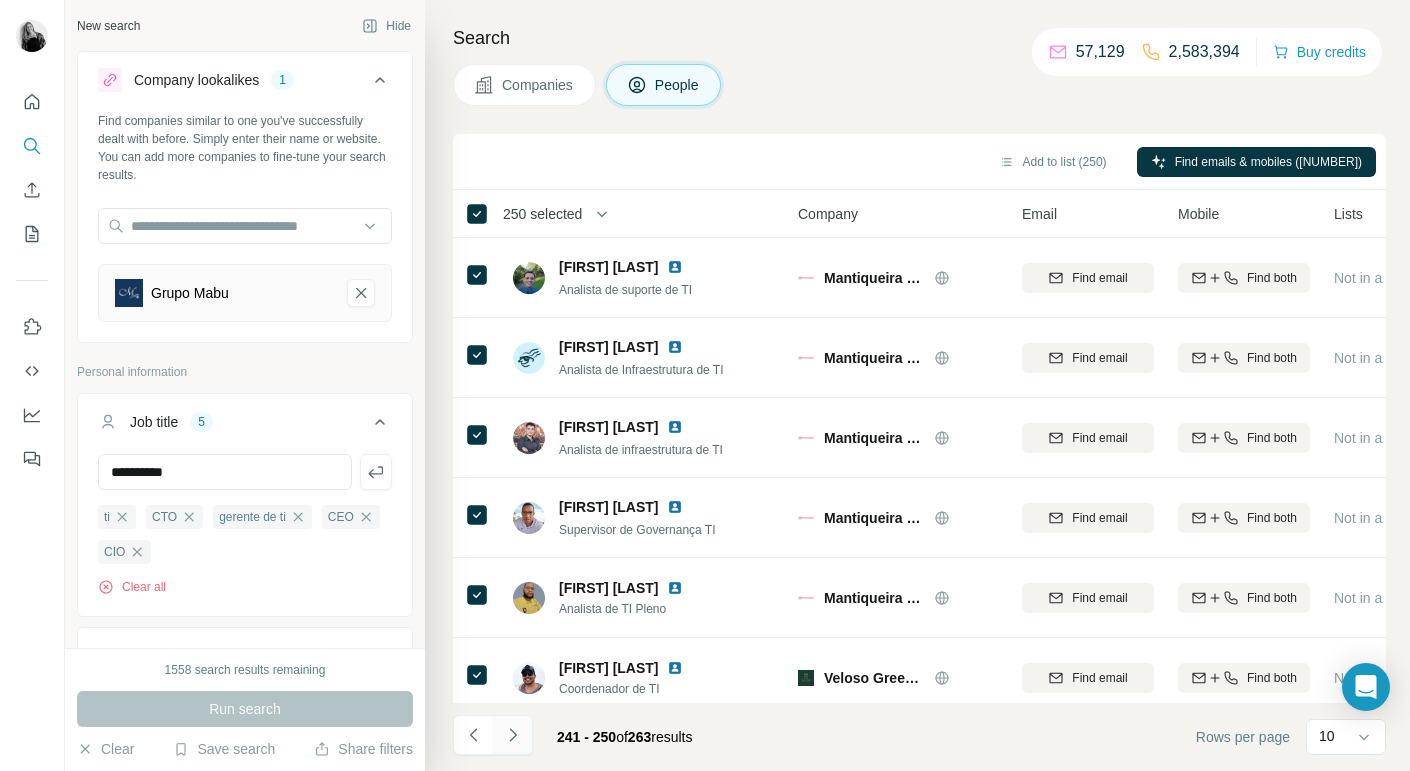 click 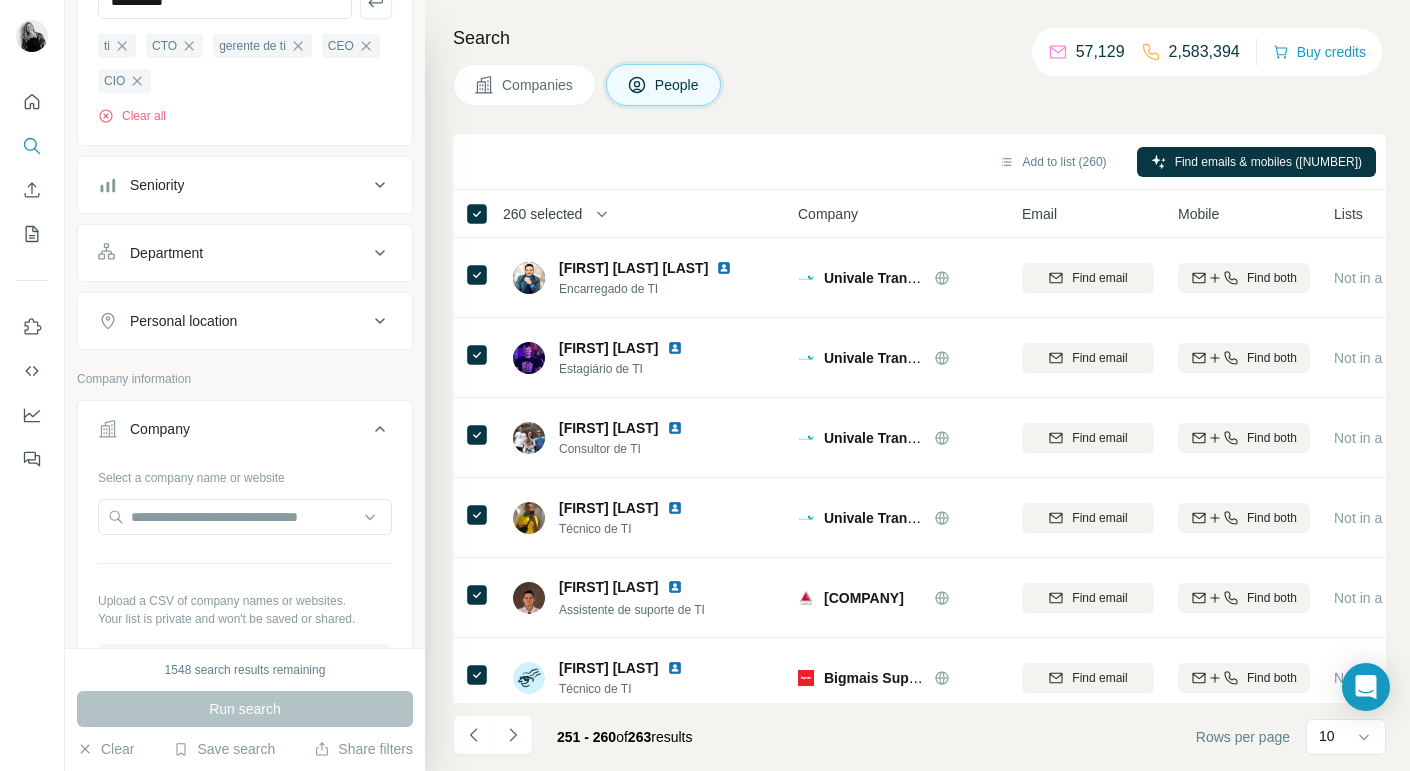 scroll, scrollTop: 471, scrollLeft: 0, axis: vertical 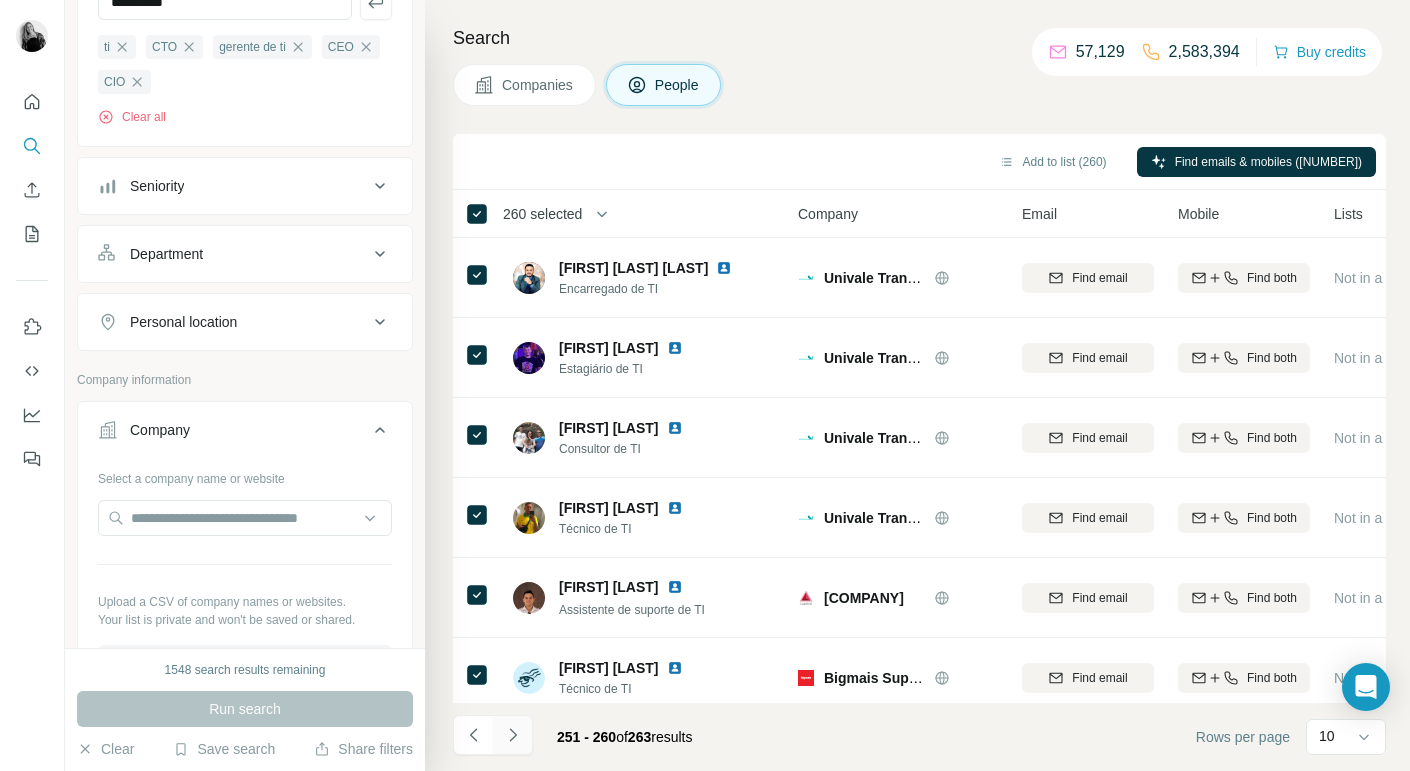 click 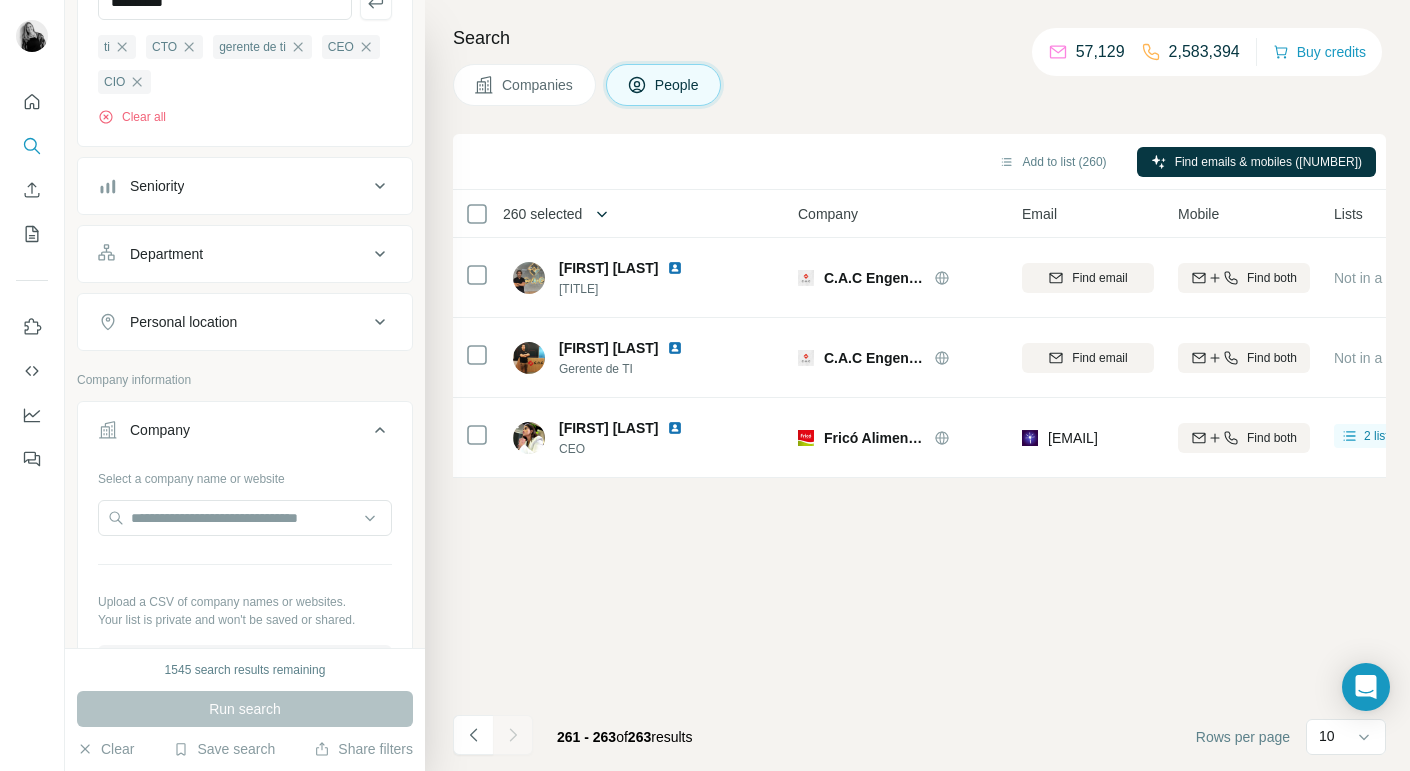 scroll, scrollTop: 0, scrollLeft: 1, axis: horizontal 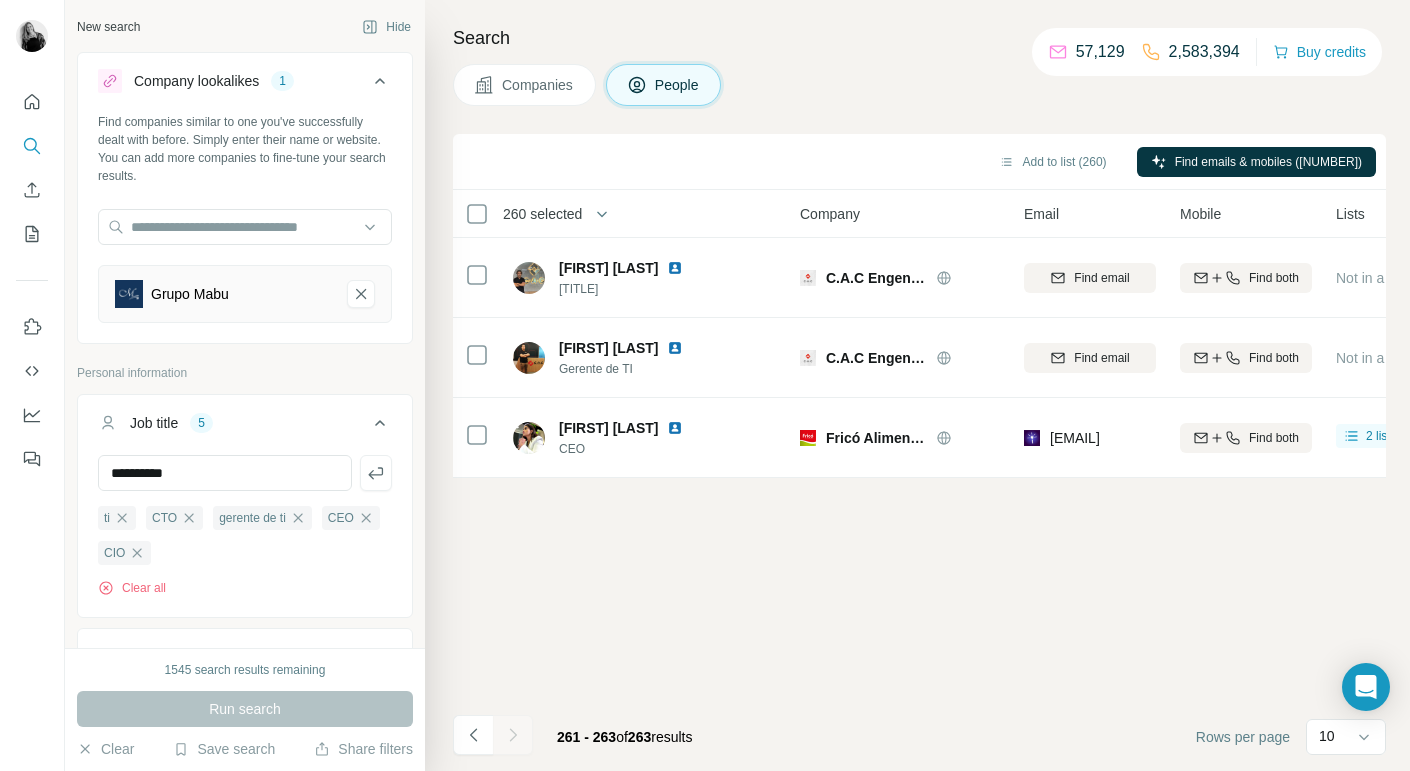 click on "Grupo Mabu" at bounding box center [245, 294] 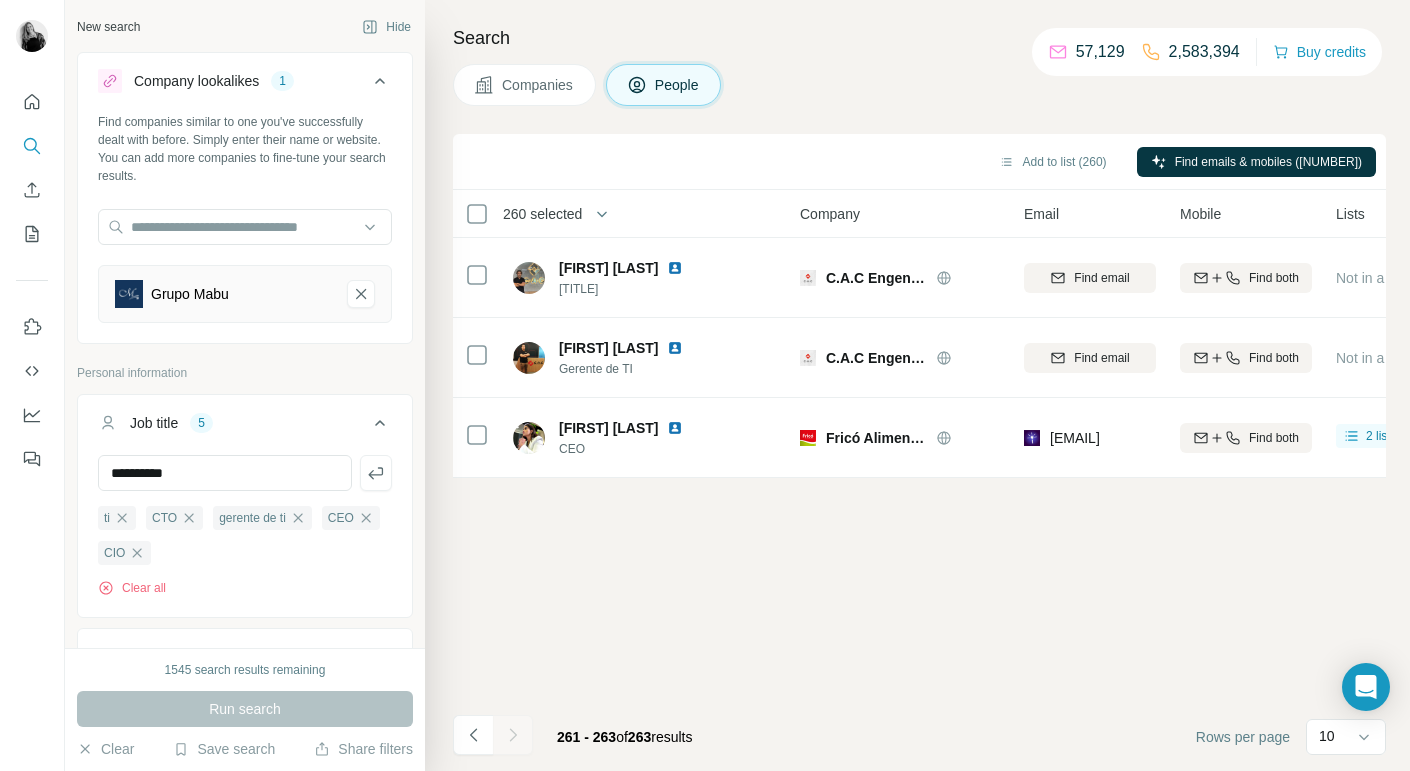 click on "Companies" at bounding box center (538, 85) 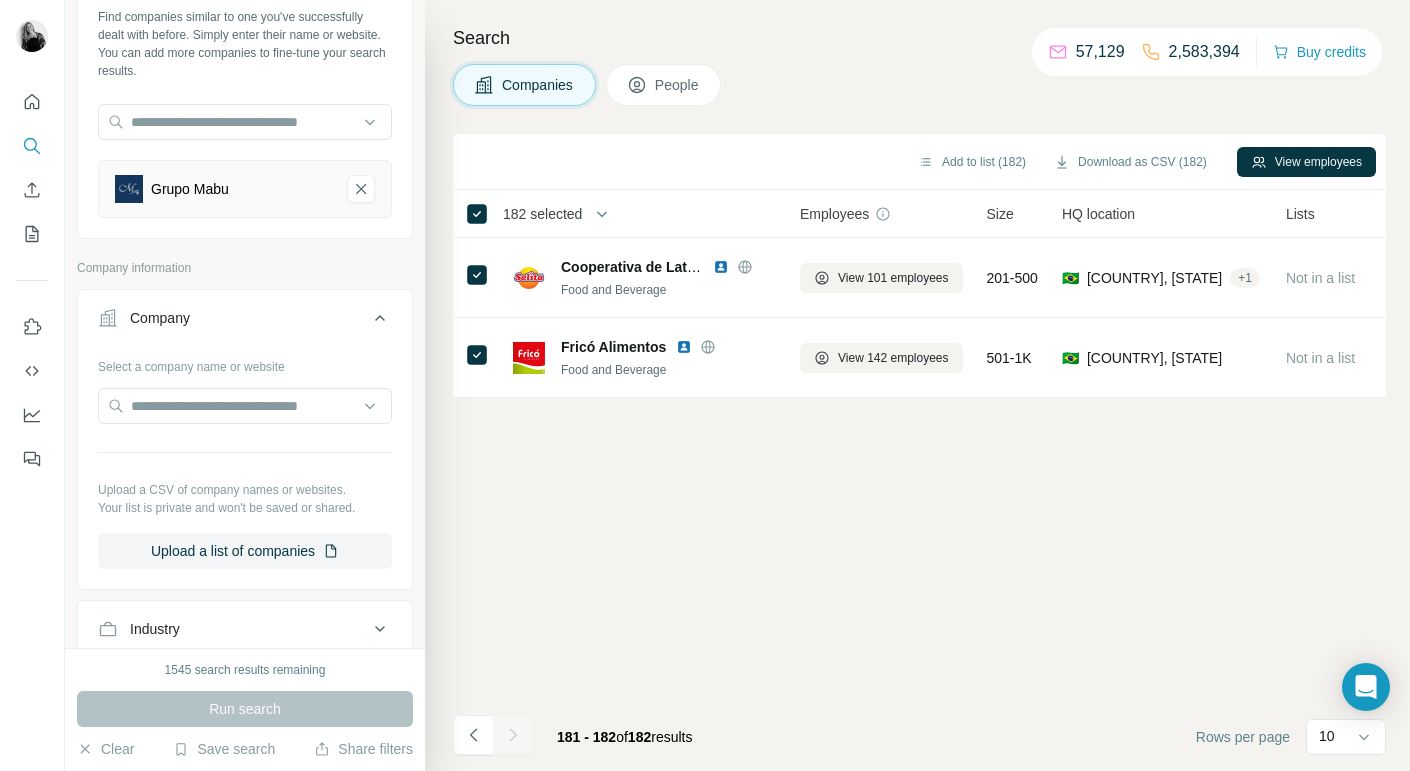 scroll, scrollTop: 495, scrollLeft: 0, axis: vertical 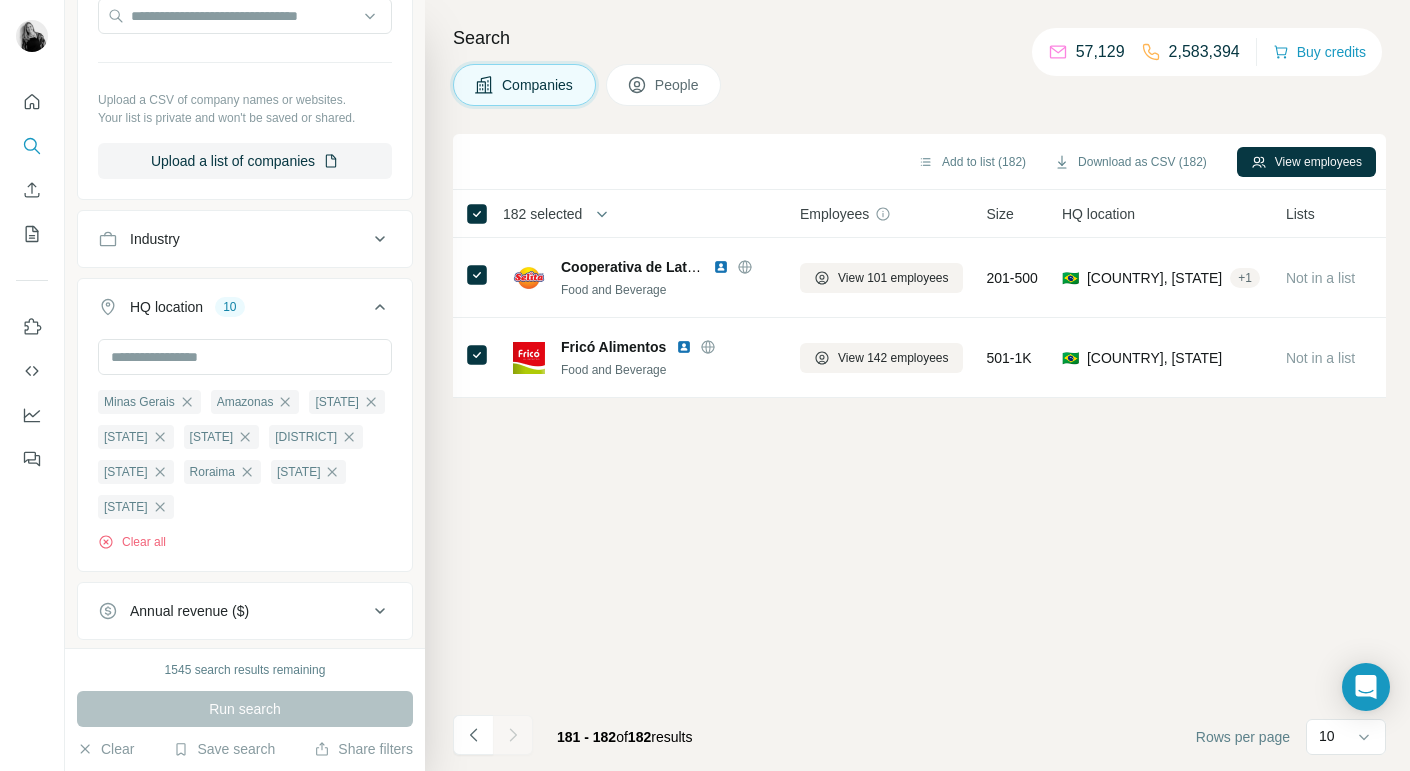 click on "Industry" at bounding box center (245, 239) 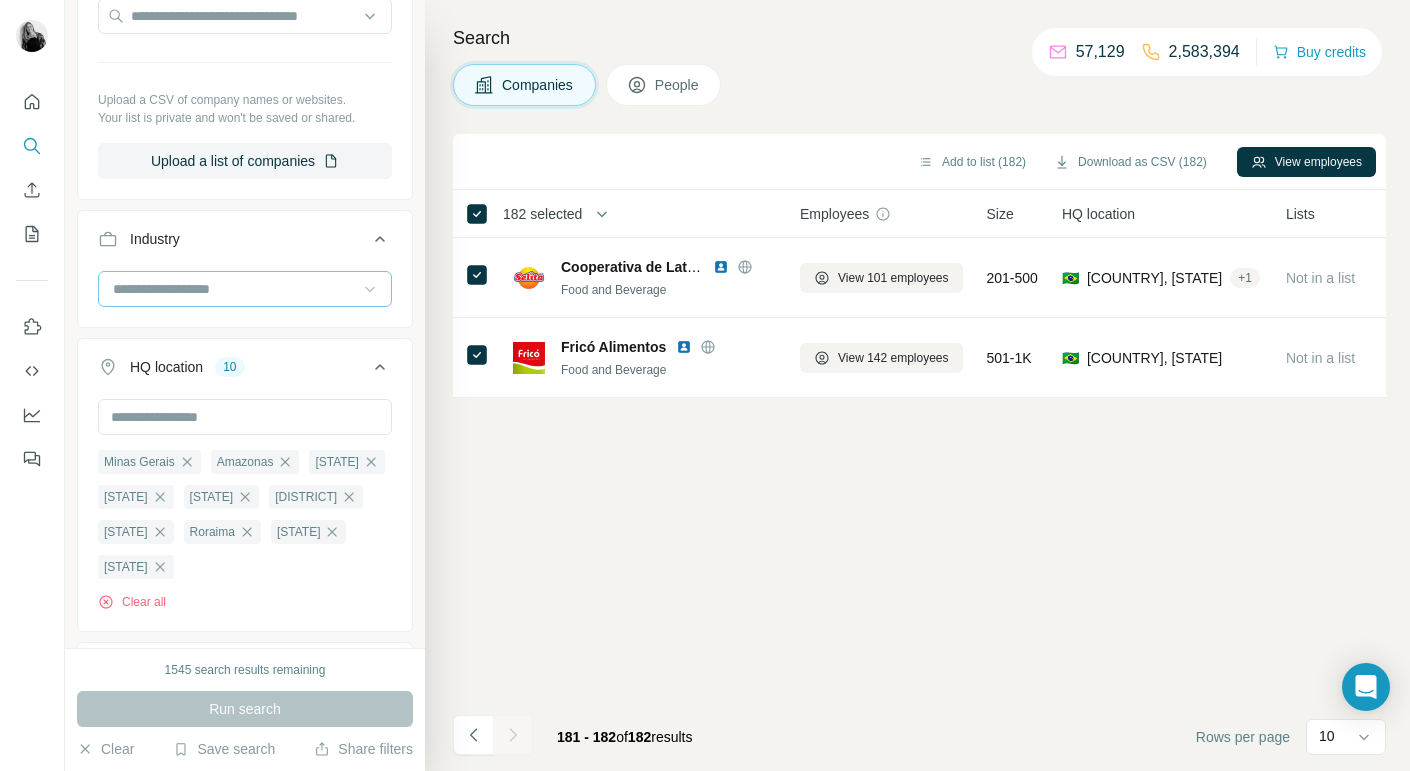 click 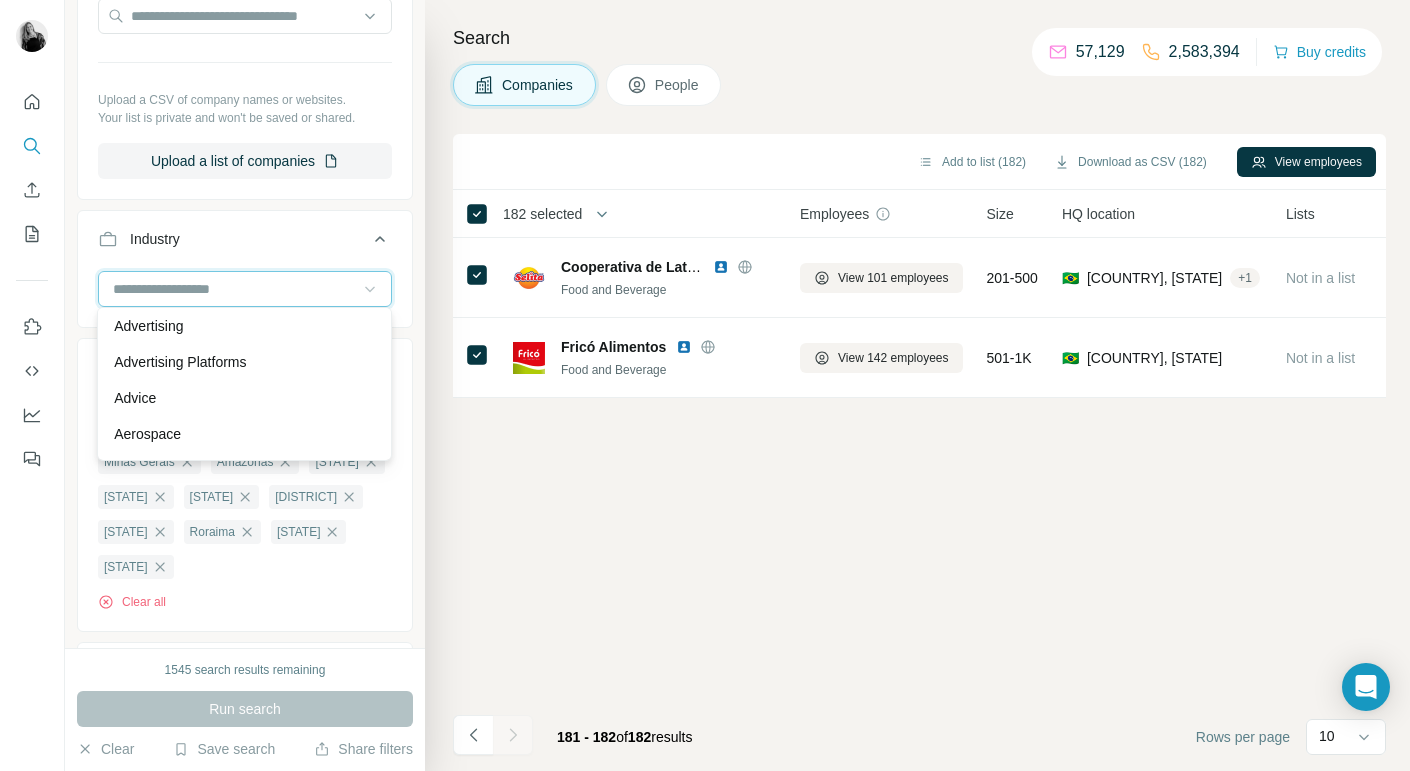 scroll, scrollTop: 257, scrollLeft: 0, axis: vertical 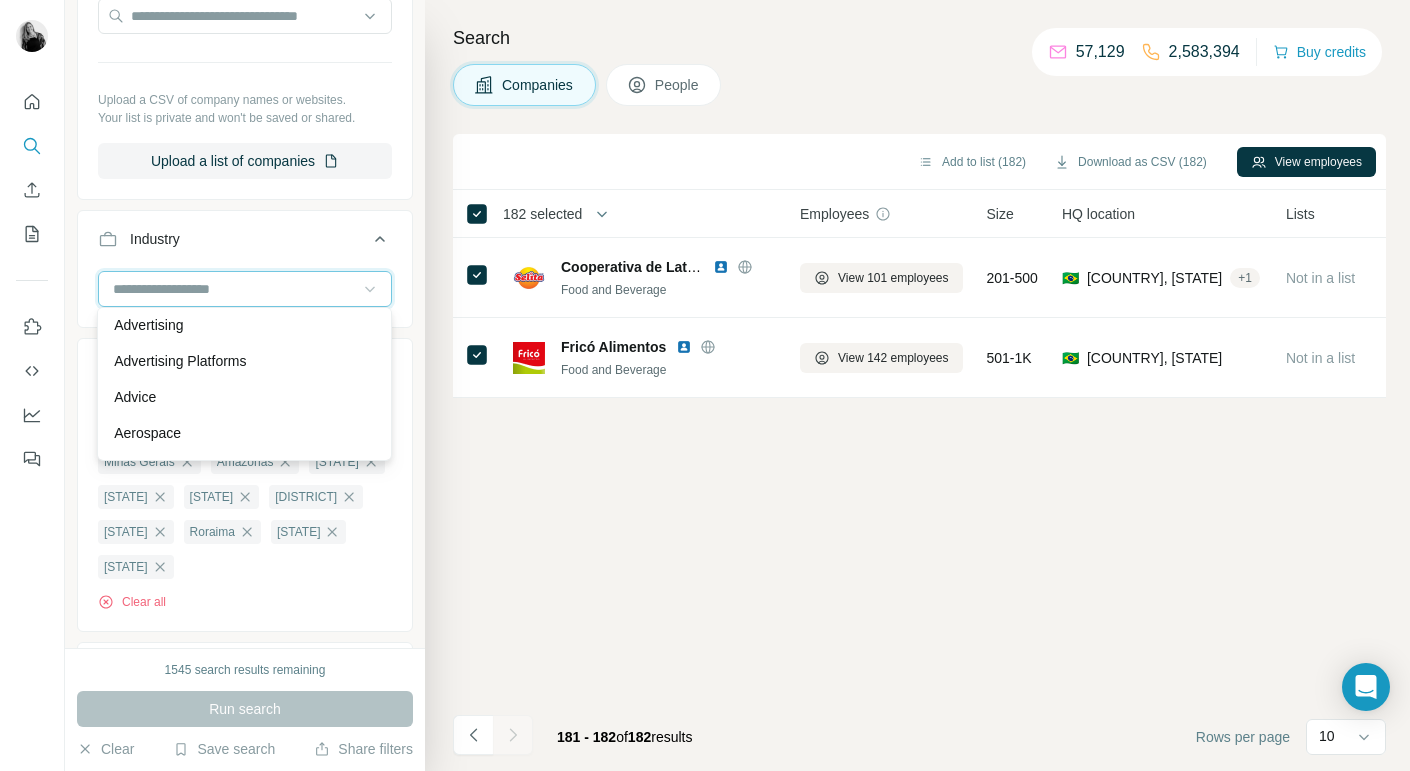click at bounding box center (234, 289) 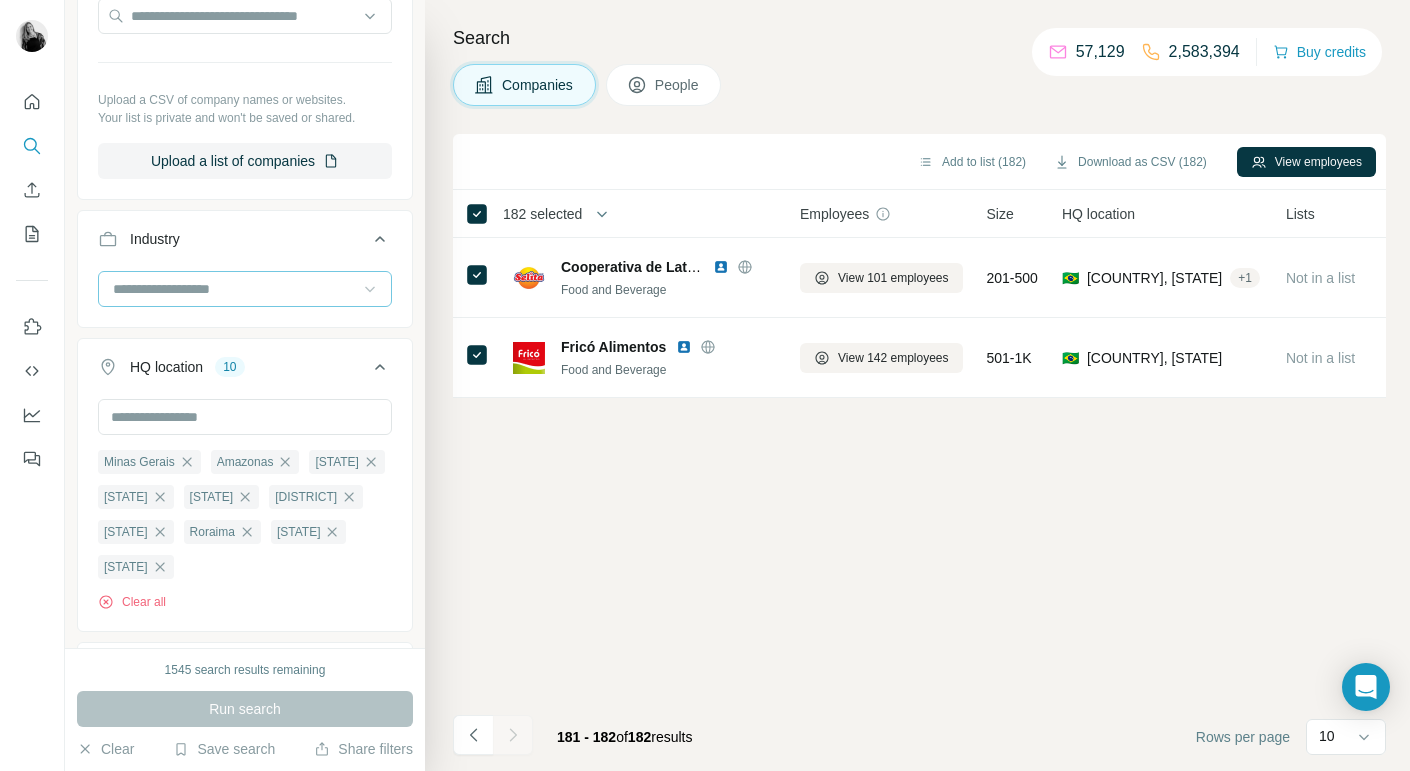 click at bounding box center (234, 289) 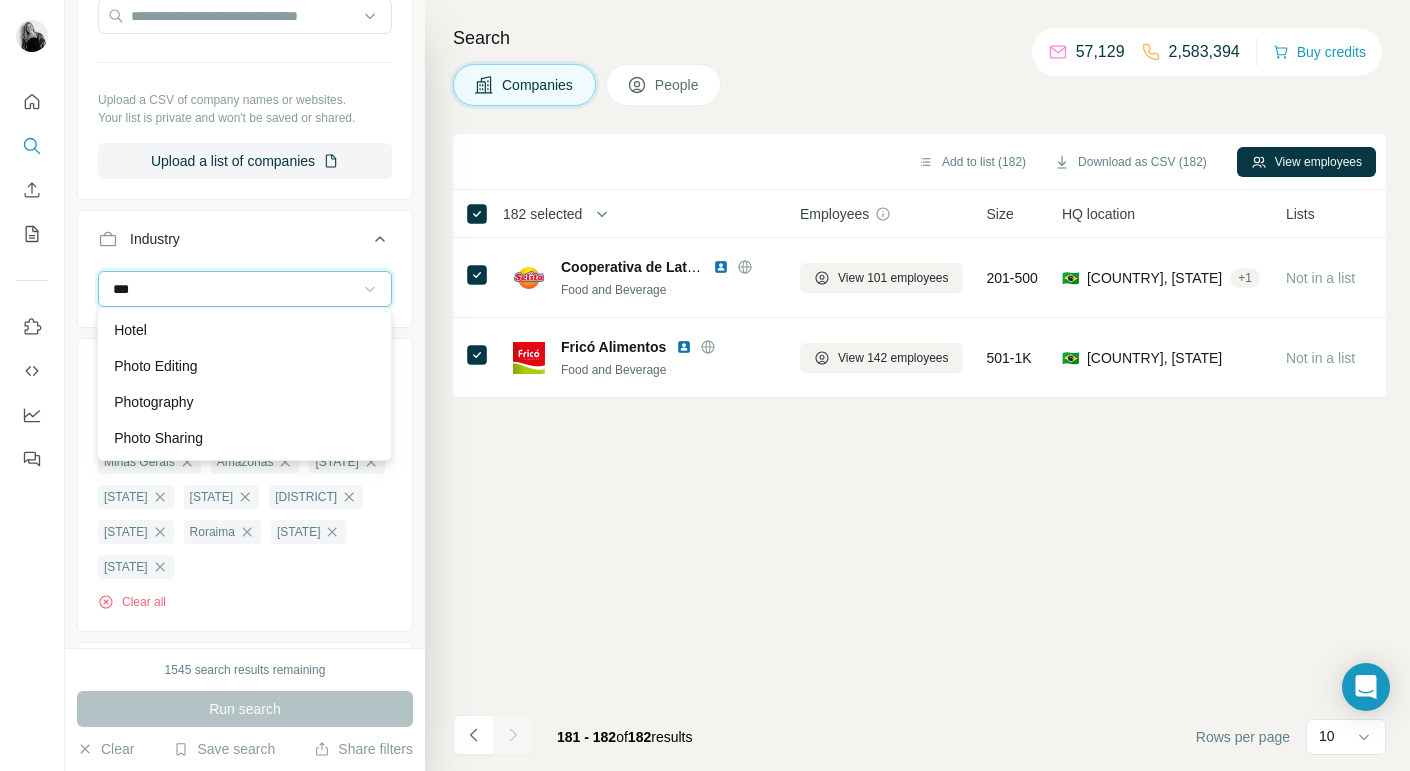 scroll, scrollTop: 0, scrollLeft: 0, axis: both 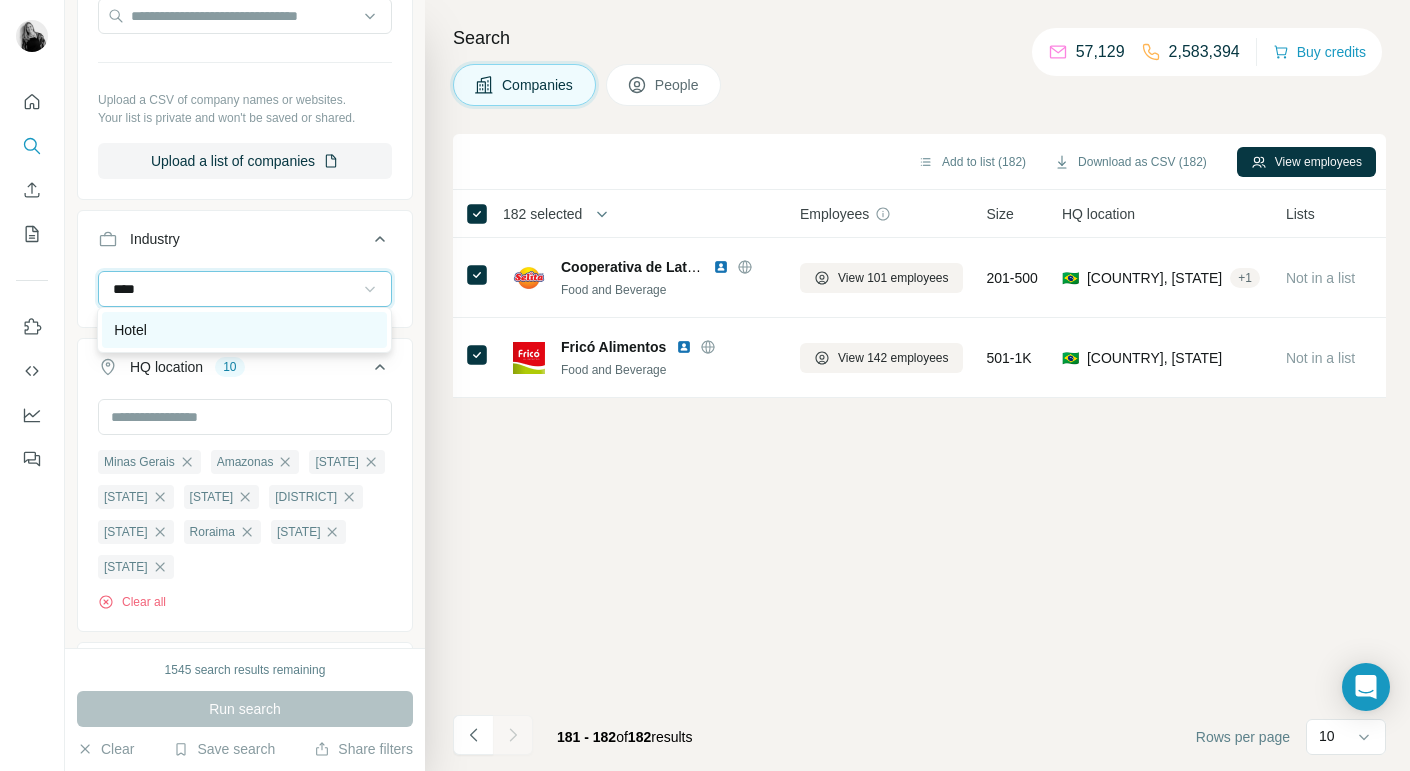 type on "****" 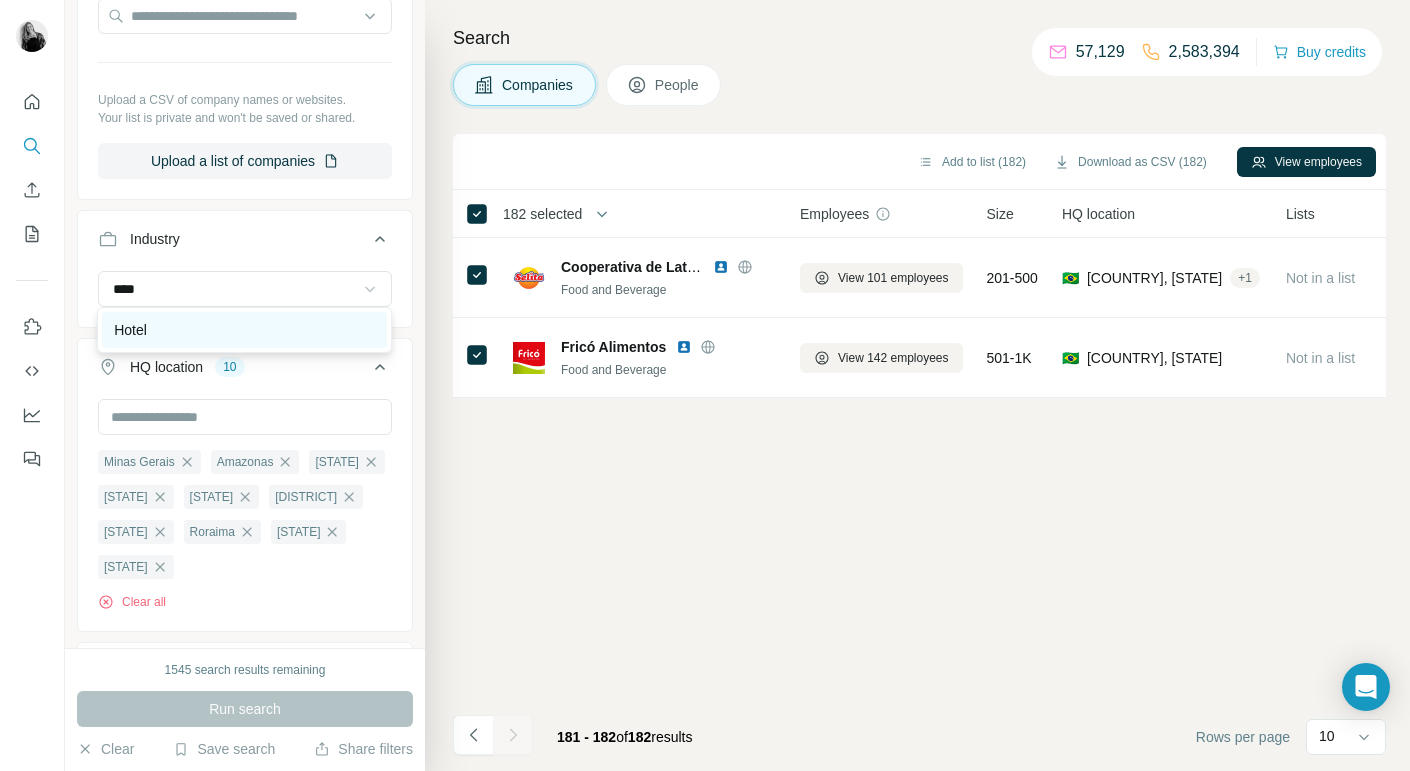 click on "Hotel" at bounding box center (130, 330) 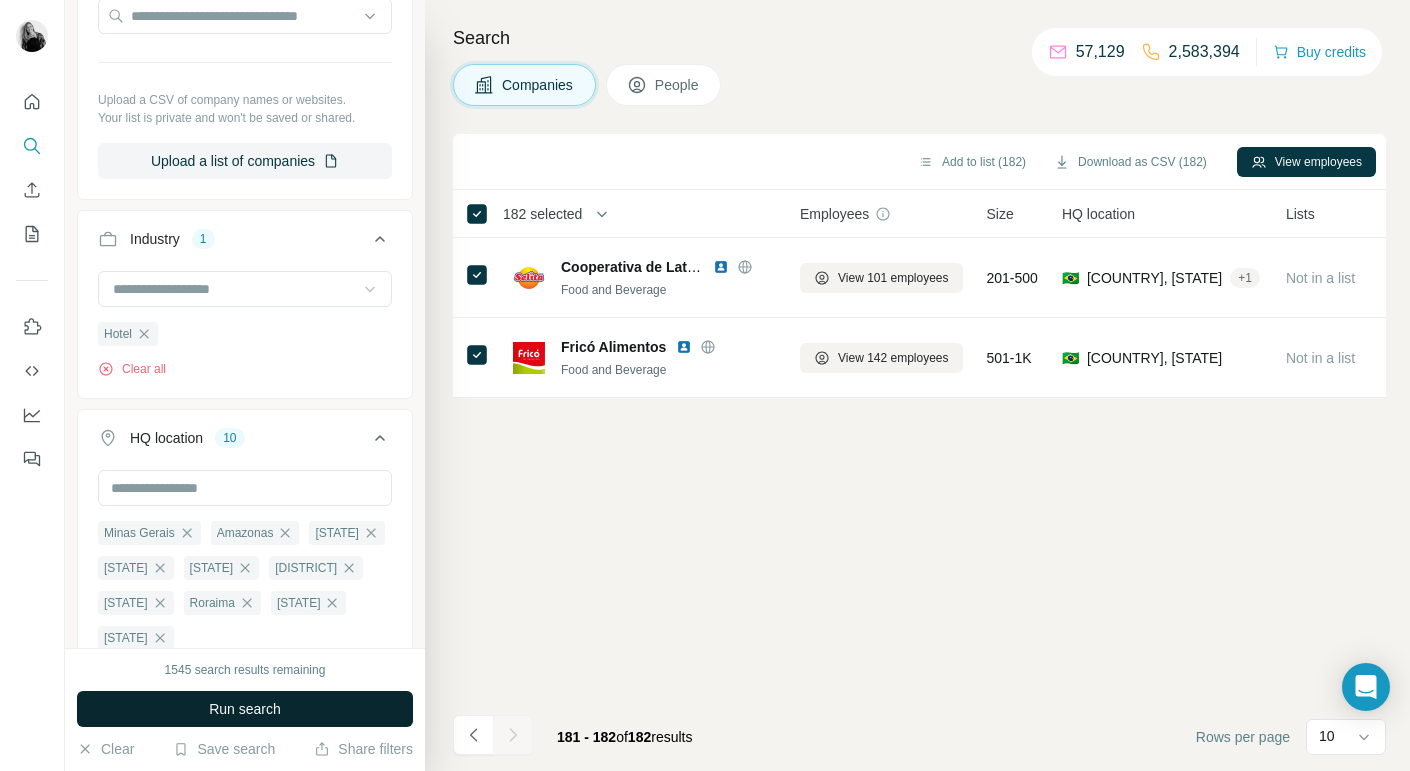 click on "Run search" at bounding box center [245, 709] 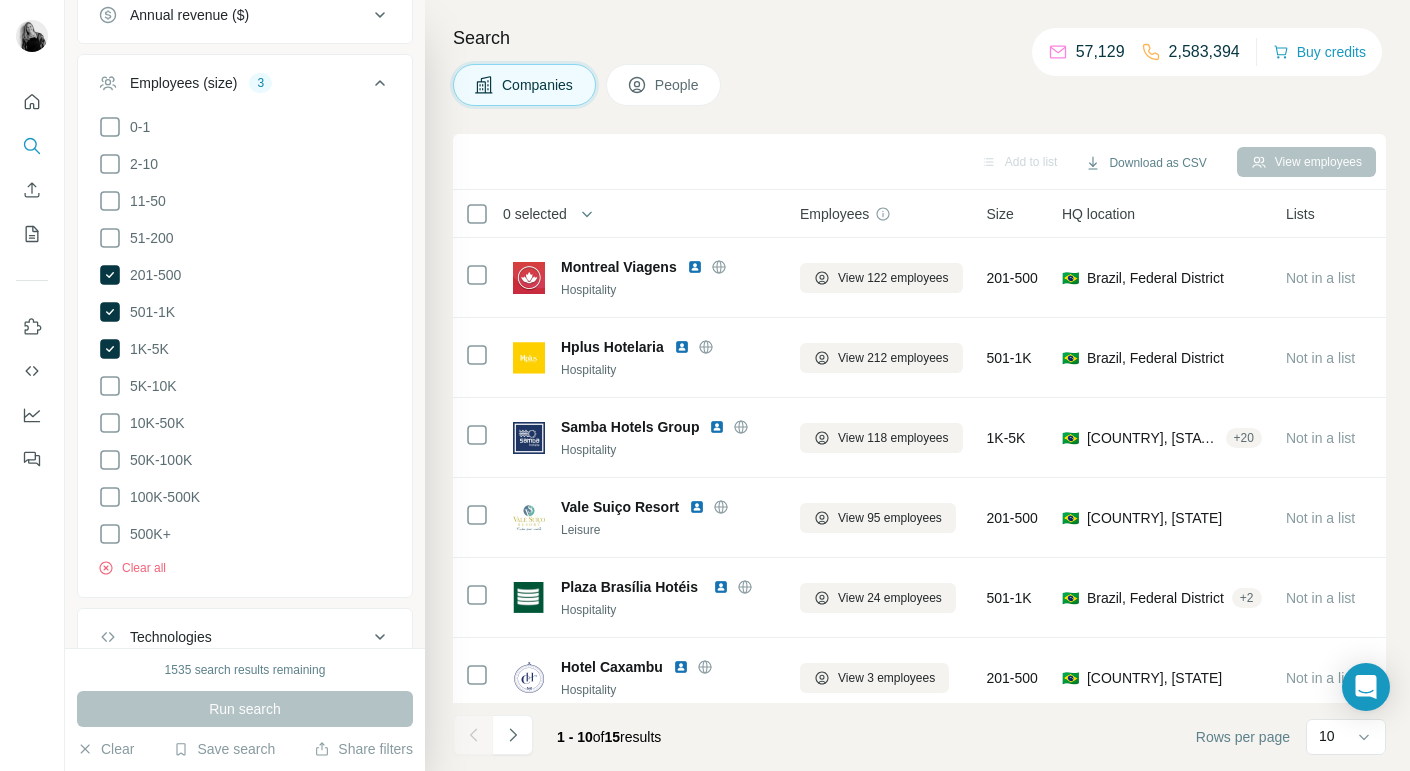 scroll, scrollTop: 1216, scrollLeft: 0, axis: vertical 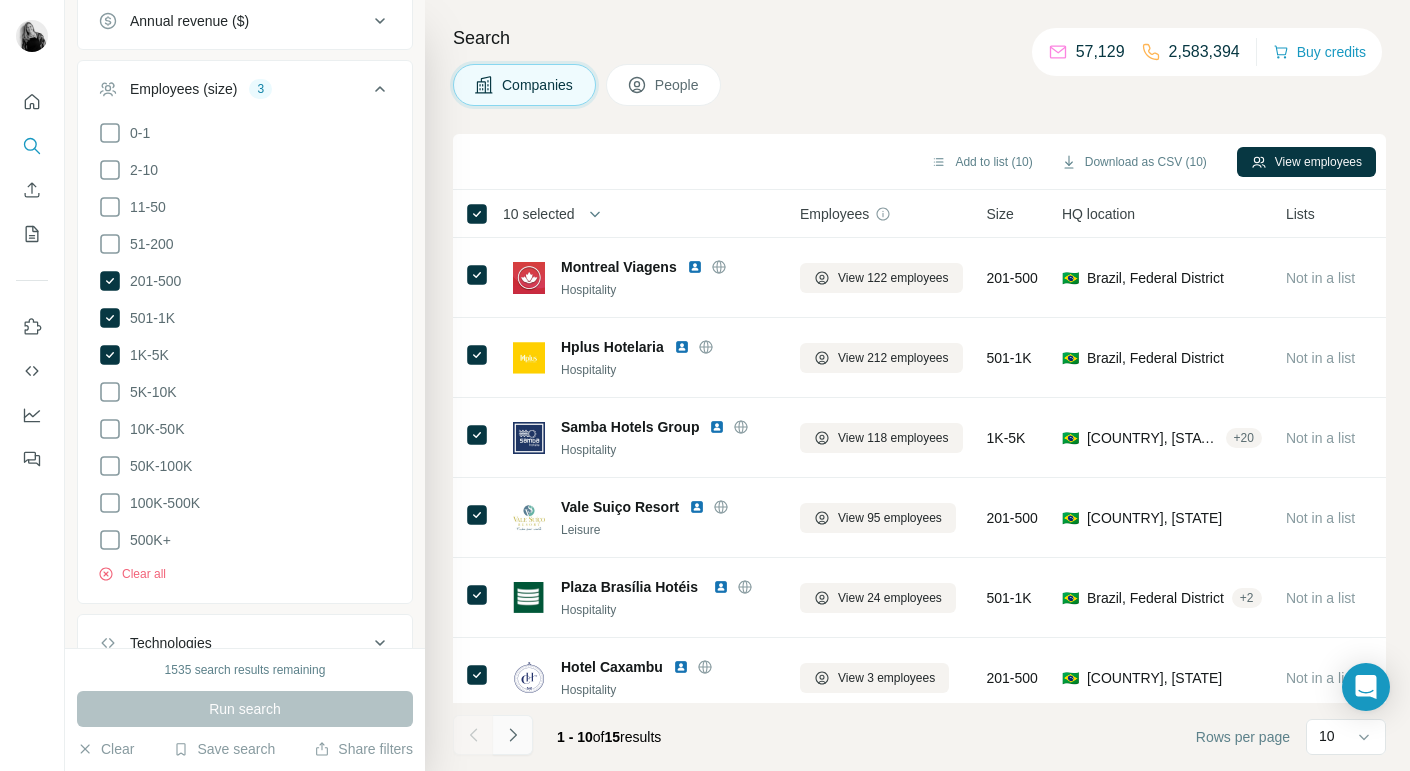 click 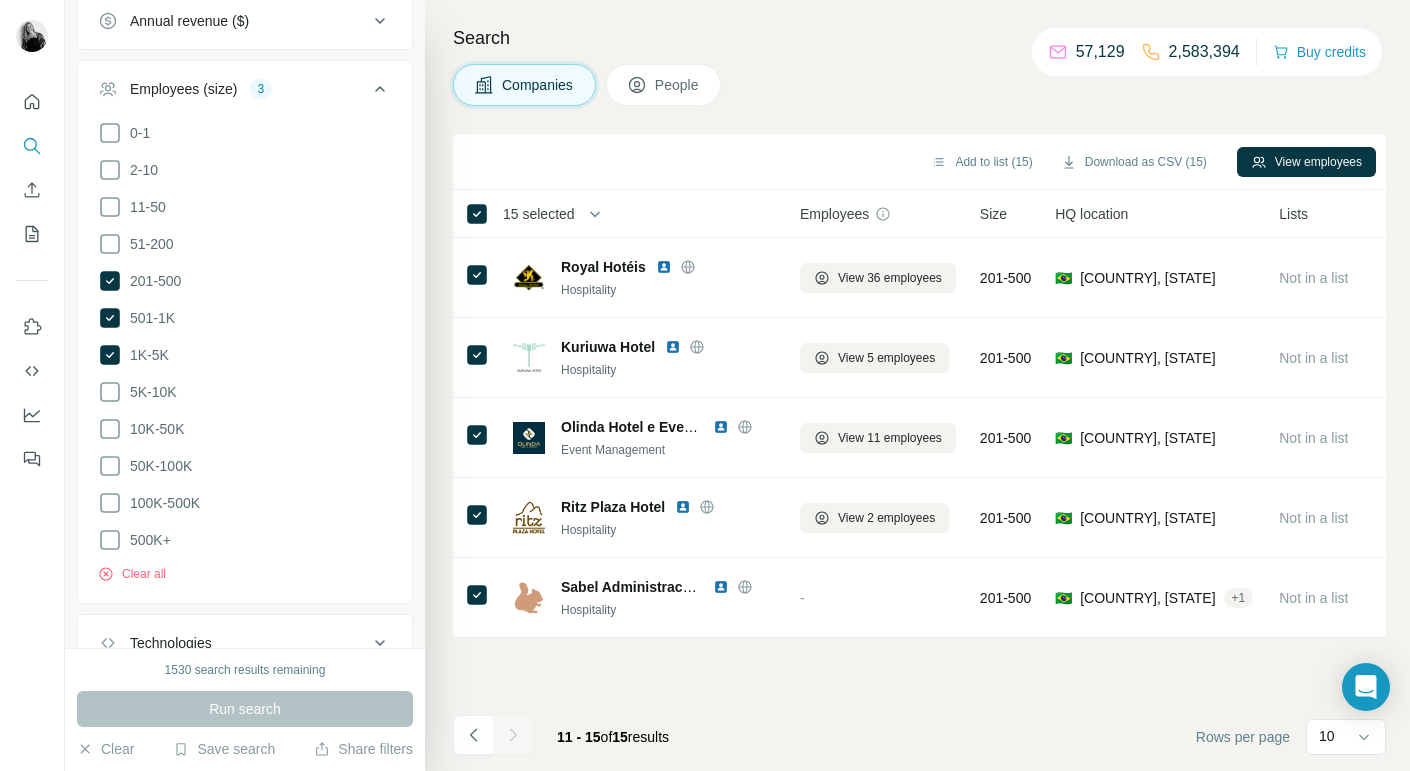 click on "Add to list (15) Download as CSV (15) View employees 15 selected Companies Employees Size HQ location Lists Annual revenue About Technologies Industry Keywords Royal Hotéis Hospitality View 36 employees 201-500 🇧🇷 Brazil, Minas Gerais Not in a list - Rede de hotéis nacional, com presença em Belo Horizonte e São Paulo. Fundada na década de 80 em Belo Horizonte, hoje a rede Royal possui 5 hotéis em operação localizados nas cidades de BH e SP. - Hospitality, Restaurants, Hotel, Reservations, Food and Beverage, Coffee serviços hotelaria turismo Kuriuwa Hotel Hospitality View 5 employees 201-500 🇧🇷 Brazil, Minas Gerais Not in a list $ 0-1M Kuriuwa Hotel is a hospitality company based out of Rua do Bosque 309, Camanducaia, Minas Gerais, Brazil. - Hospitality, Hotel, Resorts, Leisure, Travel Accommodations - Olinda Hotel e Eventos Event Management View 11 employees 201-500 🇧🇷 Brazil, Minas Gerais Not in a list $ 0-1M - eventos corporativos eventos restaurante convenções casamentos festas" at bounding box center (919, 452) 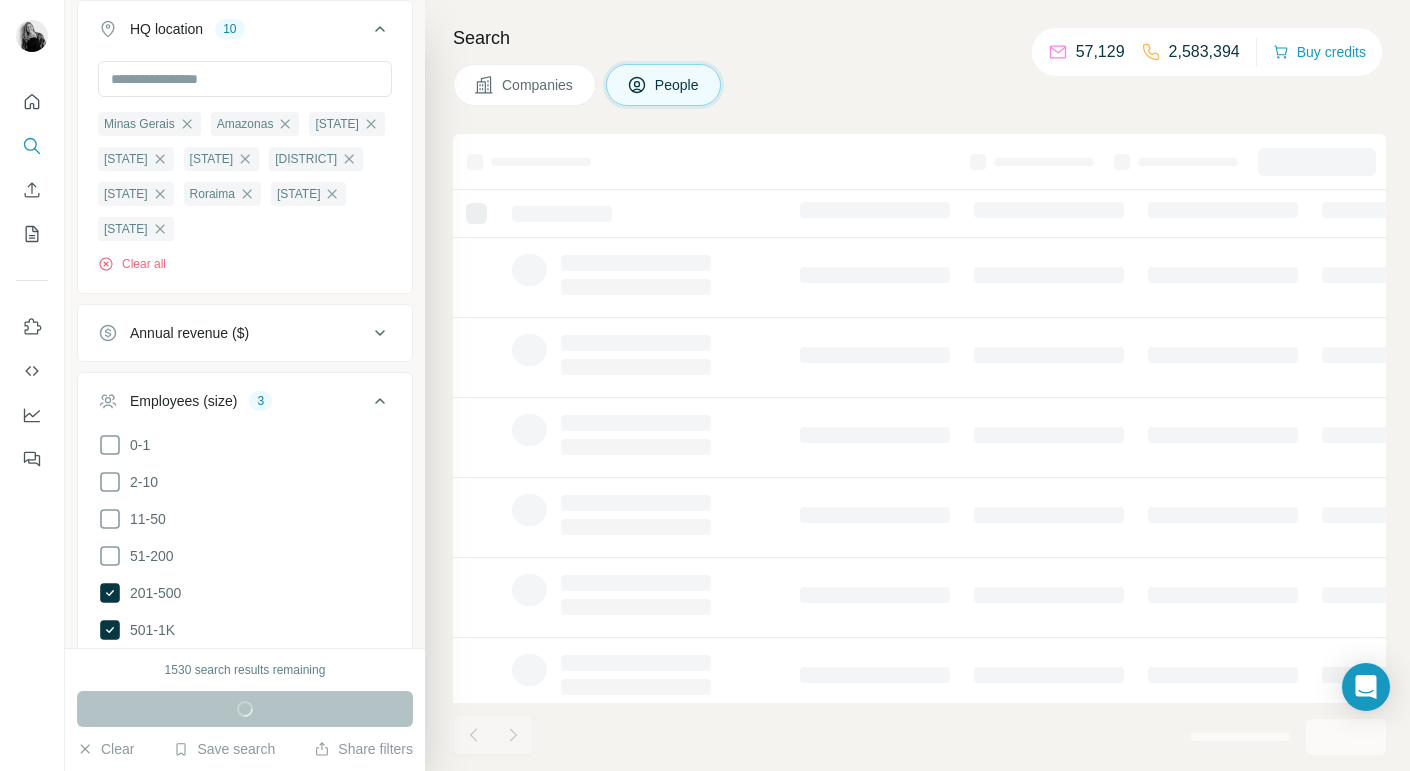 scroll, scrollTop: 1525, scrollLeft: 0, axis: vertical 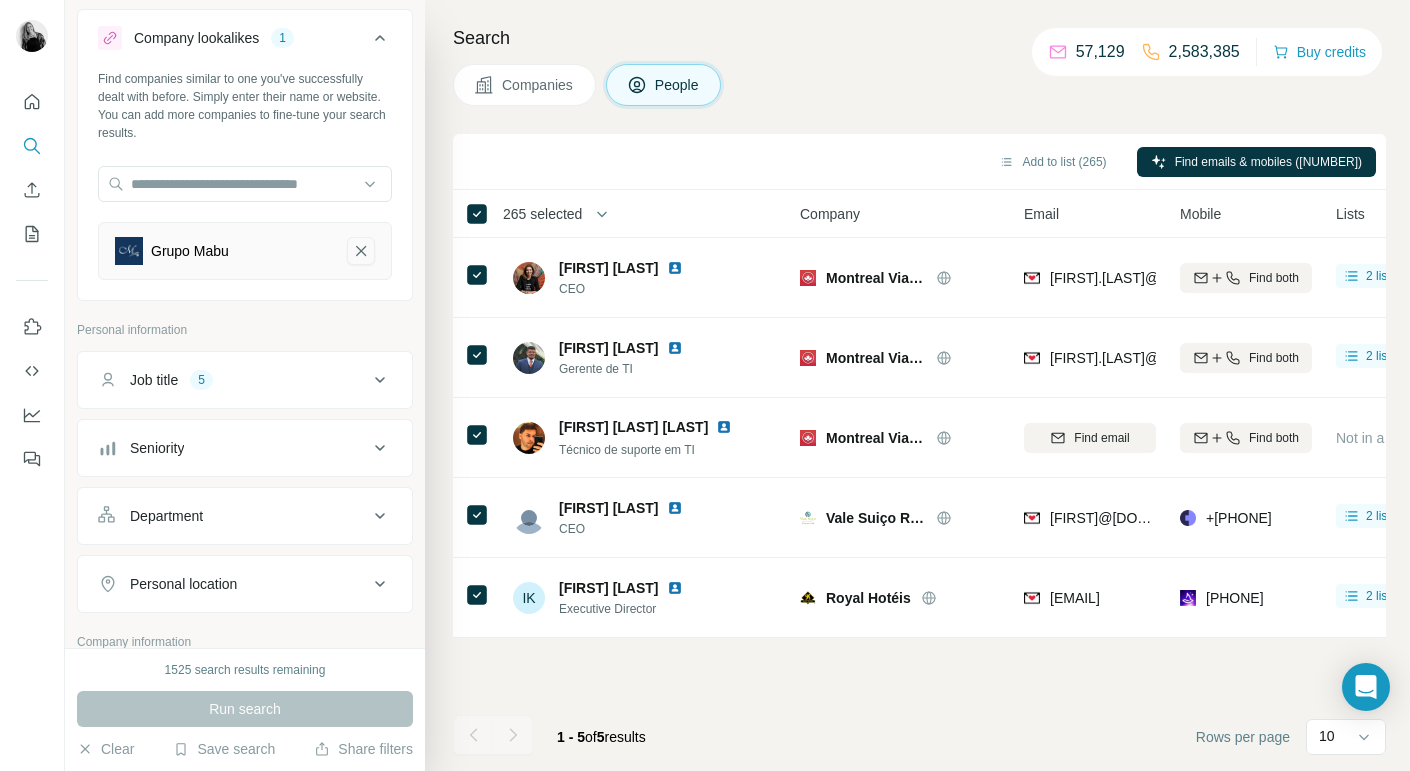 click 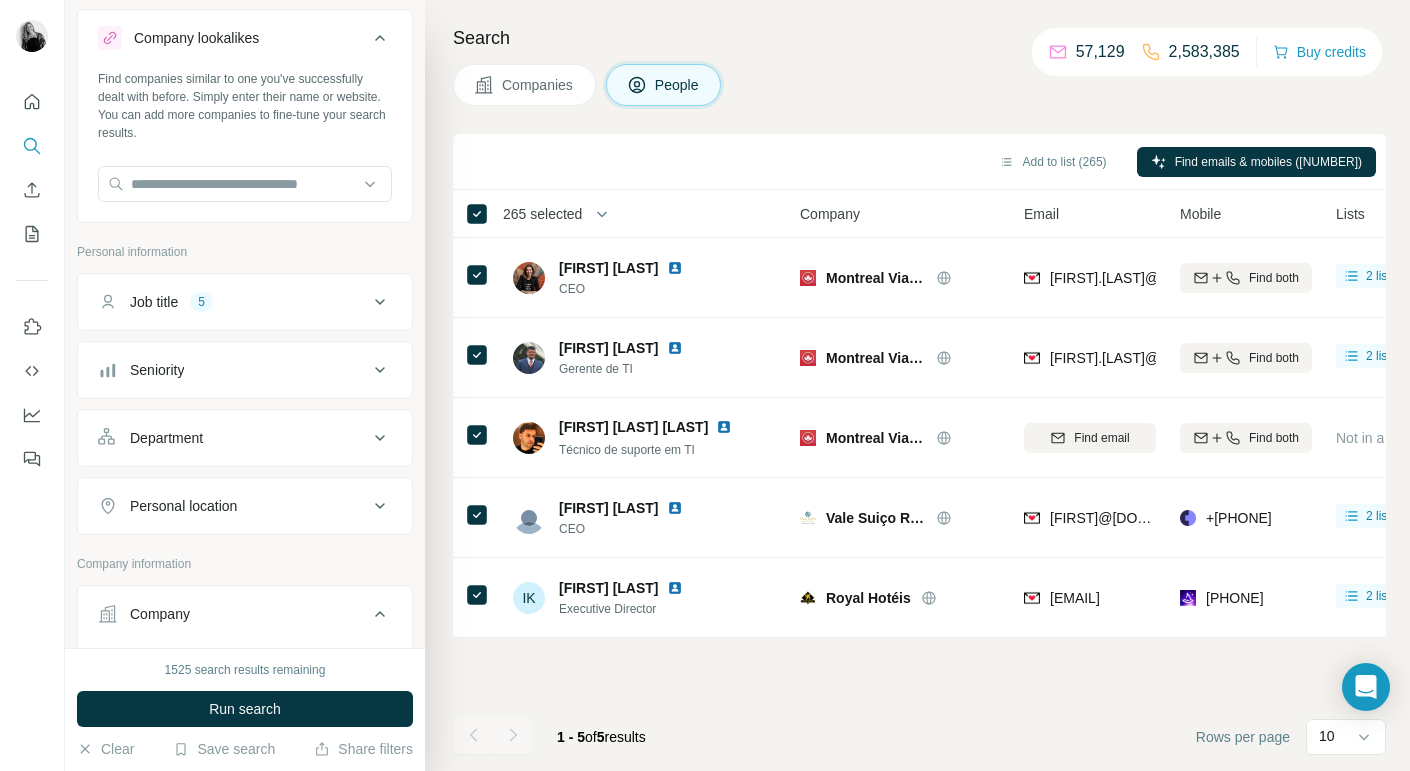 click 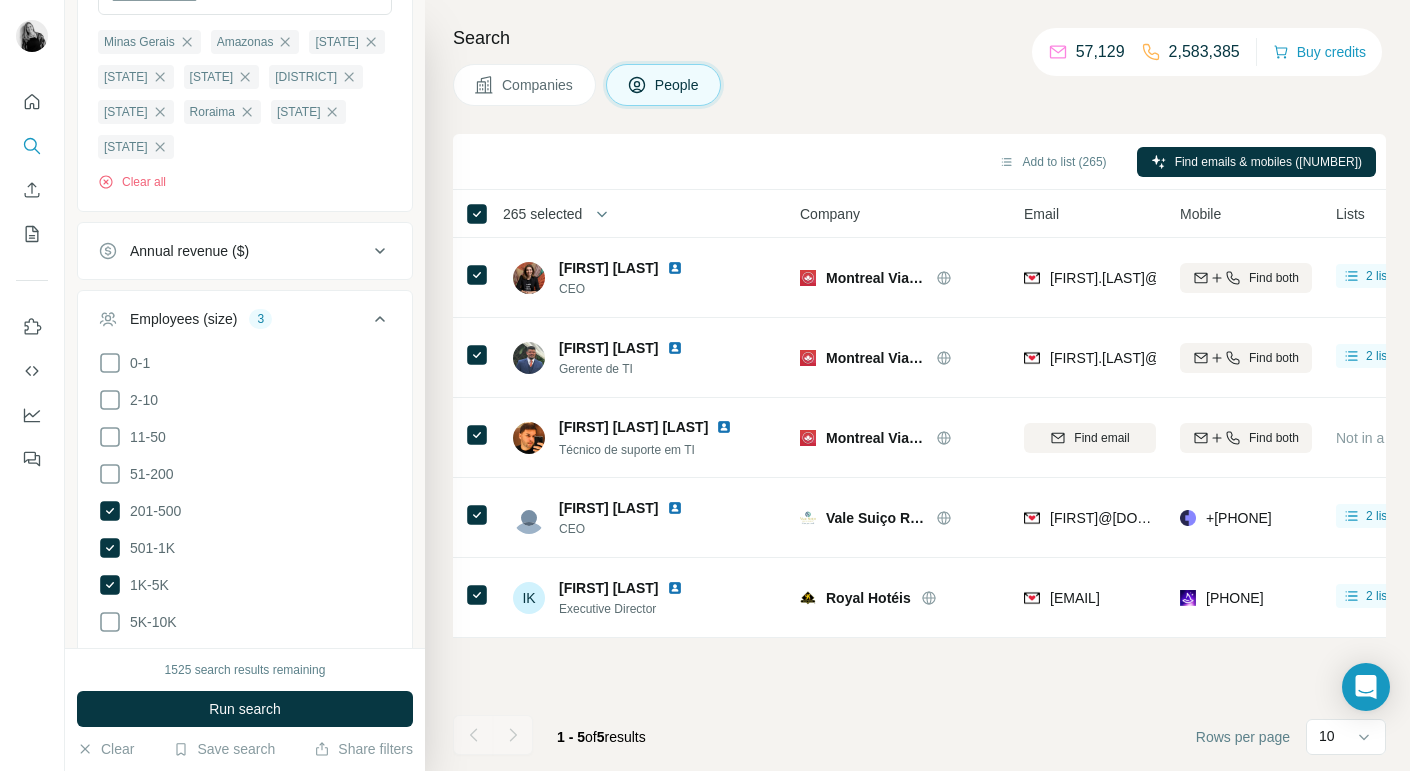 scroll, scrollTop: 1385, scrollLeft: 0, axis: vertical 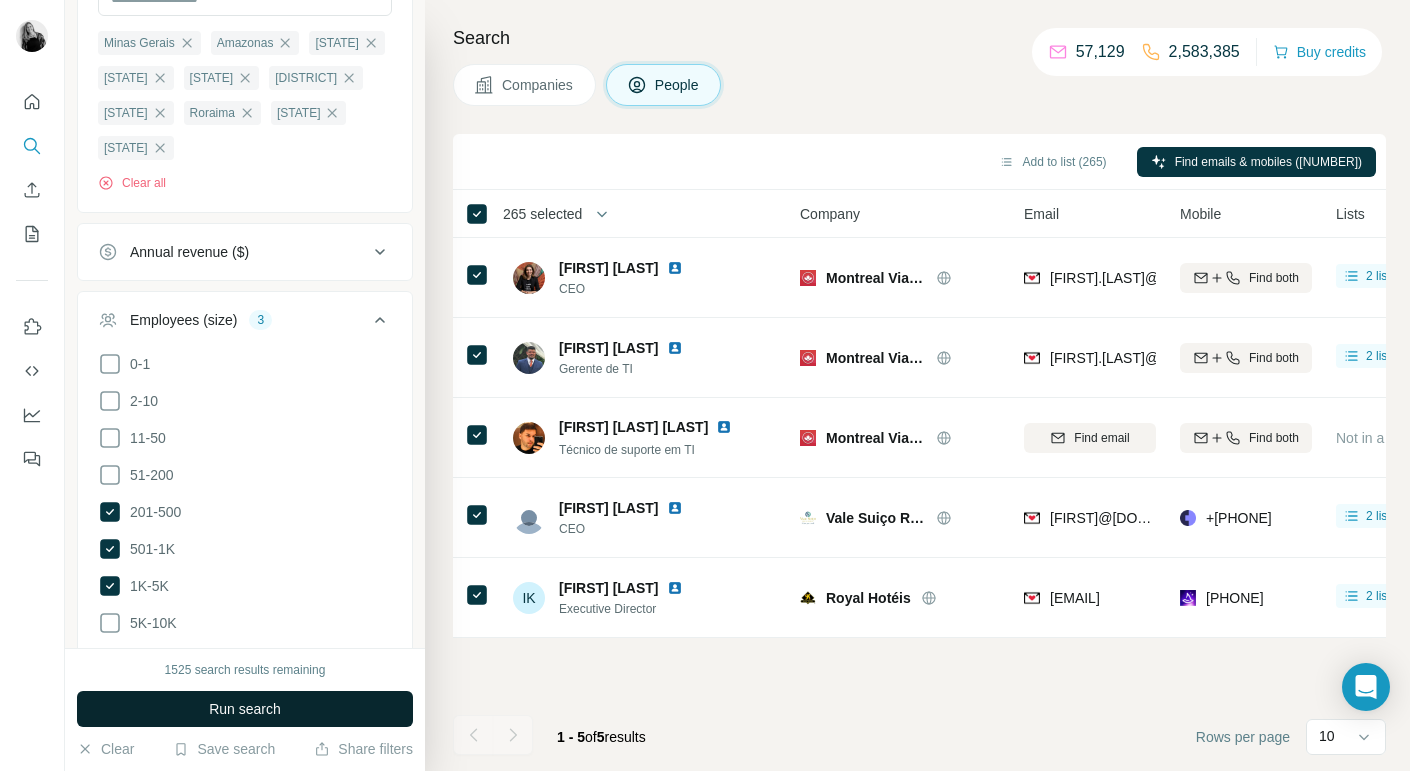 click on "Run search" at bounding box center [245, 709] 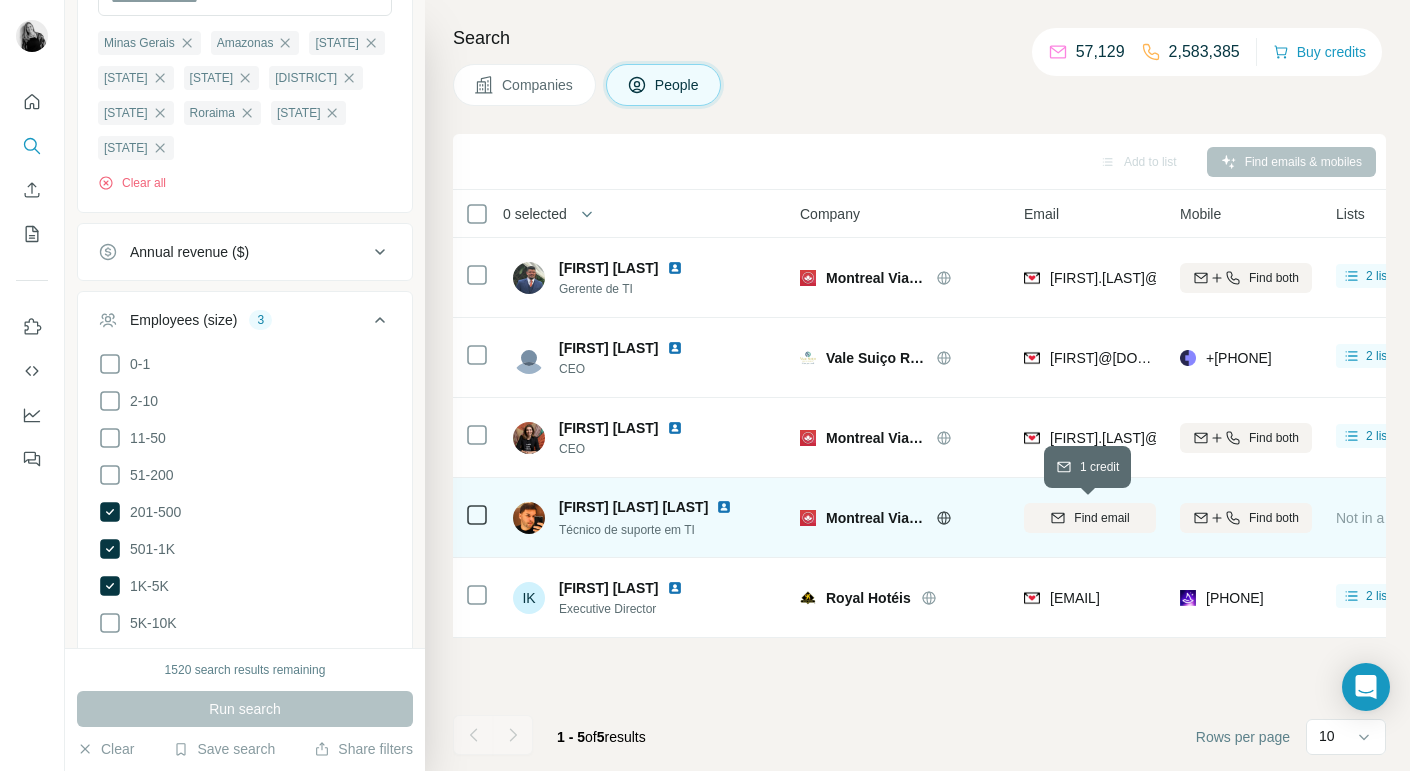 click on "Find email" at bounding box center [1101, 518] 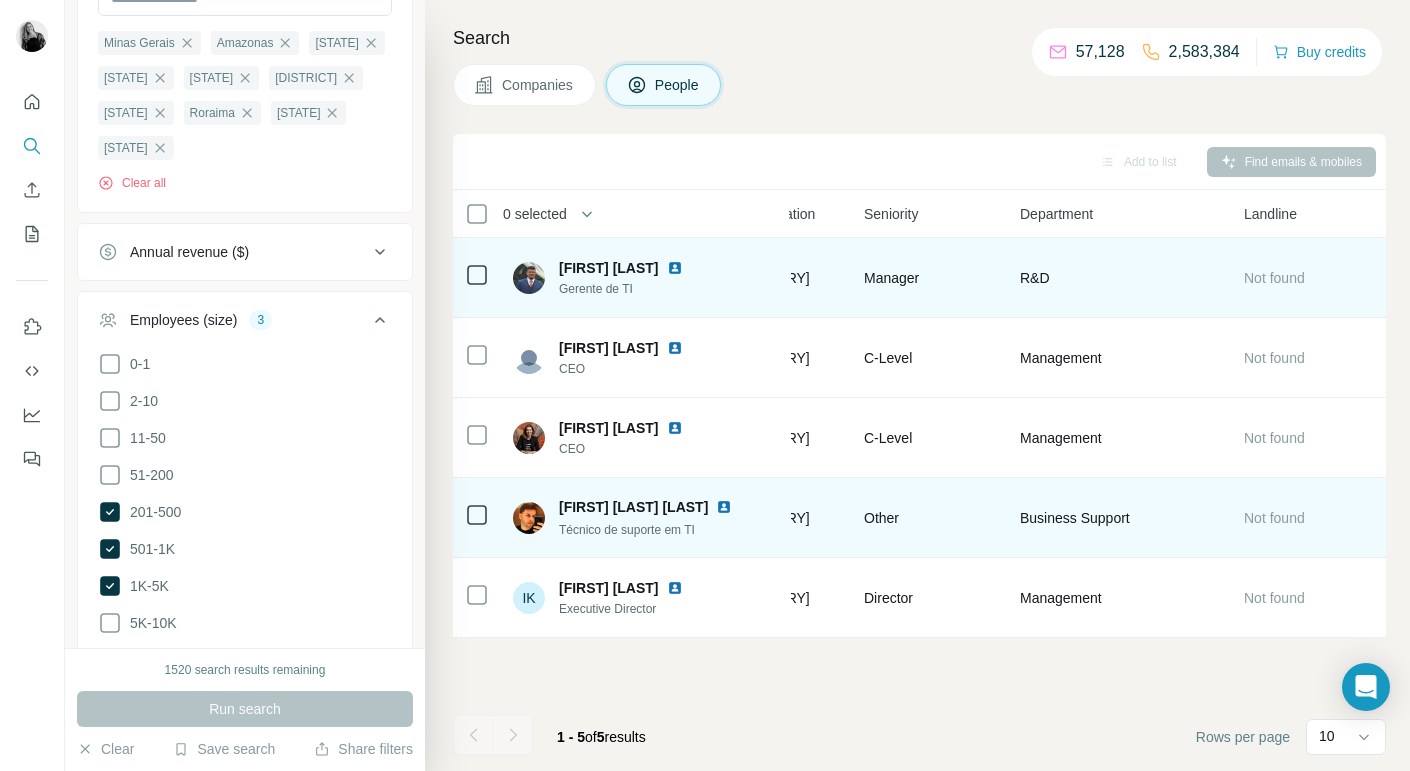 scroll, scrollTop: 0, scrollLeft: 0, axis: both 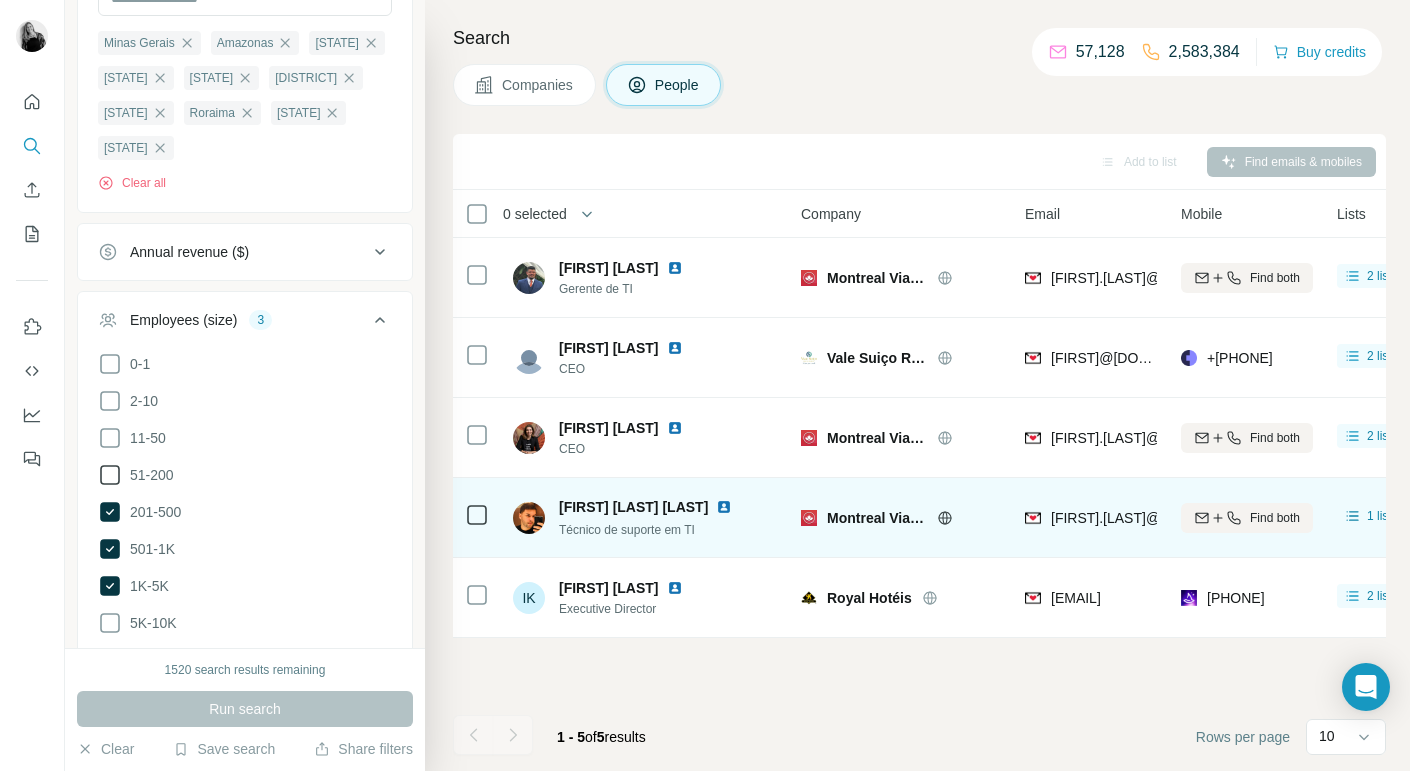 click 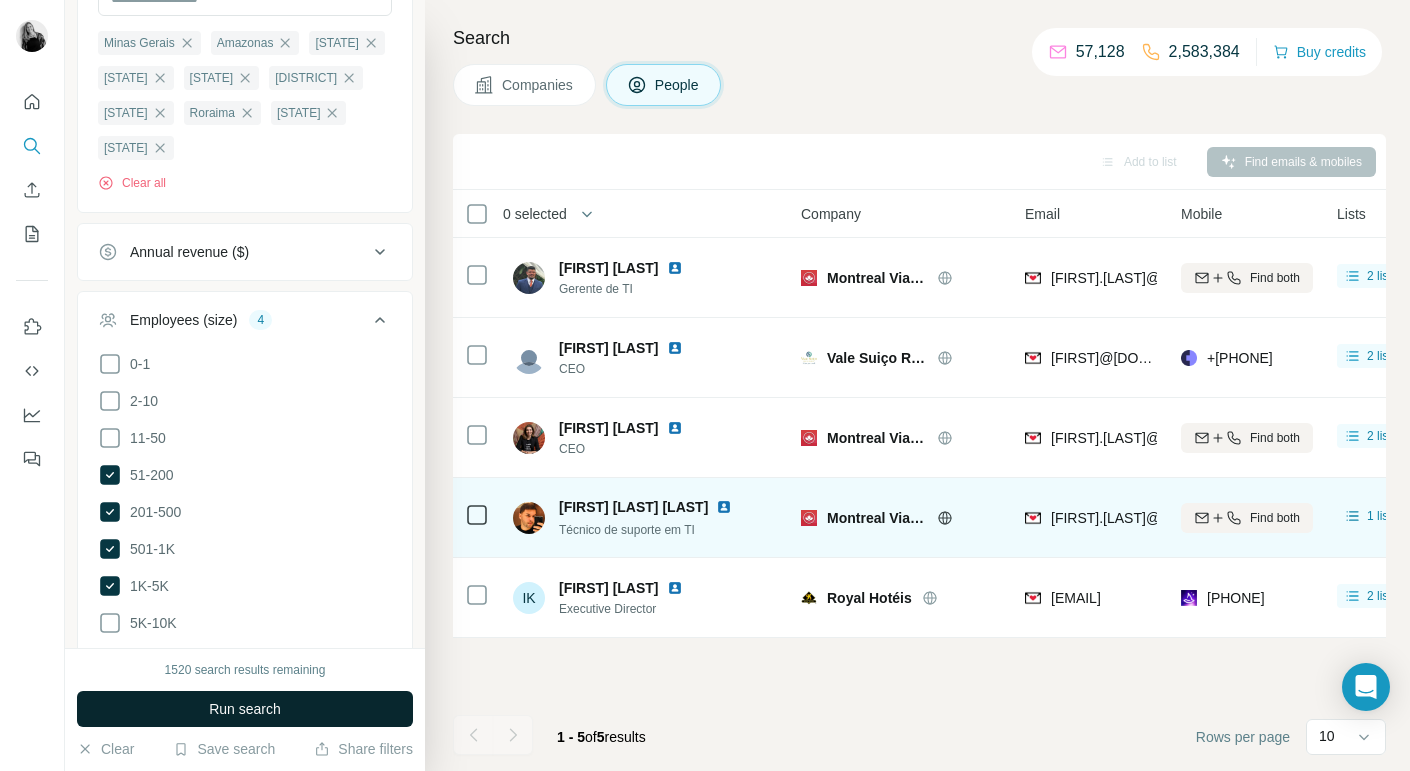 click on "Run search" at bounding box center (245, 709) 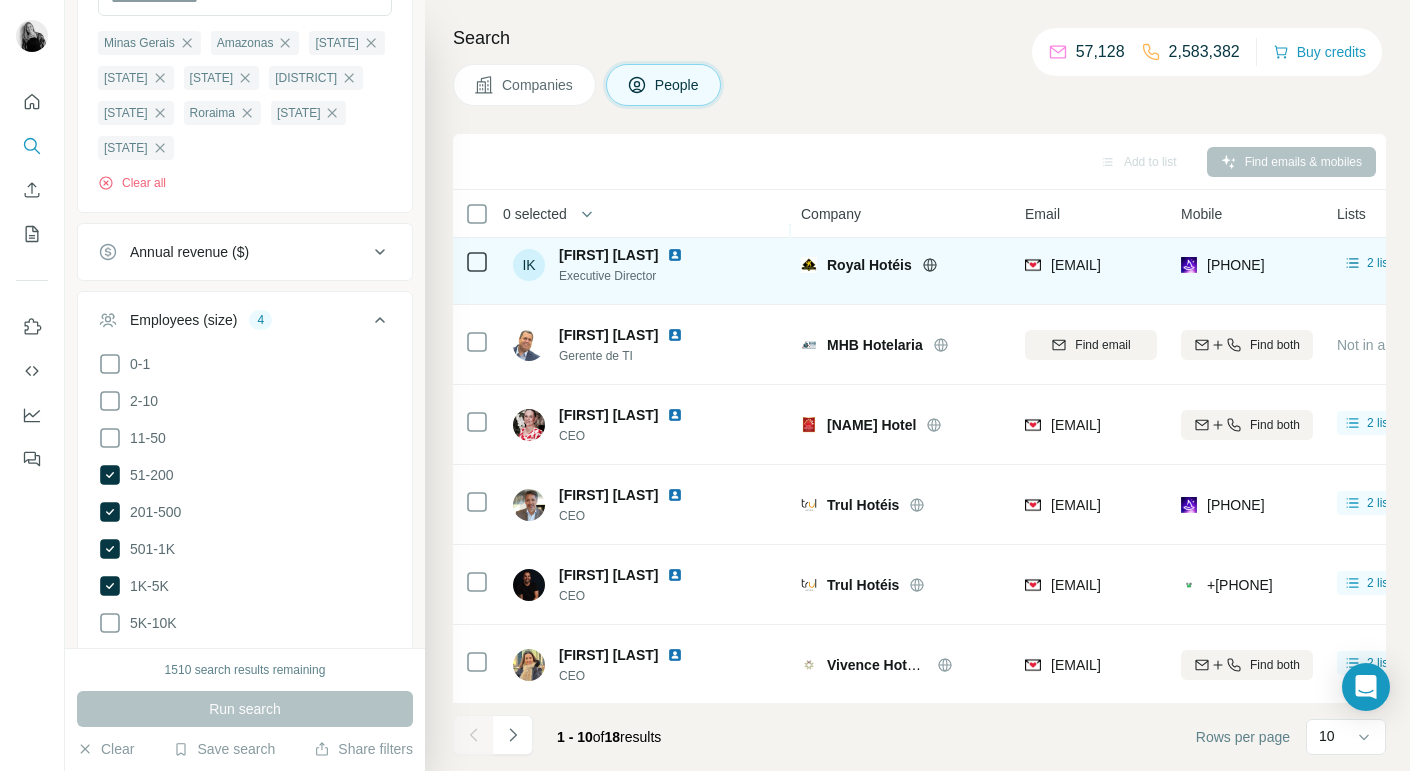scroll, scrollTop: 0, scrollLeft: 0, axis: both 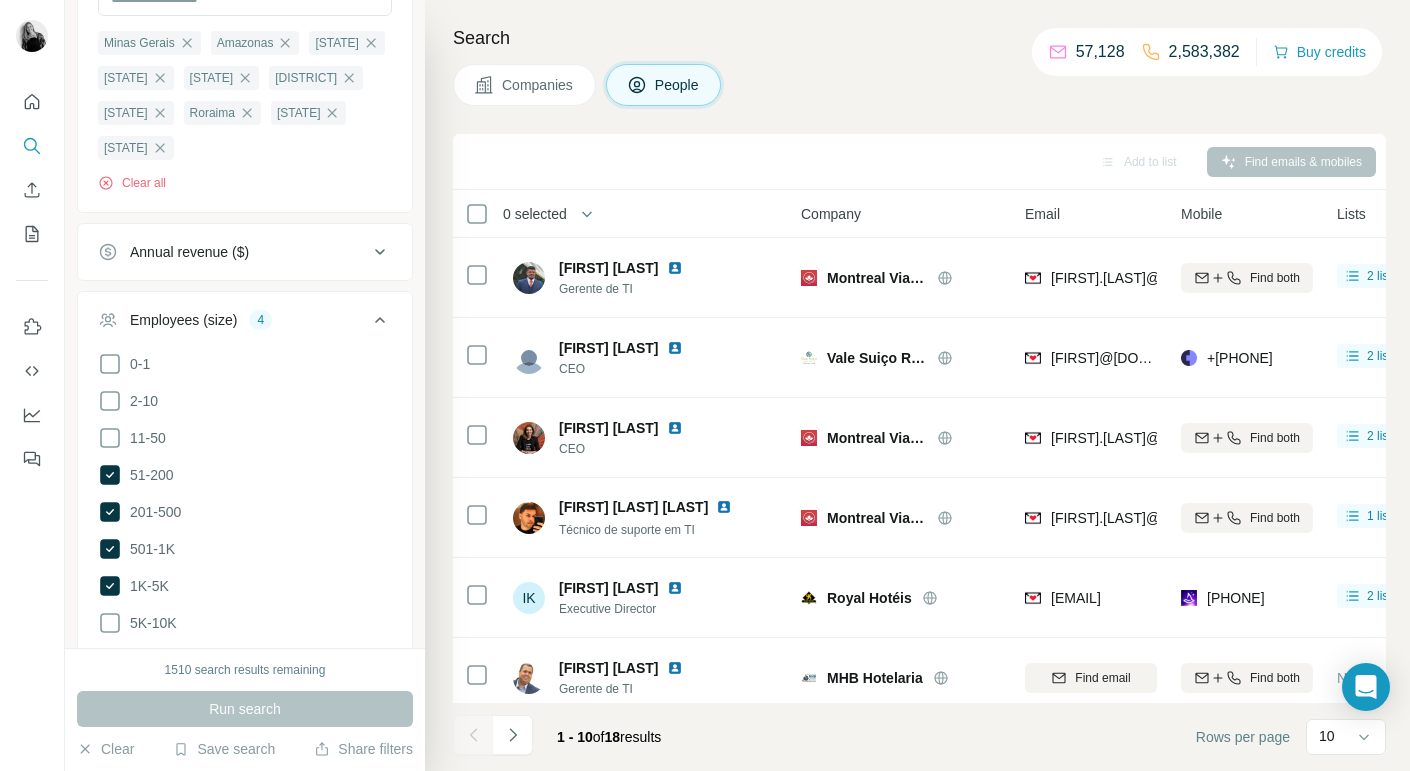 click on "Companies" at bounding box center (538, 85) 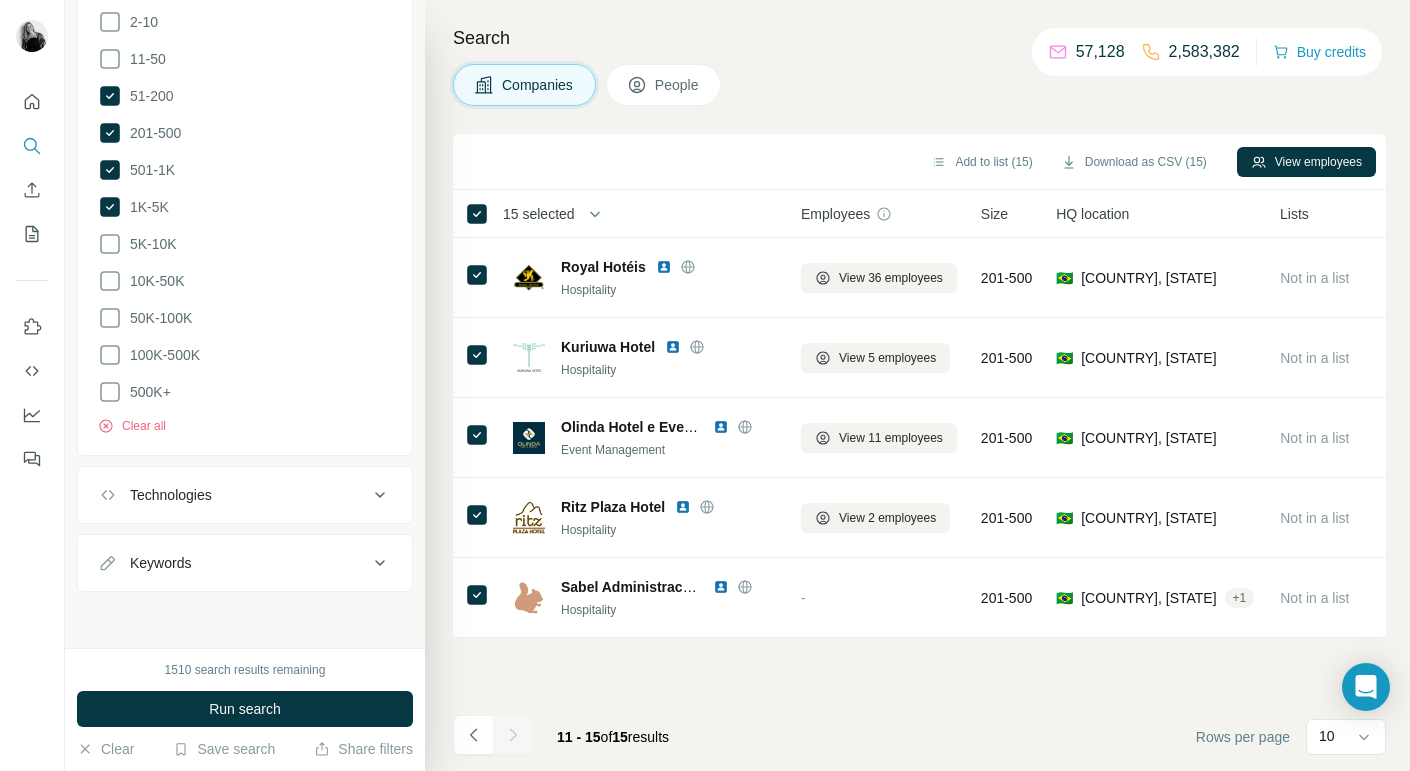 scroll, scrollTop: 911, scrollLeft: 0, axis: vertical 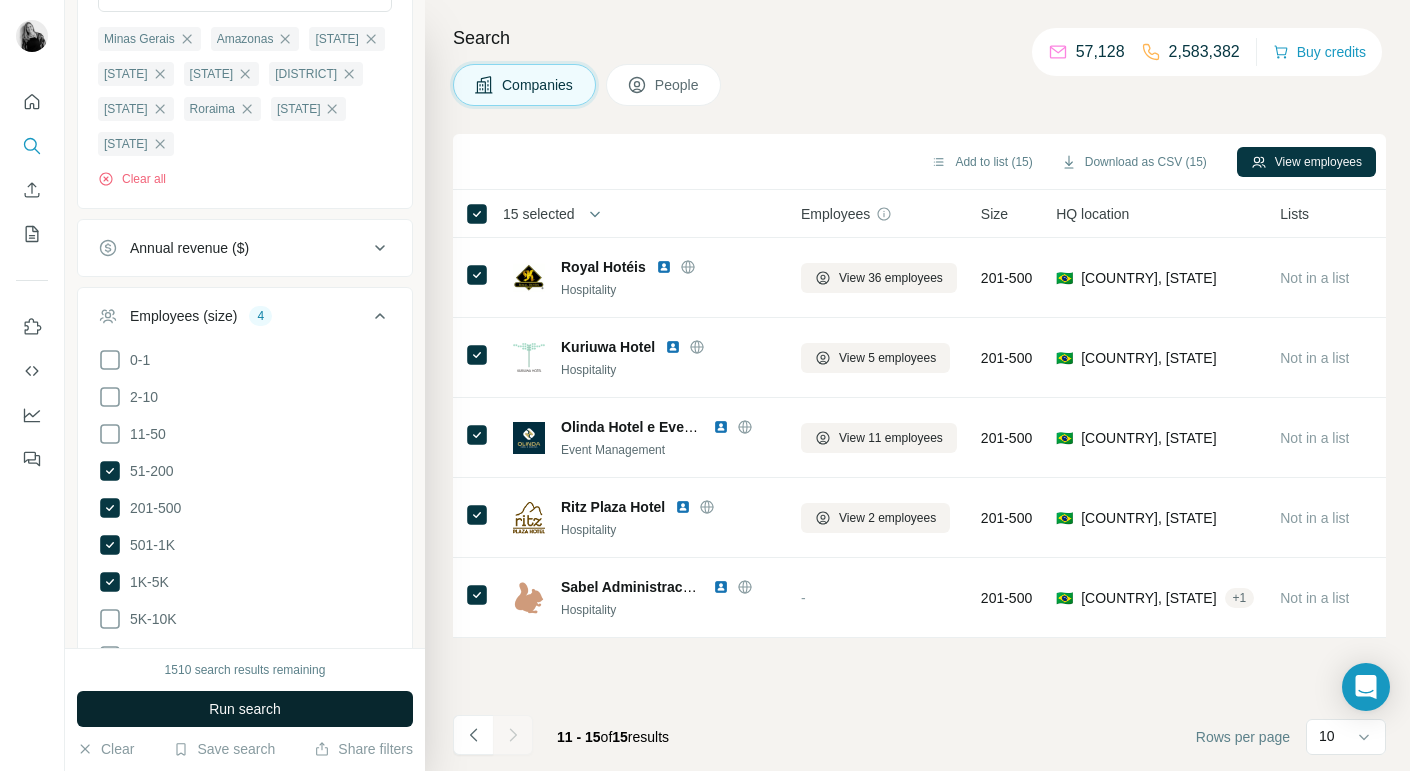 click on "Run search" at bounding box center [245, 709] 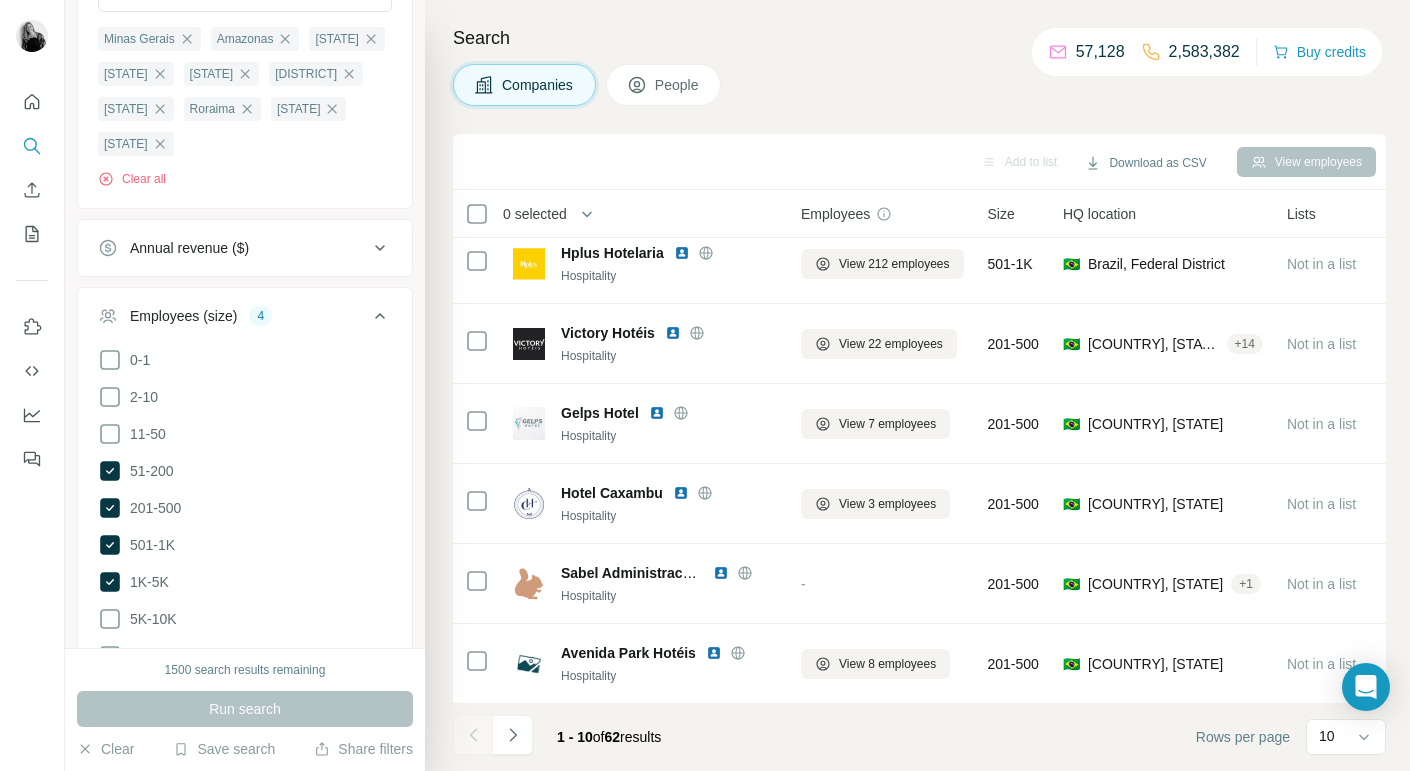 scroll, scrollTop: 332, scrollLeft: 0, axis: vertical 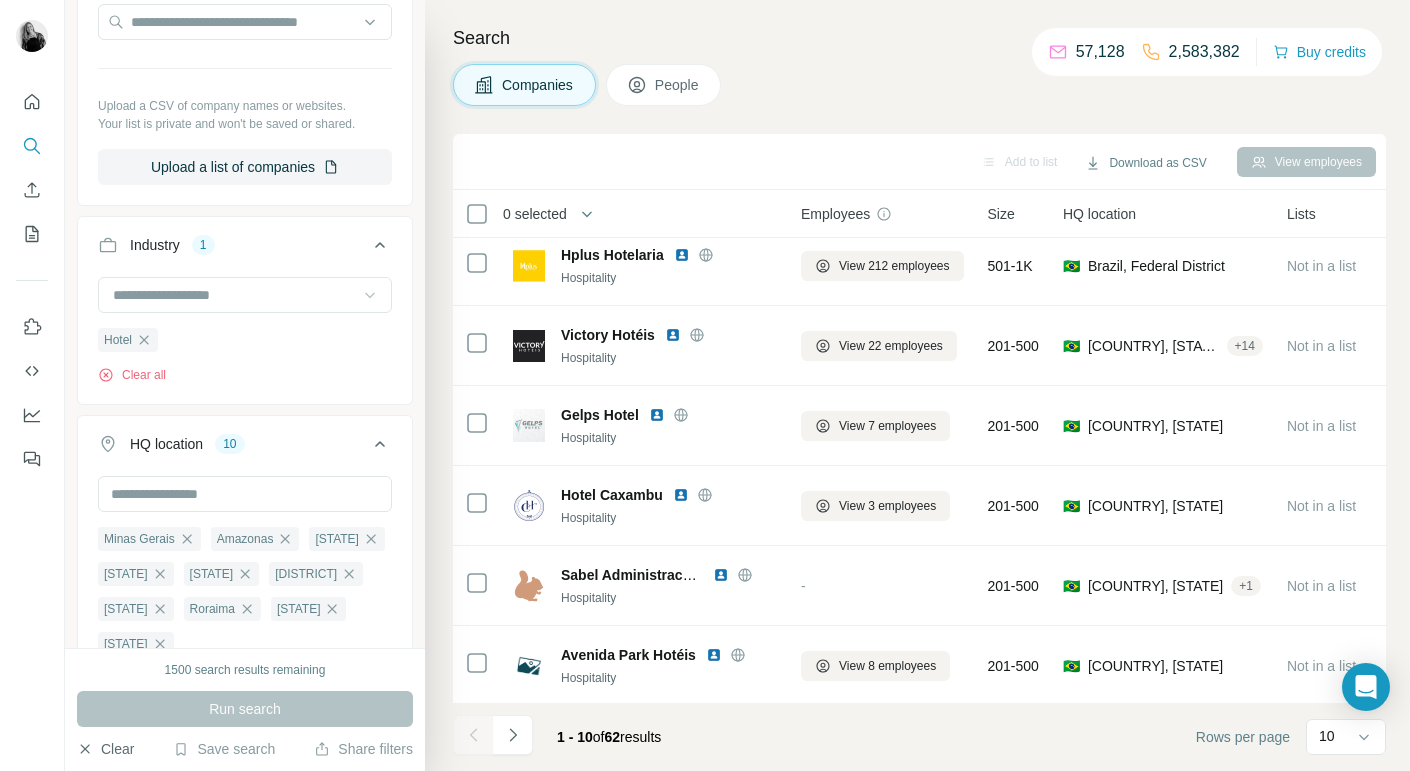 click on "Clear" at bounding box center (105, 749) 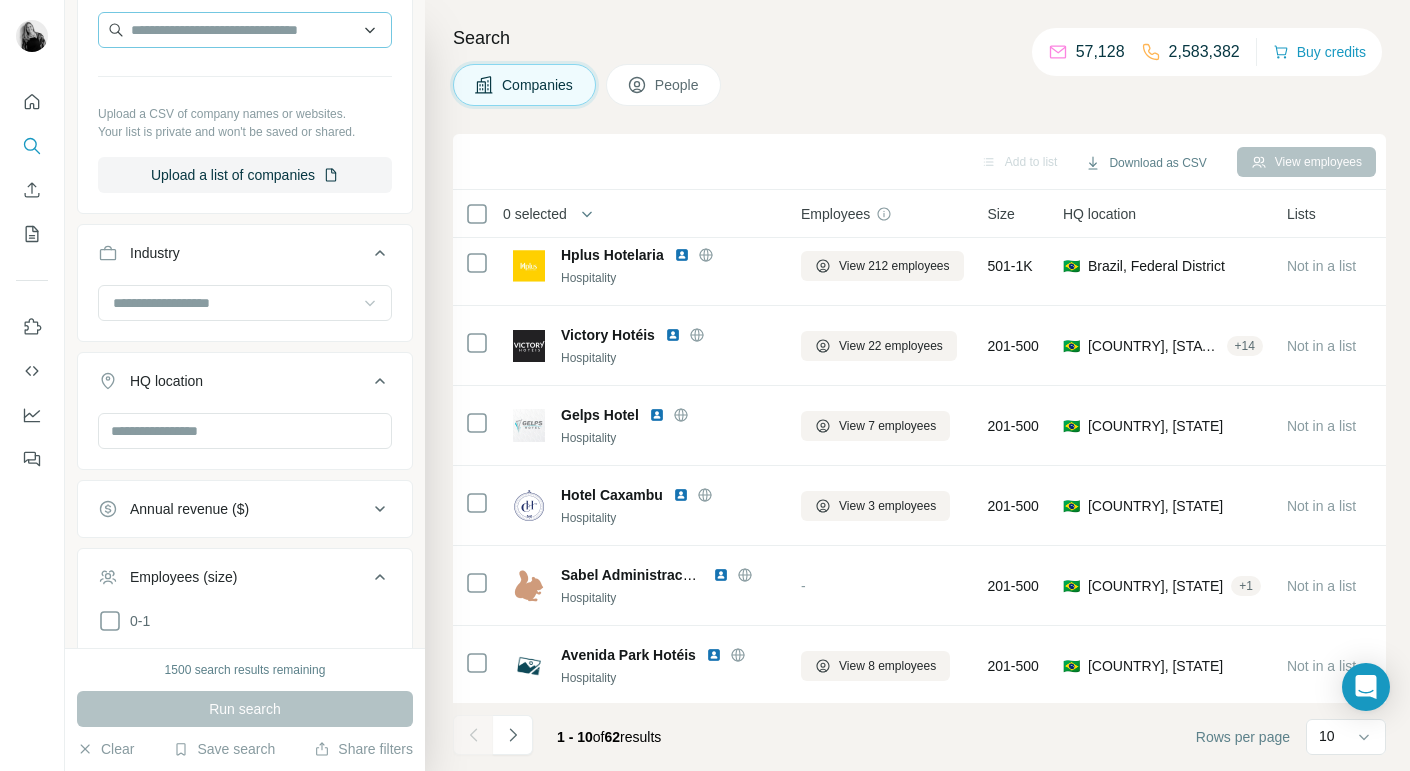 scroll, scrollTop: 402, scrollLeft: 0, axis: vertical 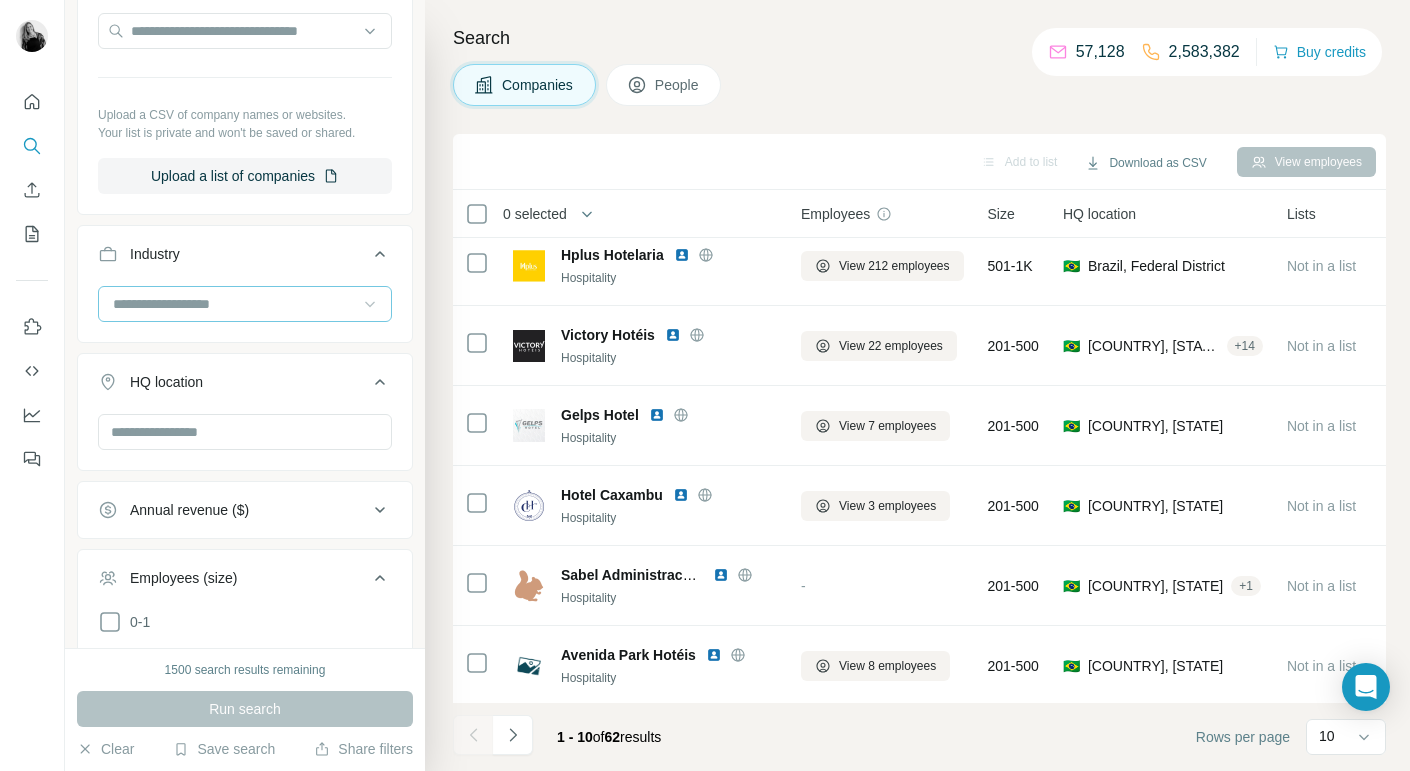 click at bounding box center (234, 304) 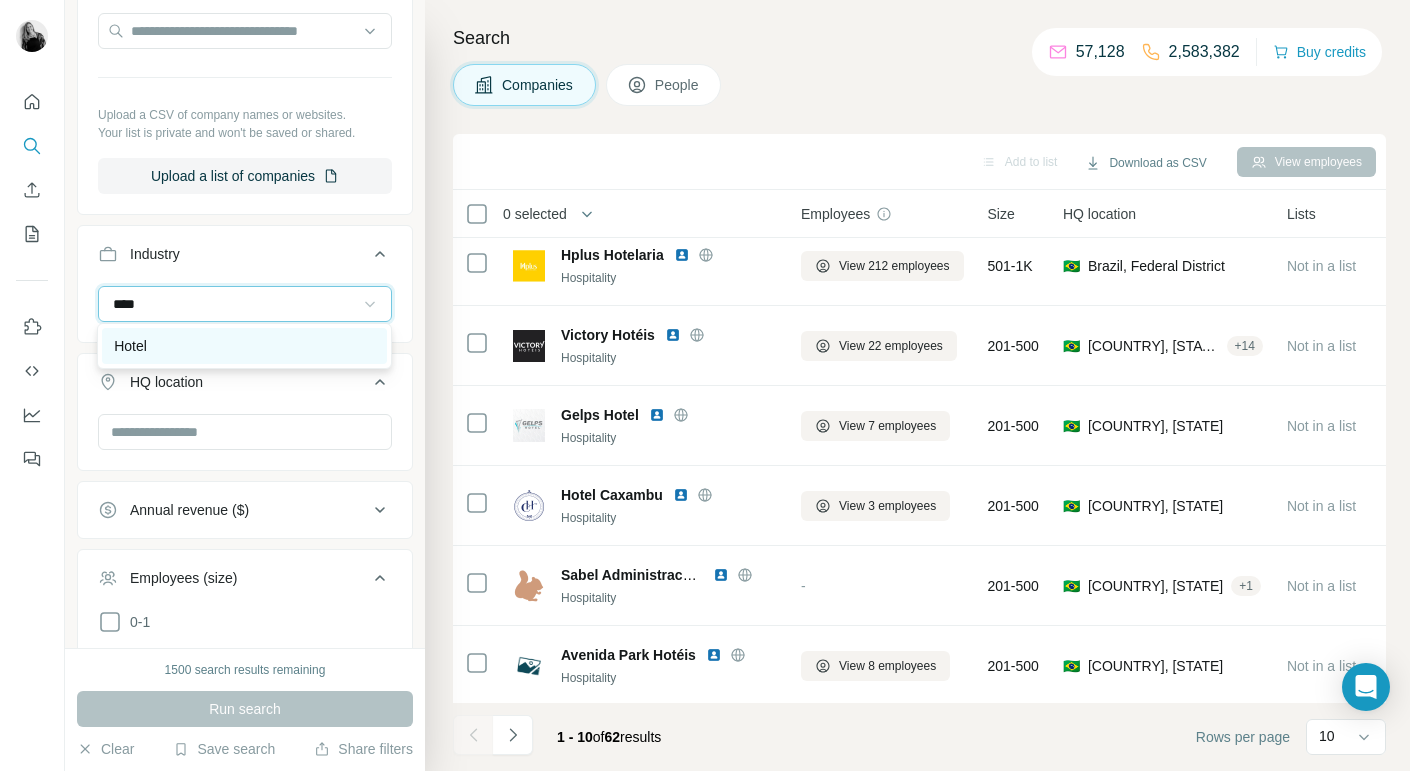 type on "****" 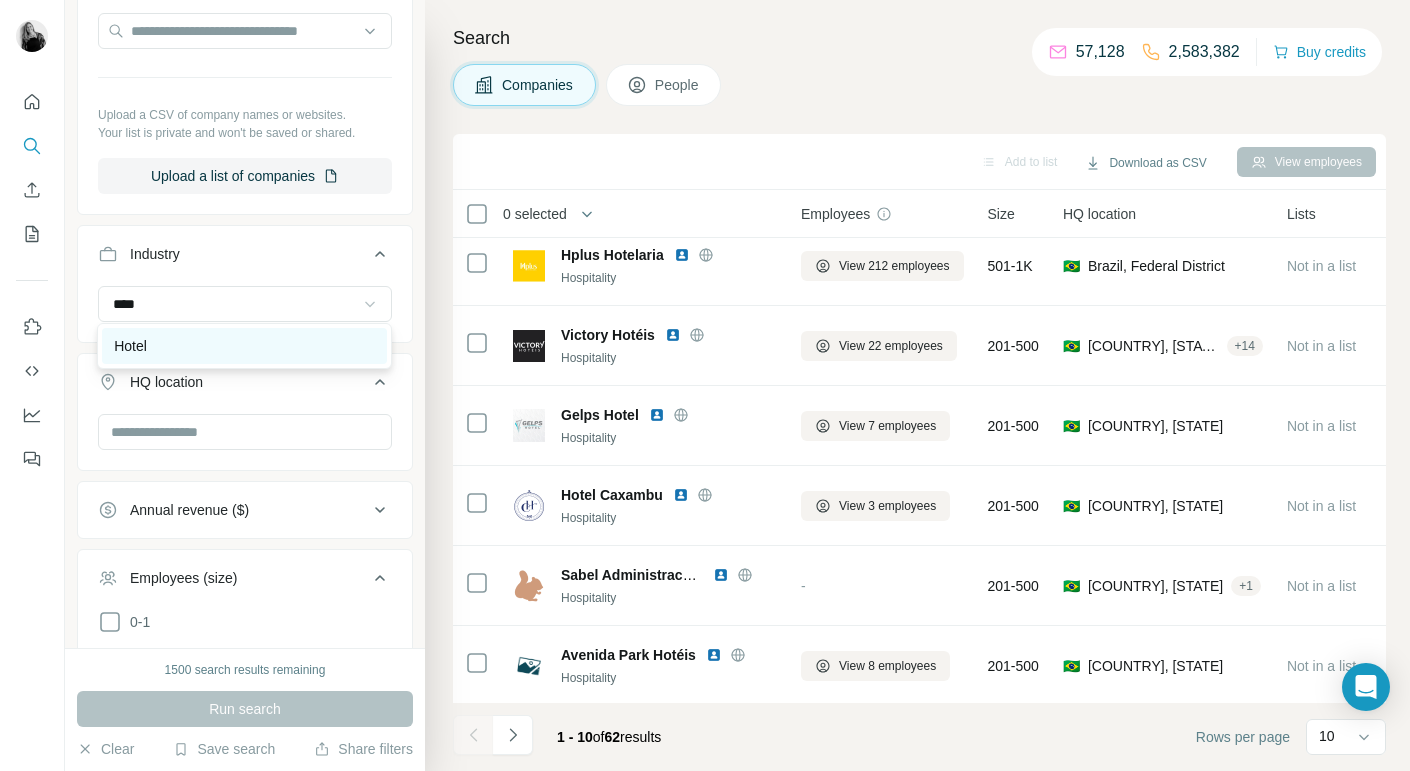 click on "Hotel" at bounding box center [244, 346] 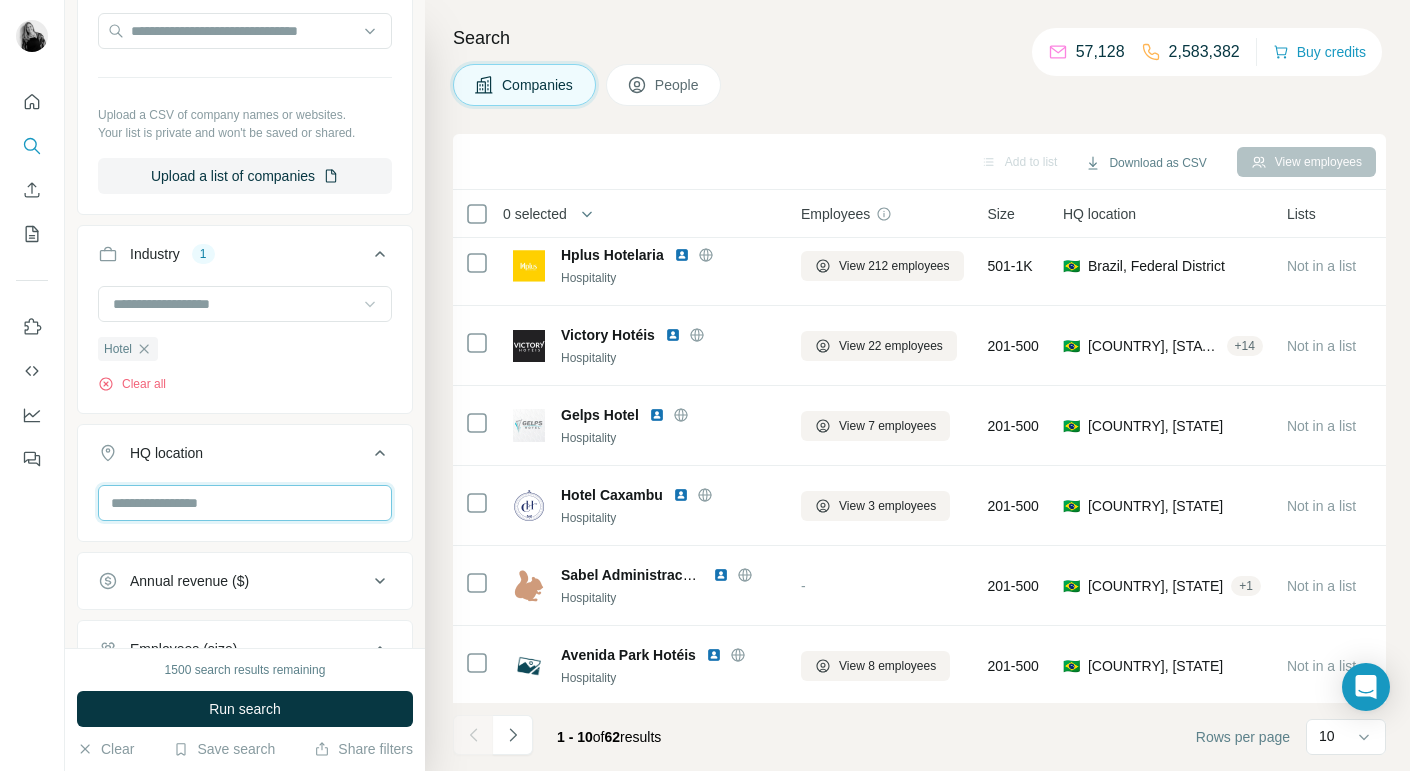 click at bounding box center (245, 503) 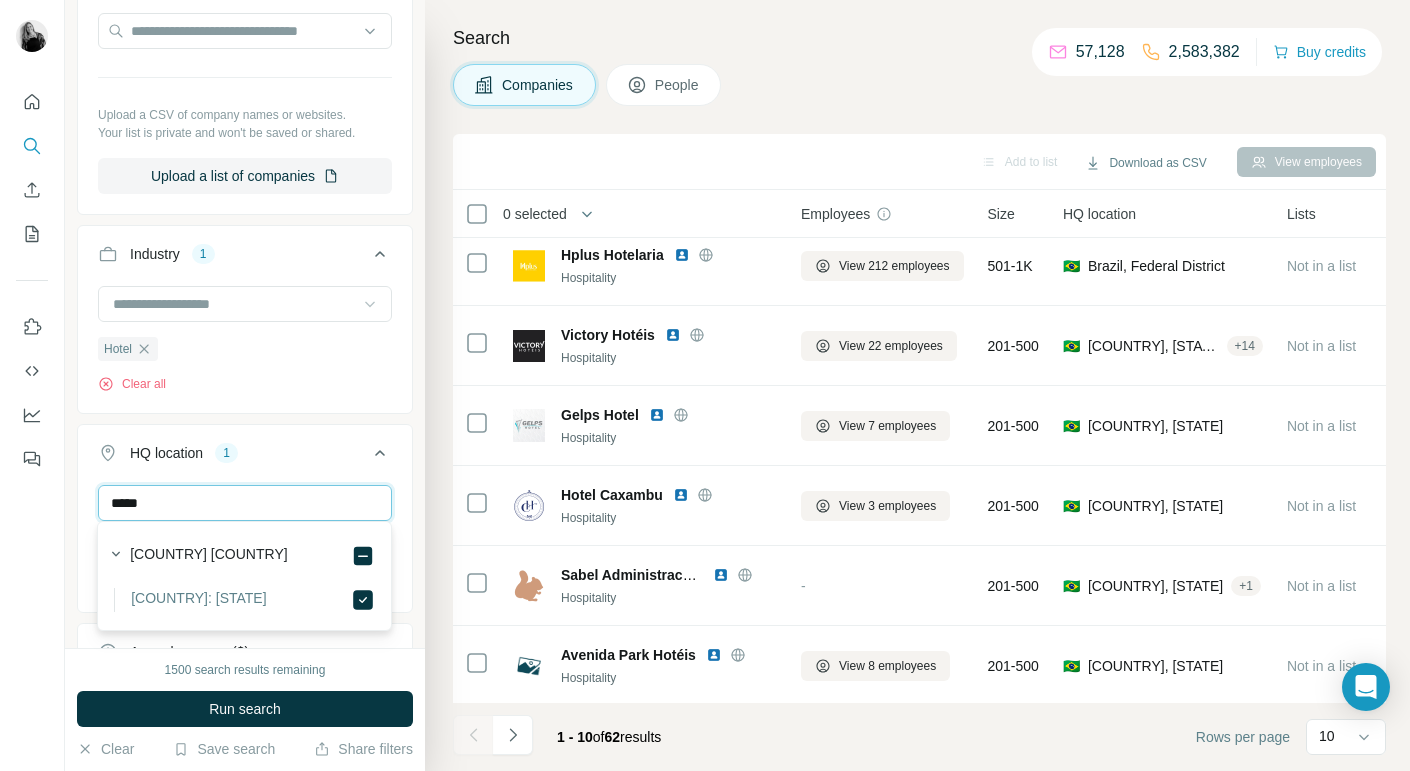 drag, startPoint x: 181, startPoint y: 498, endPoint x: 83, endPoint y: 501, distance: 98.045906 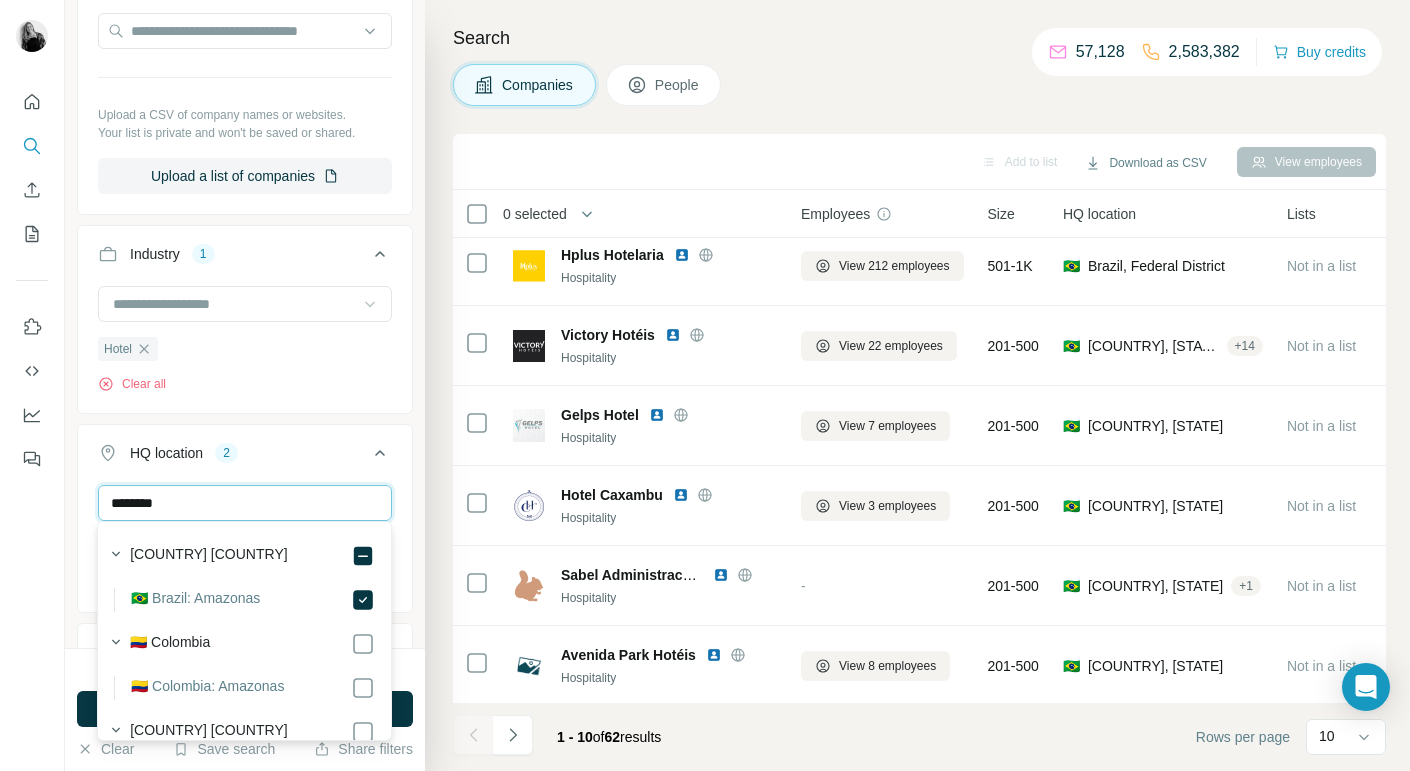 drag, startPoint x: 194, startPoint y: 494, endPoint x: 99, endPoint y: 501, distance: 95.257545 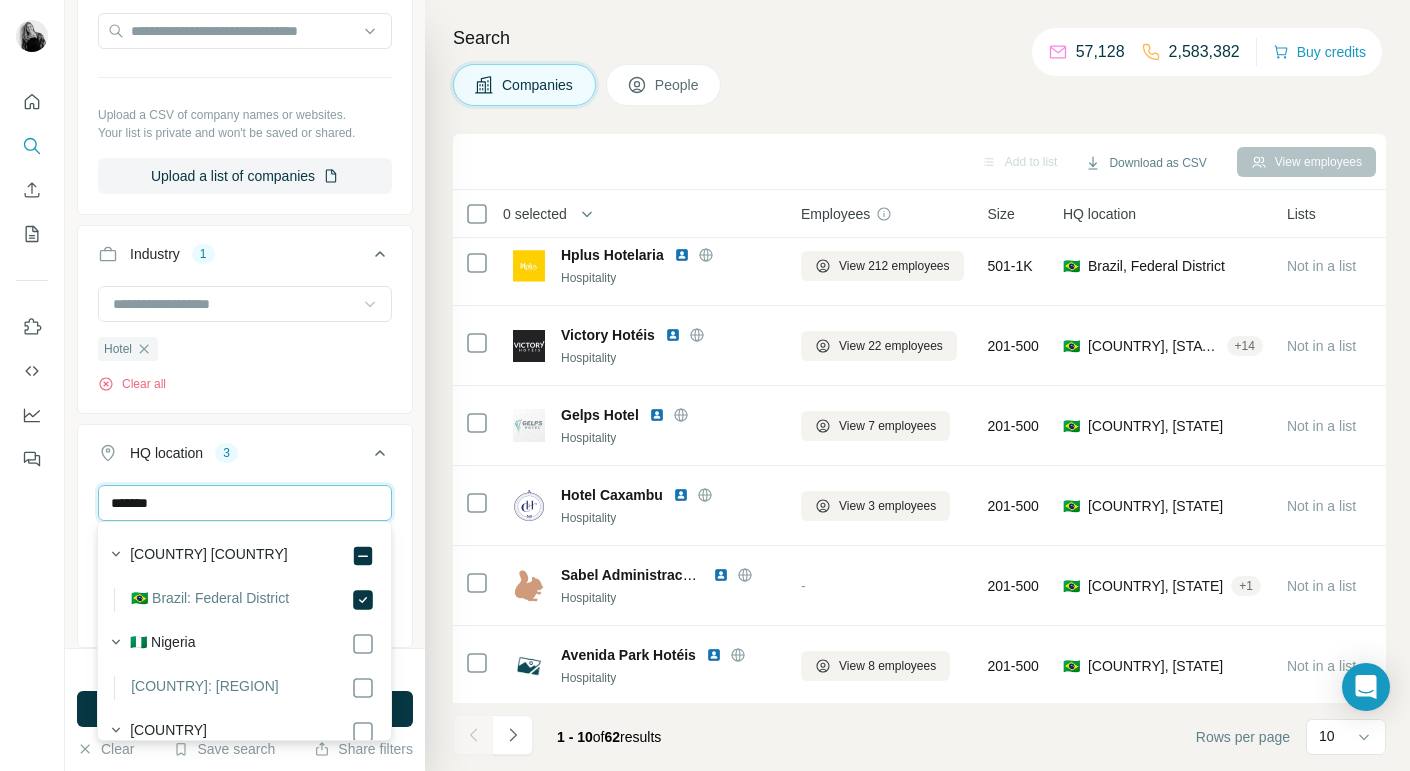 drag, startPoint x: 173, startPoint y: 497, endPoint x: 98, endPoint y: 500, distance: 75.059975 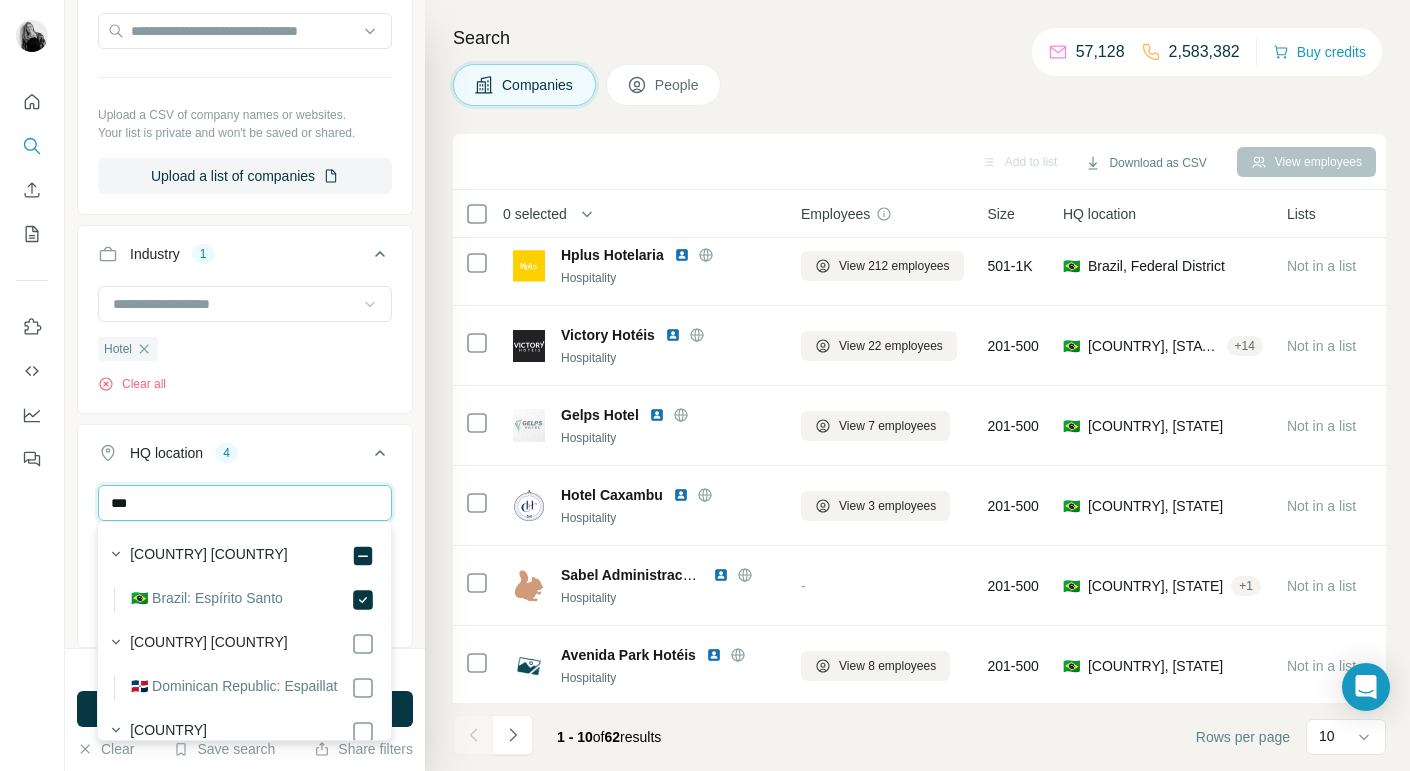 click on "***" at bounding box center (245, 503) 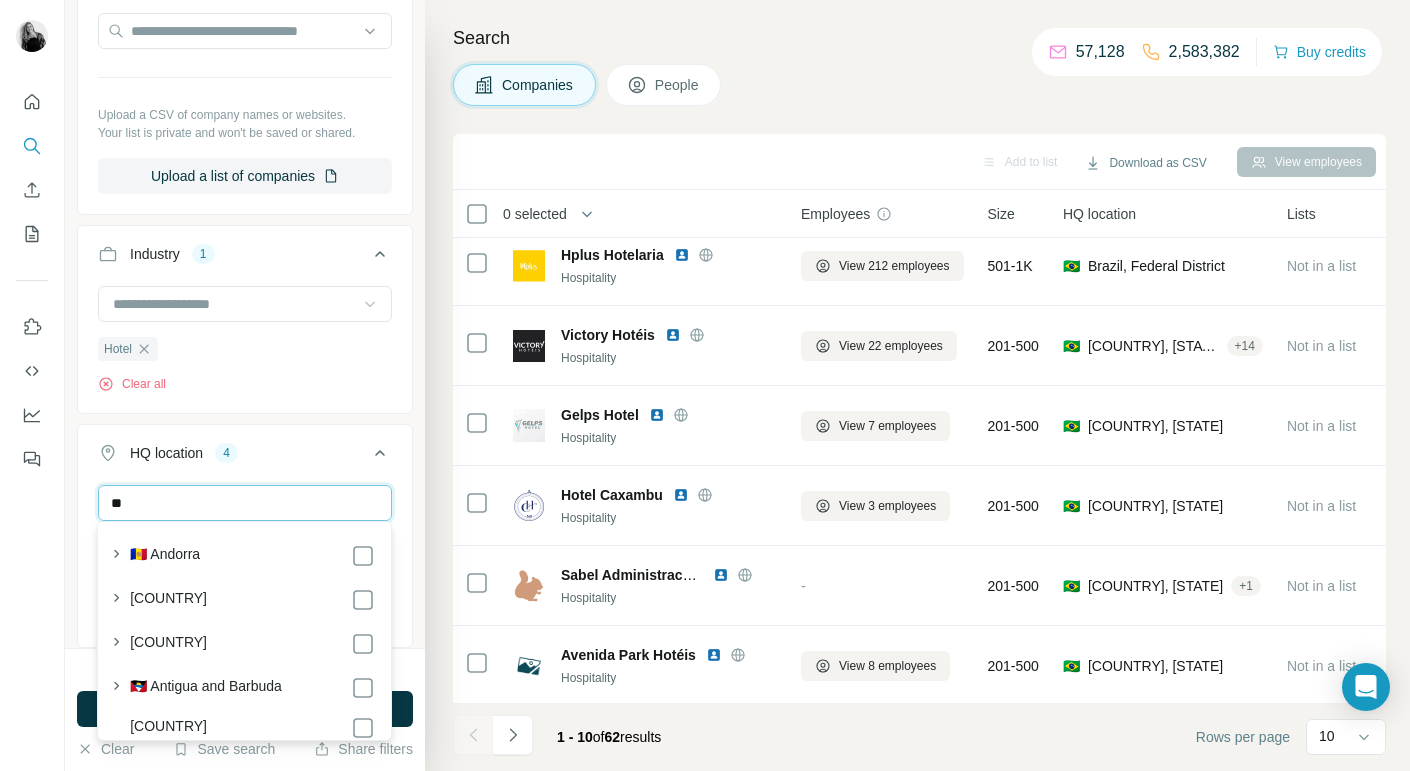 type on "*" 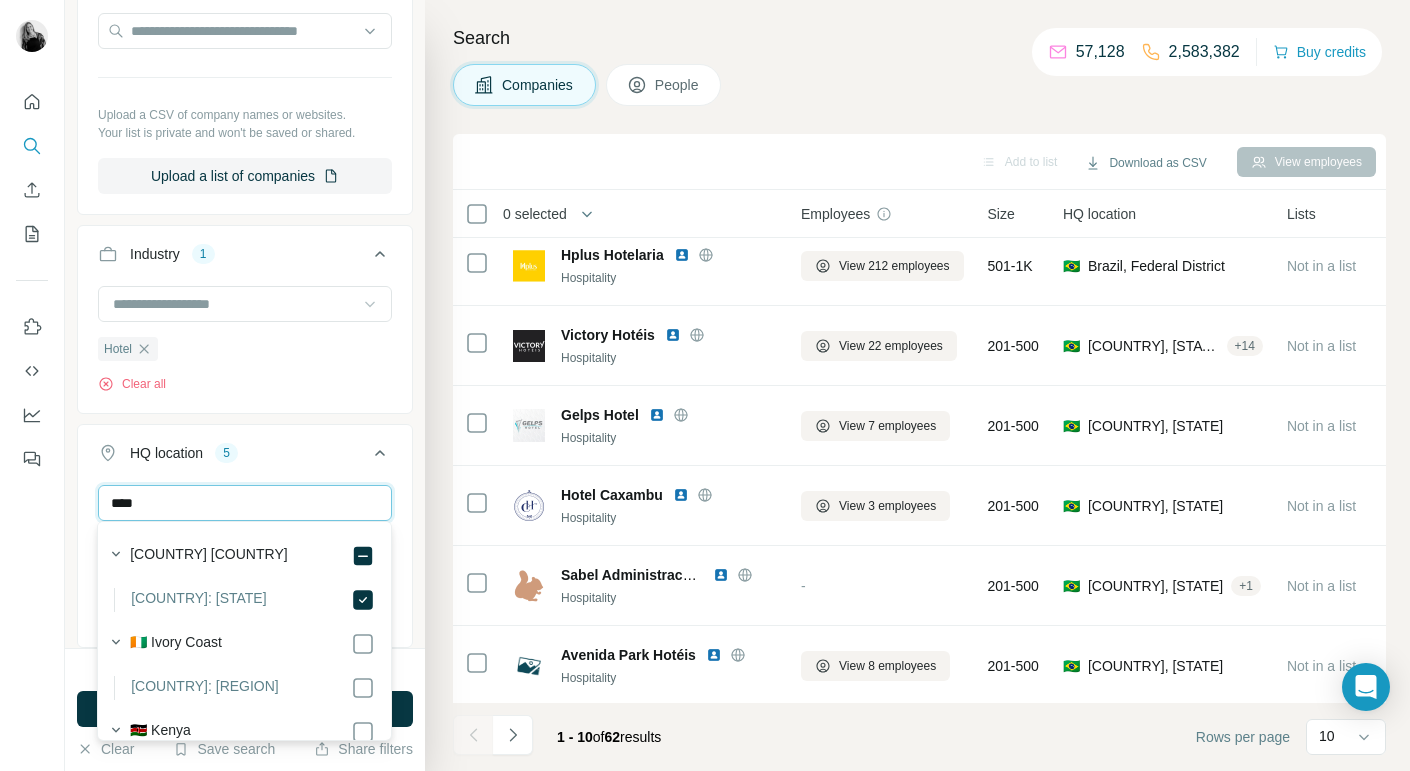 click on "****" at bounding box center (245, 503) 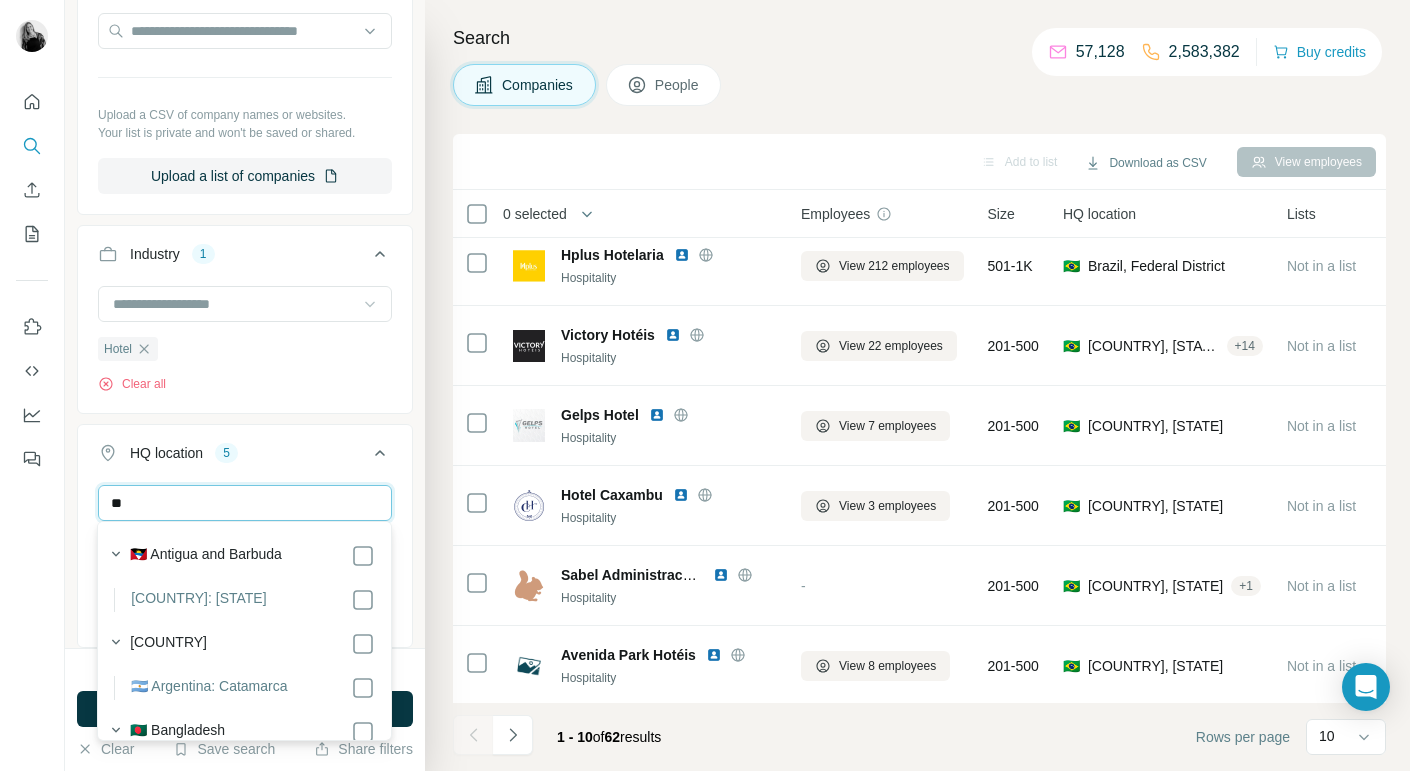 type on "*" 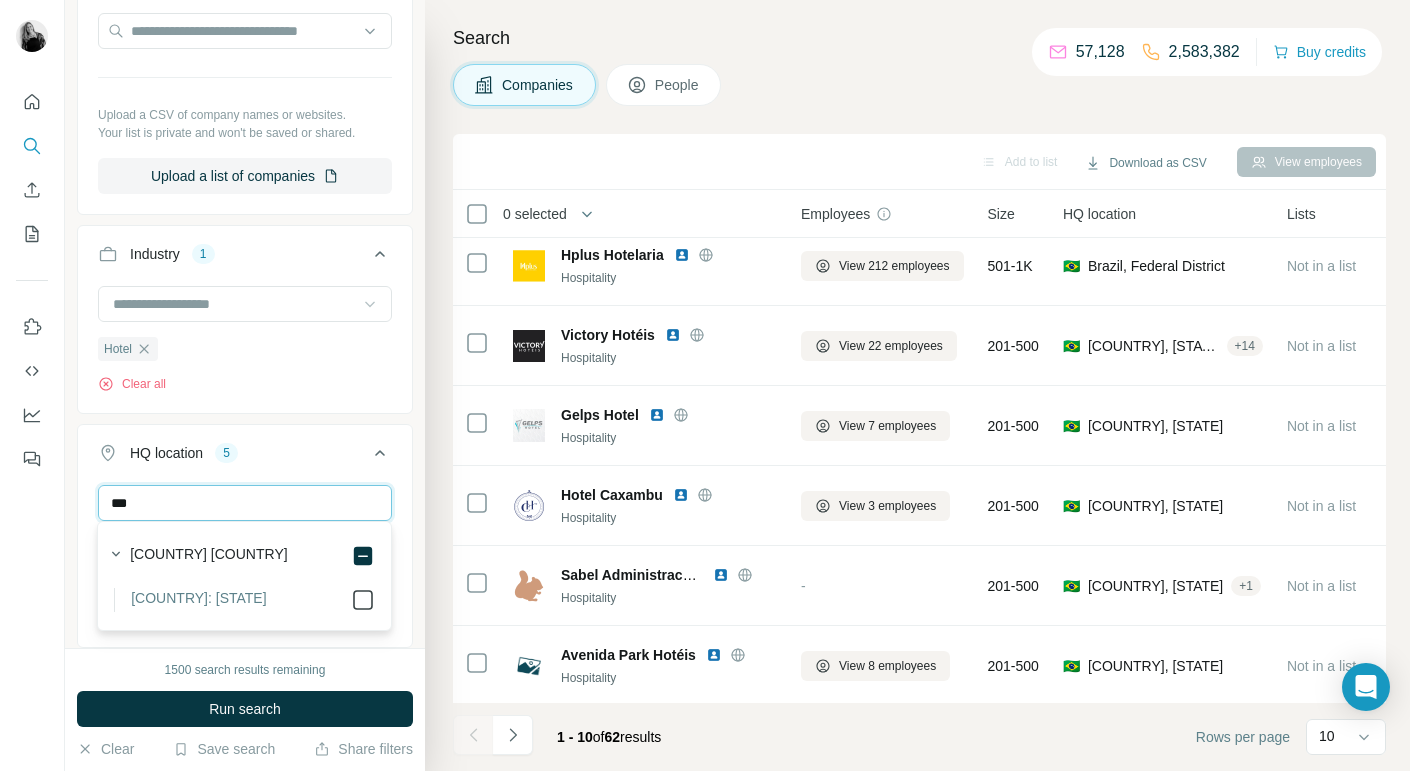 type on "***" 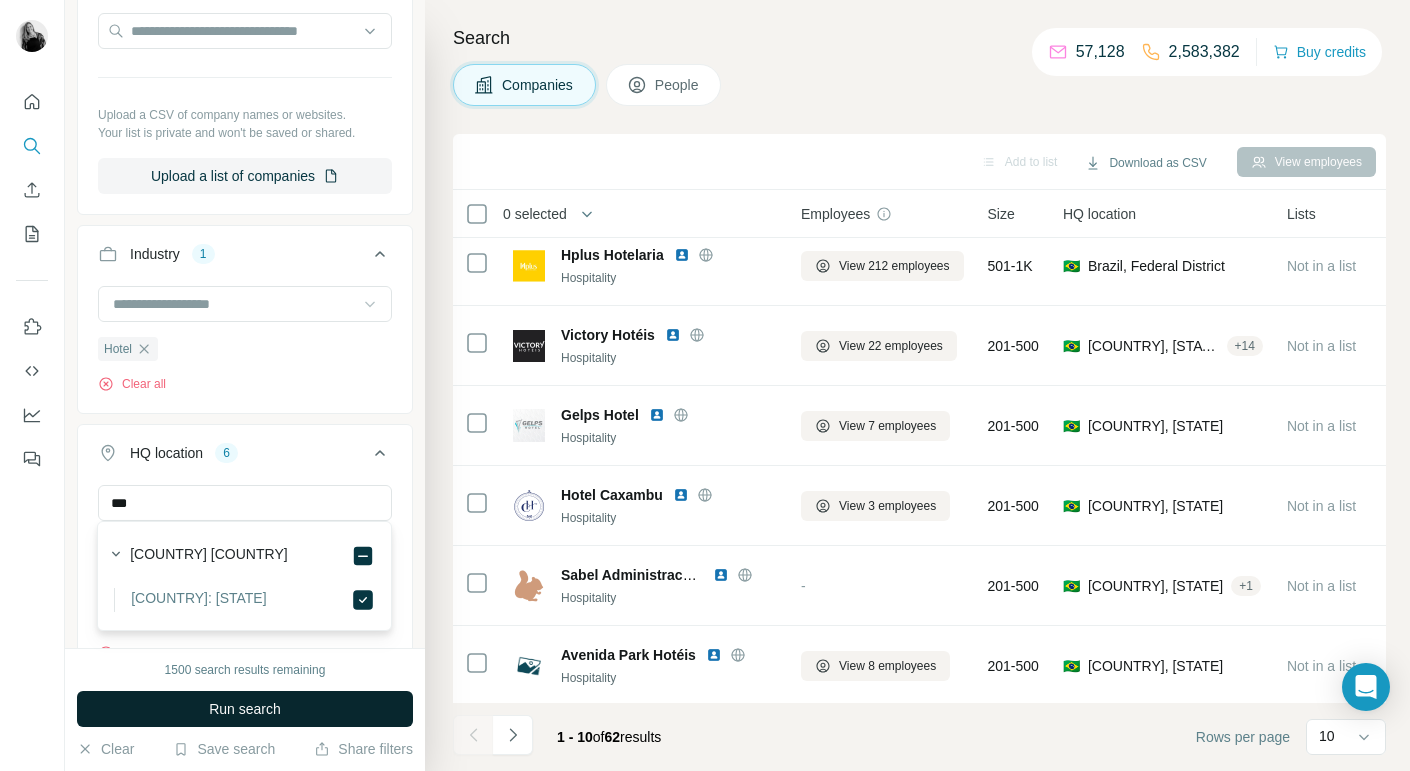 click on "Run search" at bounding box center (245, 709) 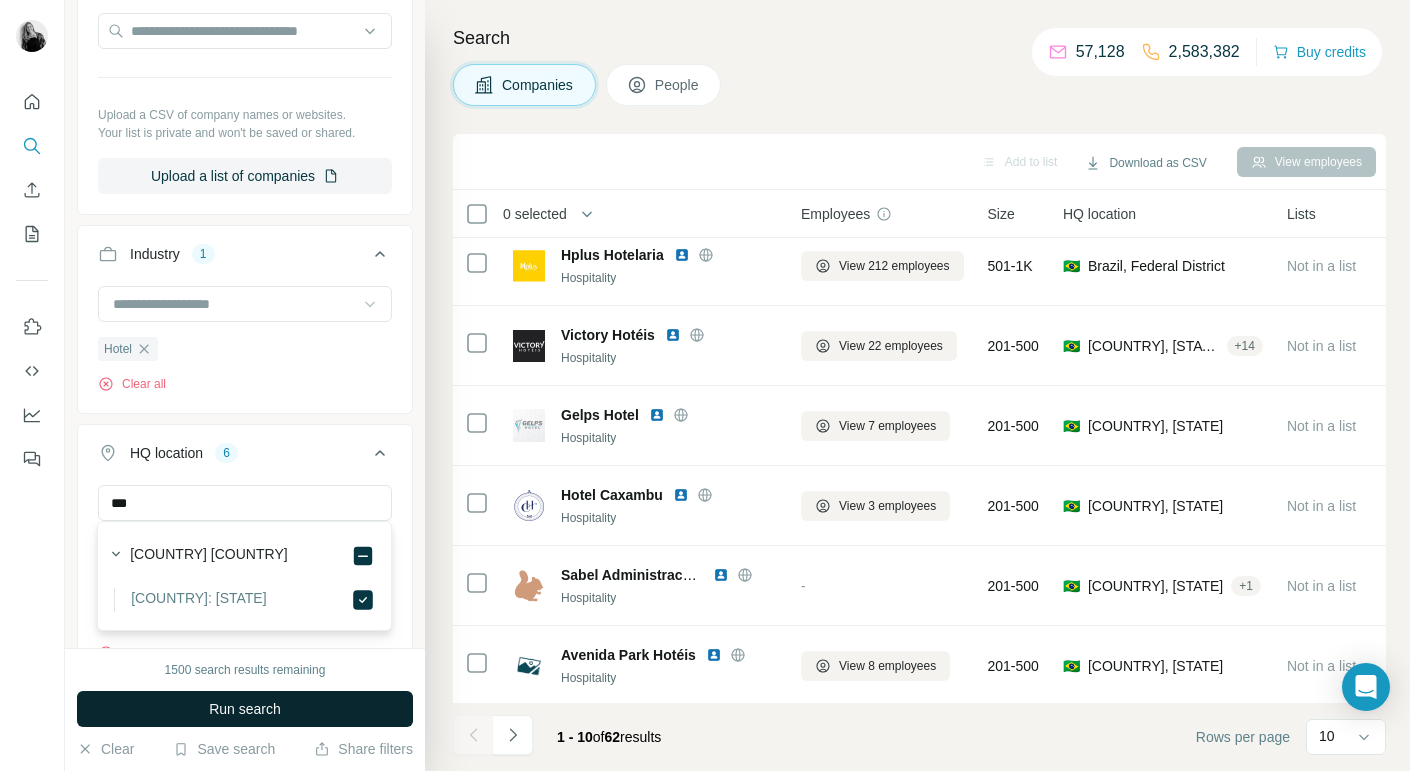 type 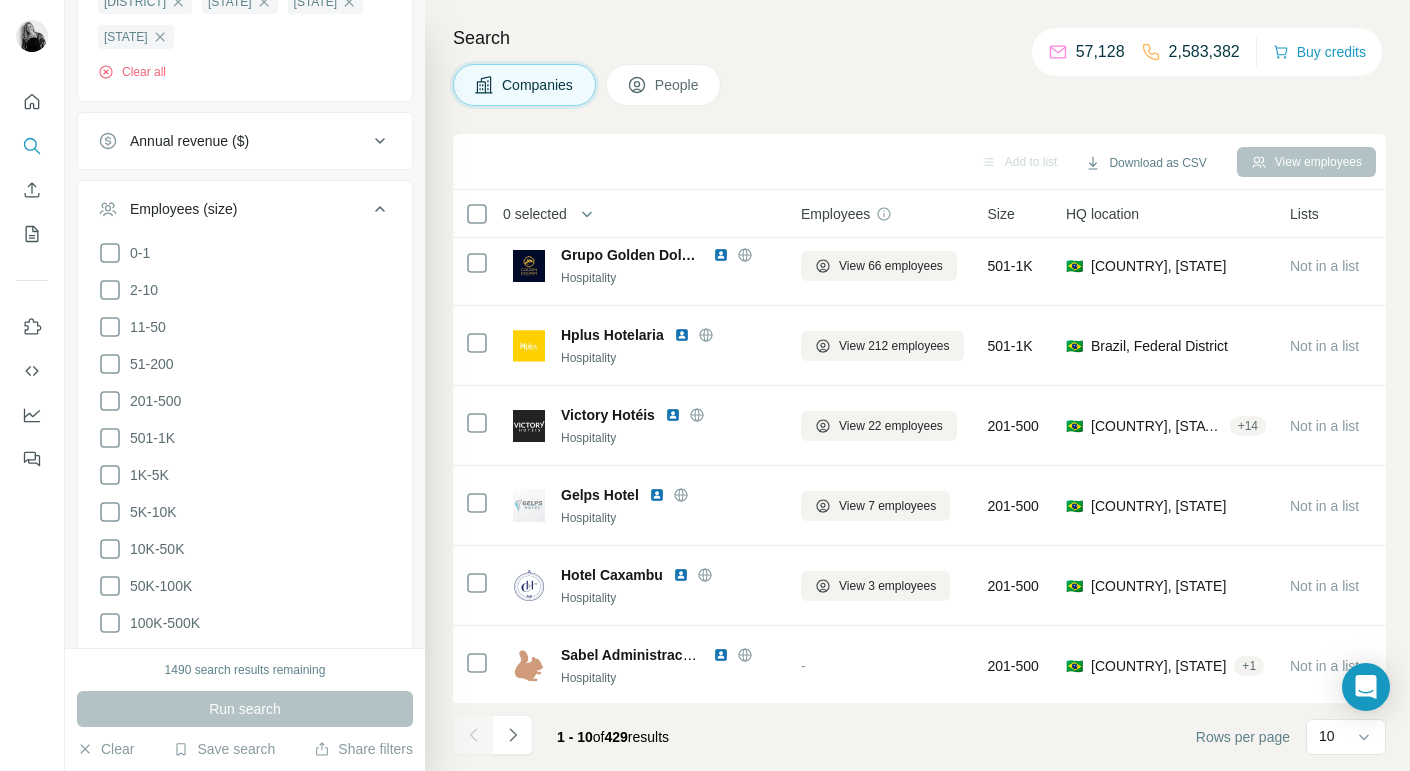 scroll, scrollTop: 986, scrollLeft: 0, axis: vertical 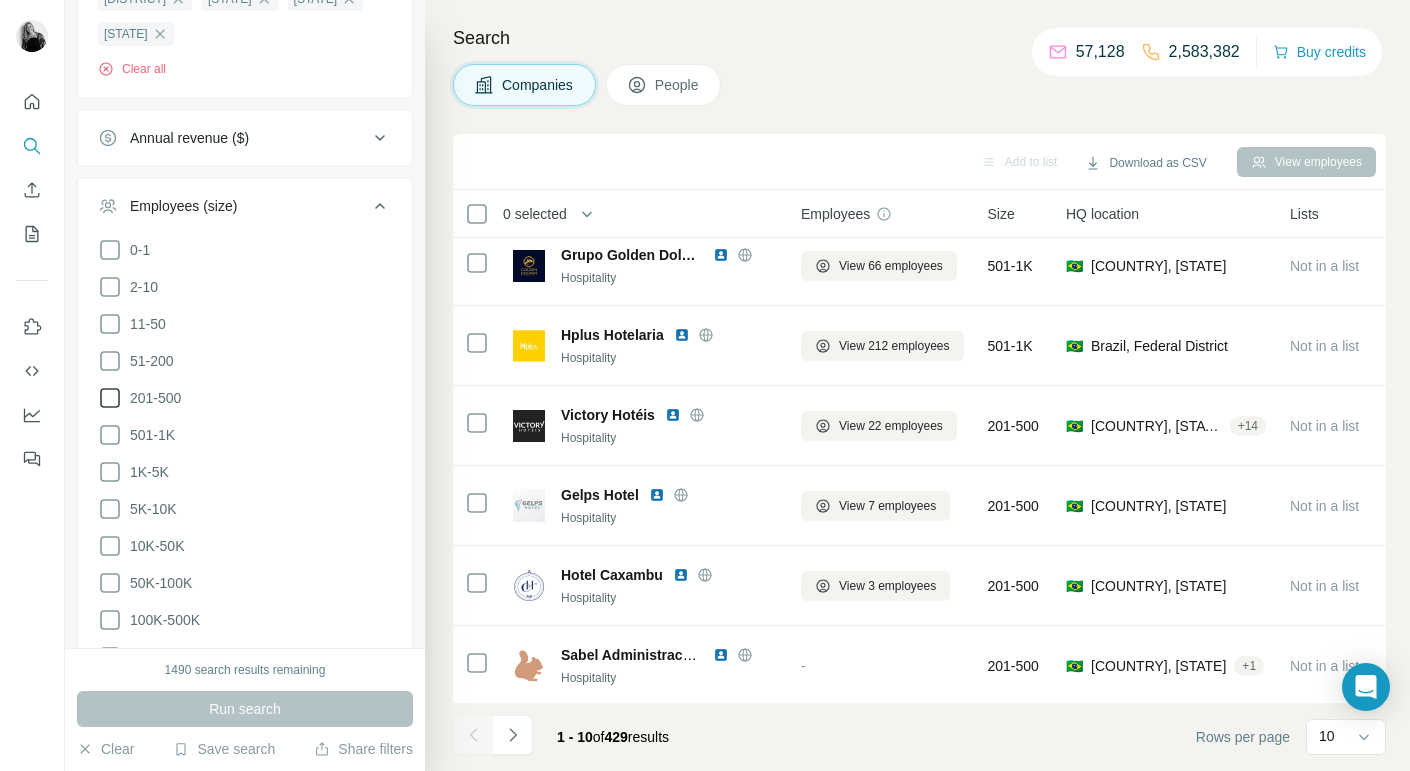 click 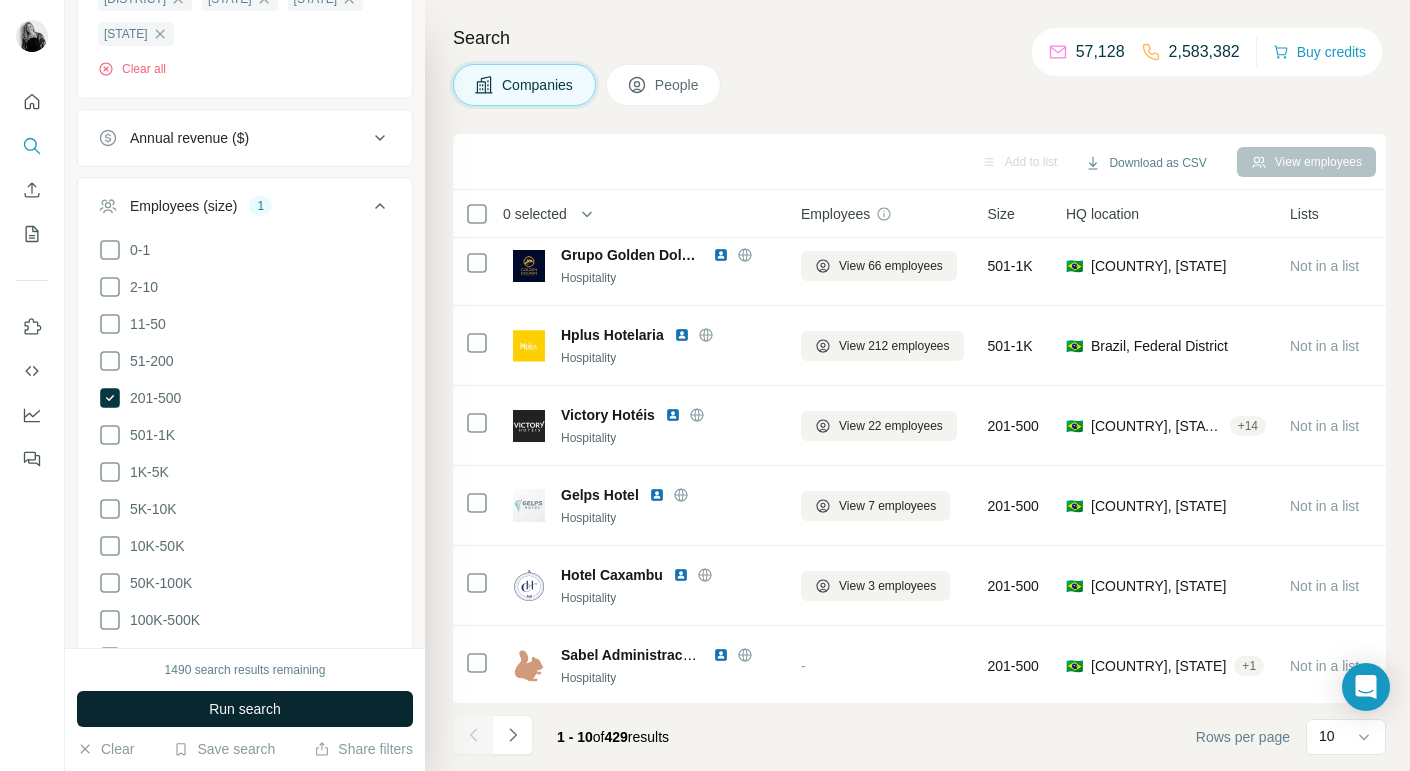 click on "Run search" at bounding box center (245, 709) 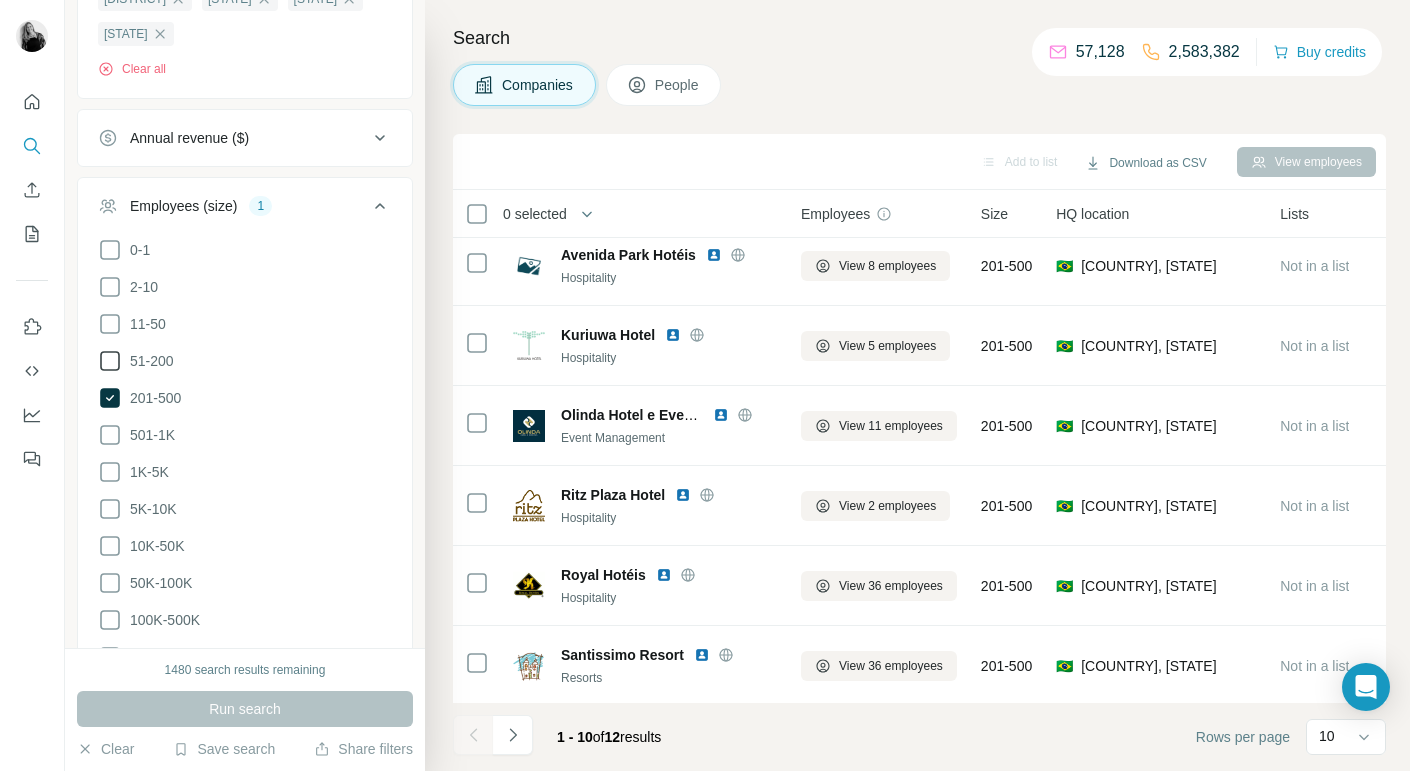 click 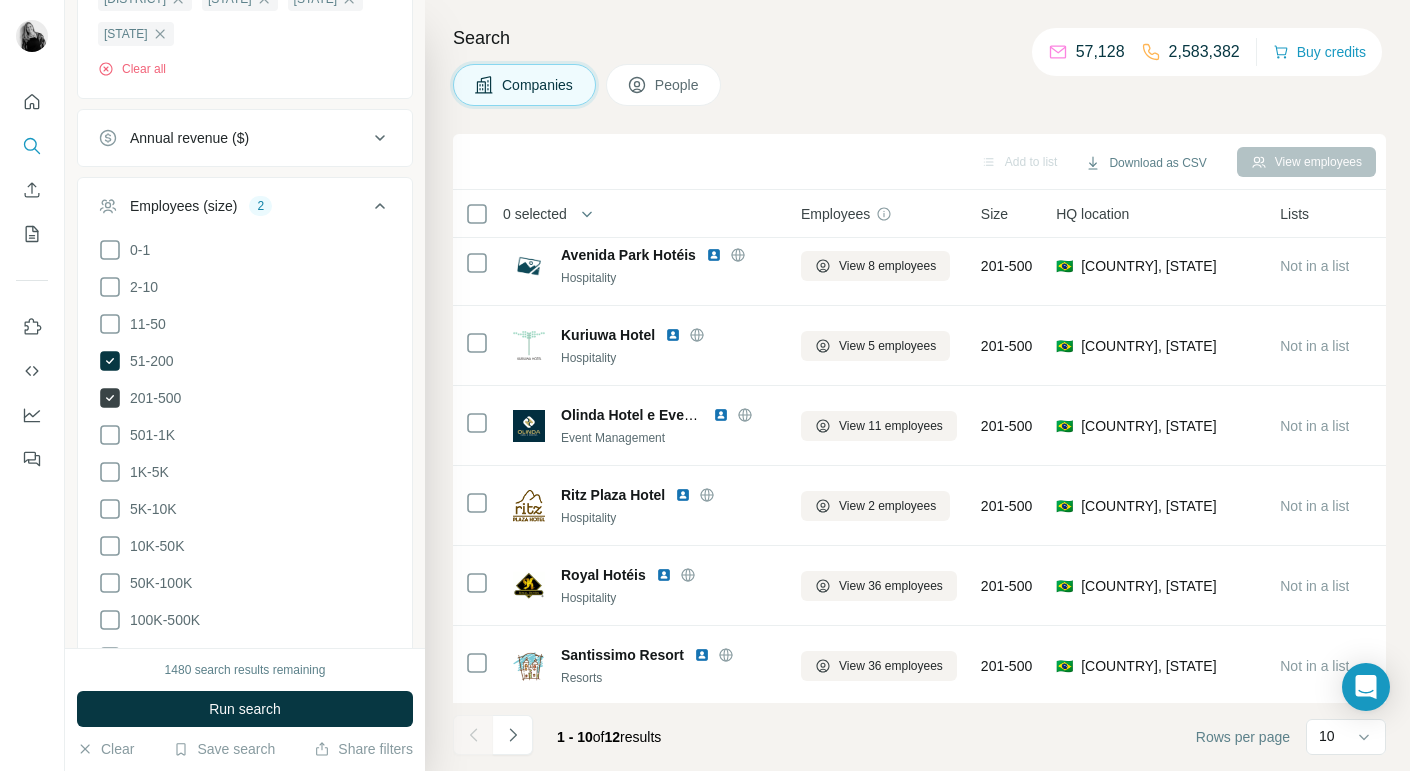 click 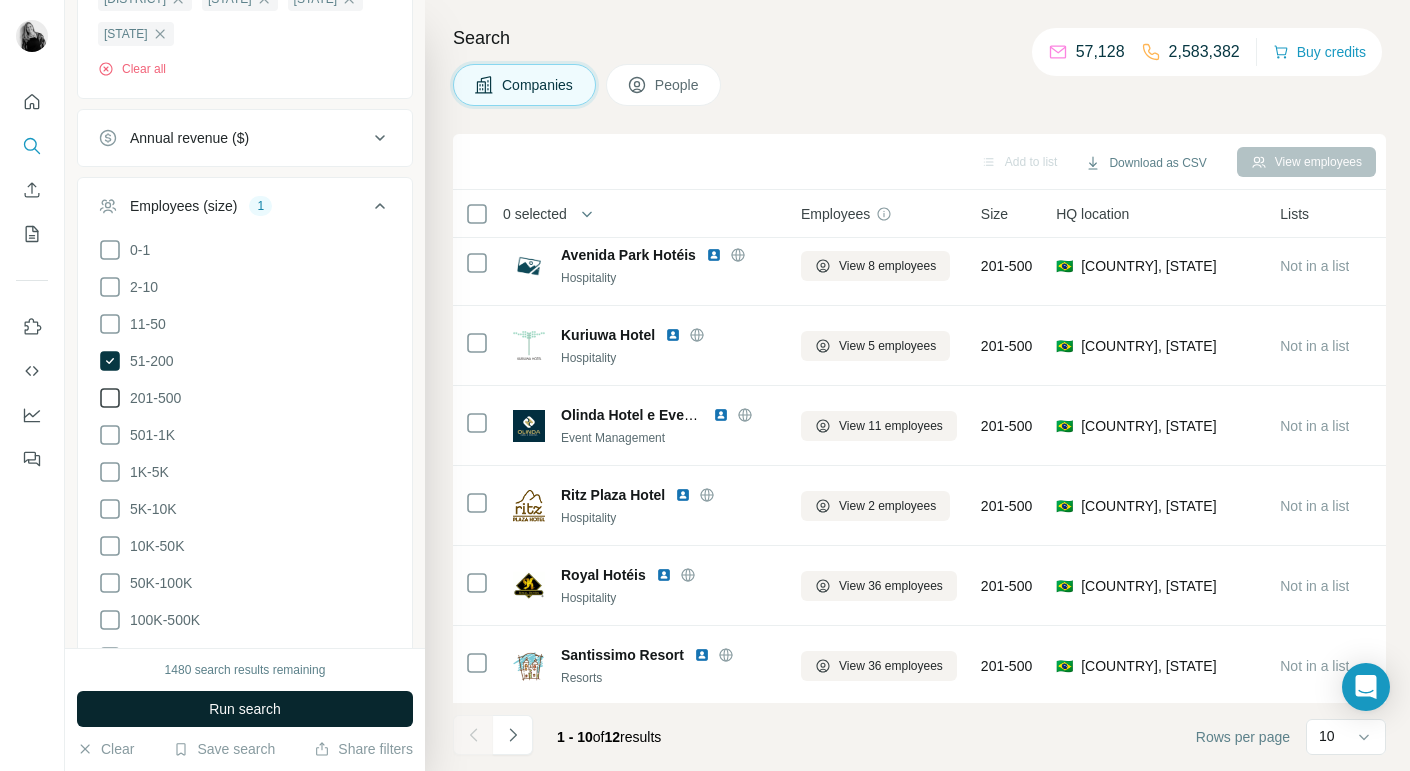 click on "Run search" at bounding box center (245, 709) 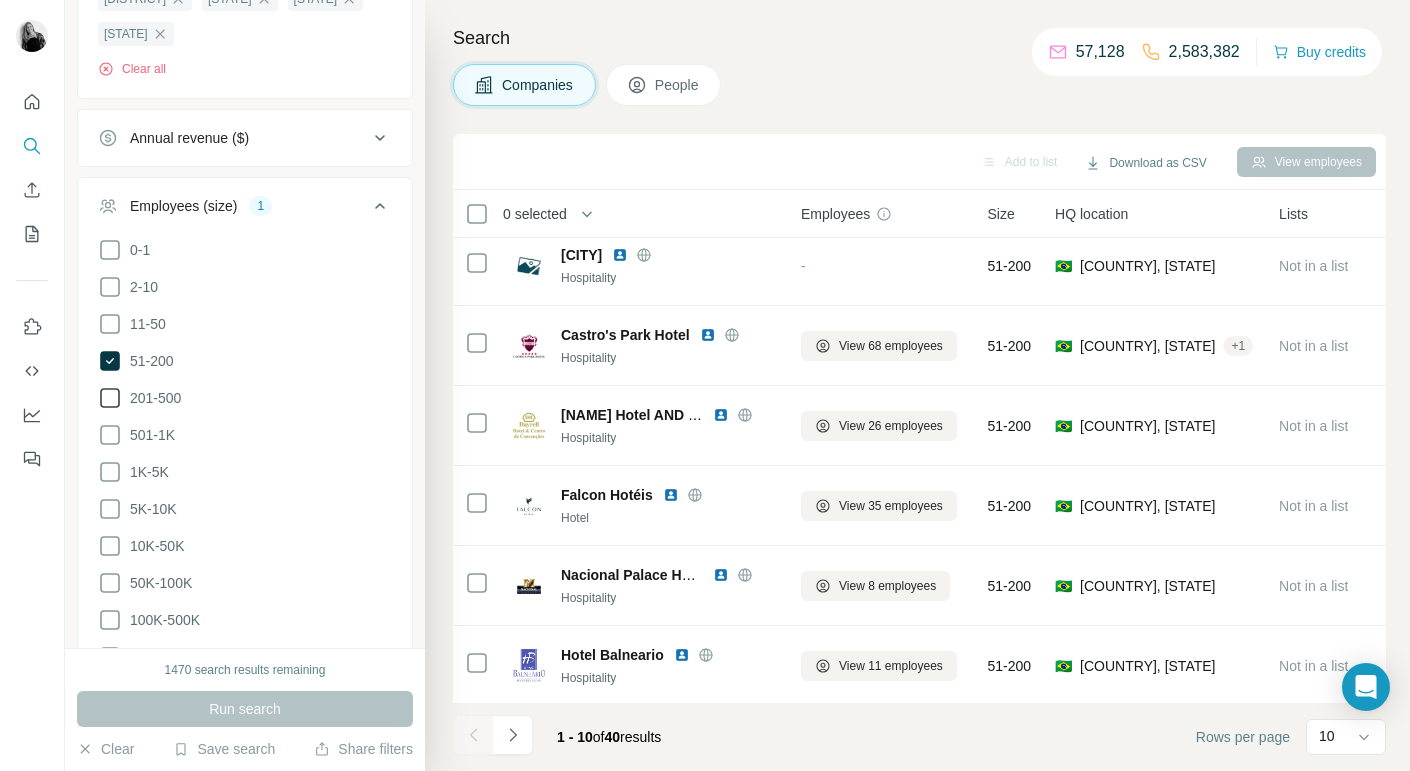 click 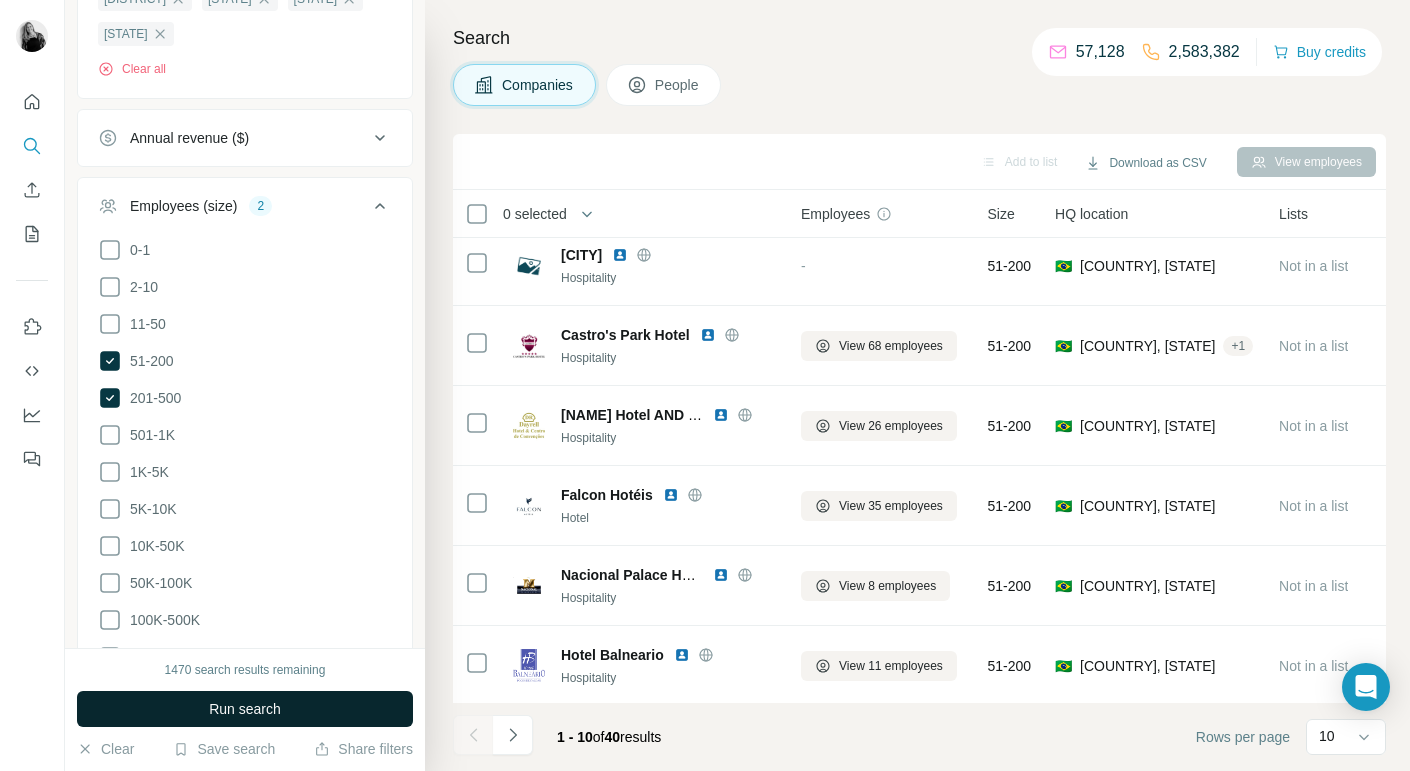 click on "Run search" at bounding box center [245, 709] 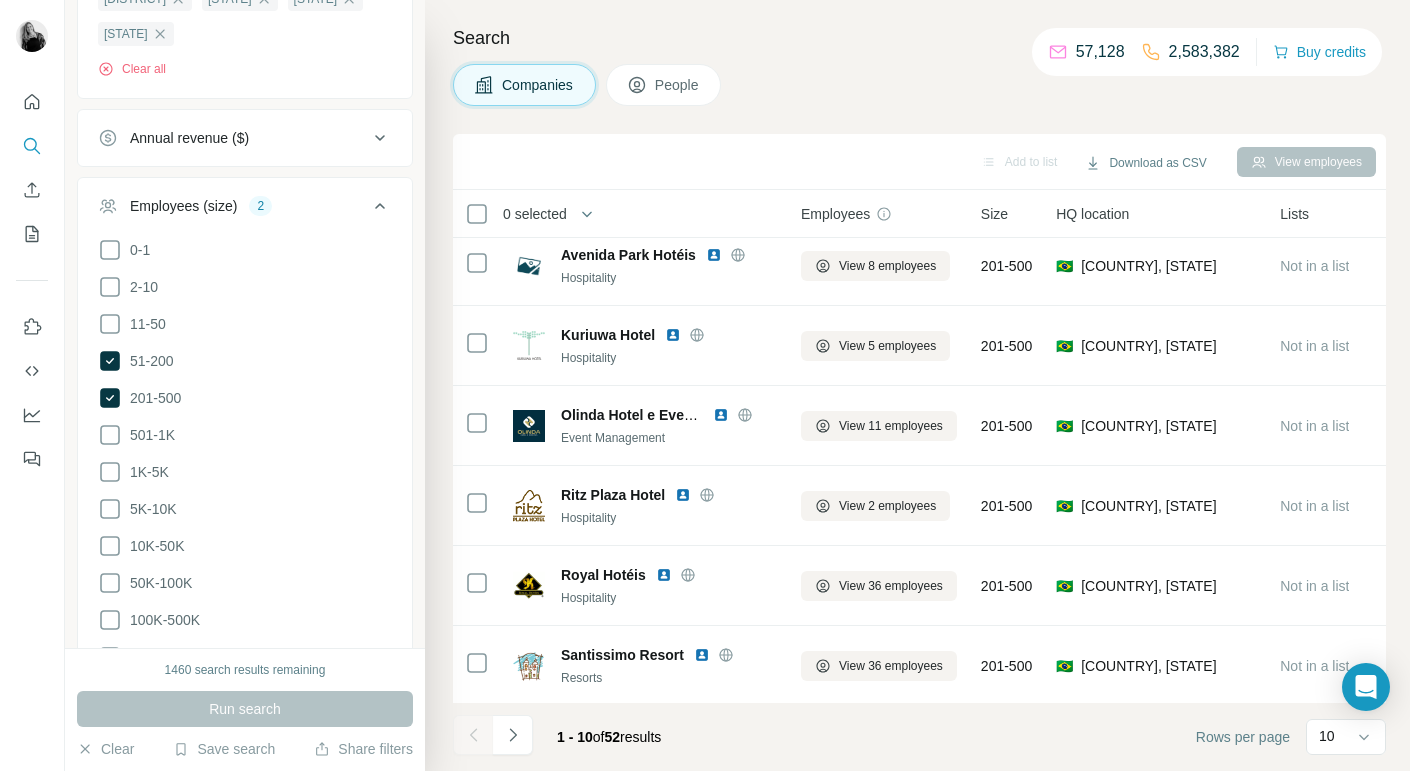 click on "People" at bounding box center [678, 85] 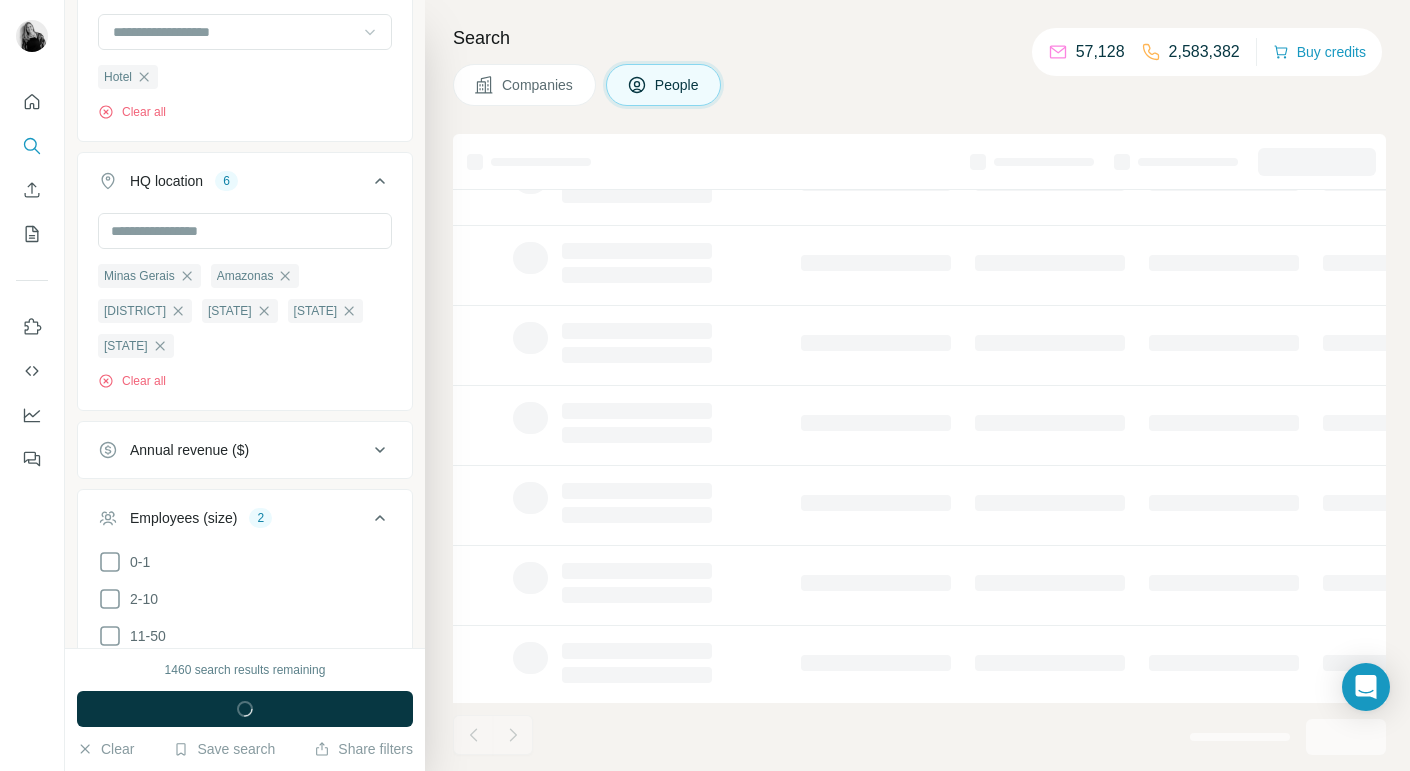 scroll, scrollTop: 1295, scrollLeft: 0, axis: vertical 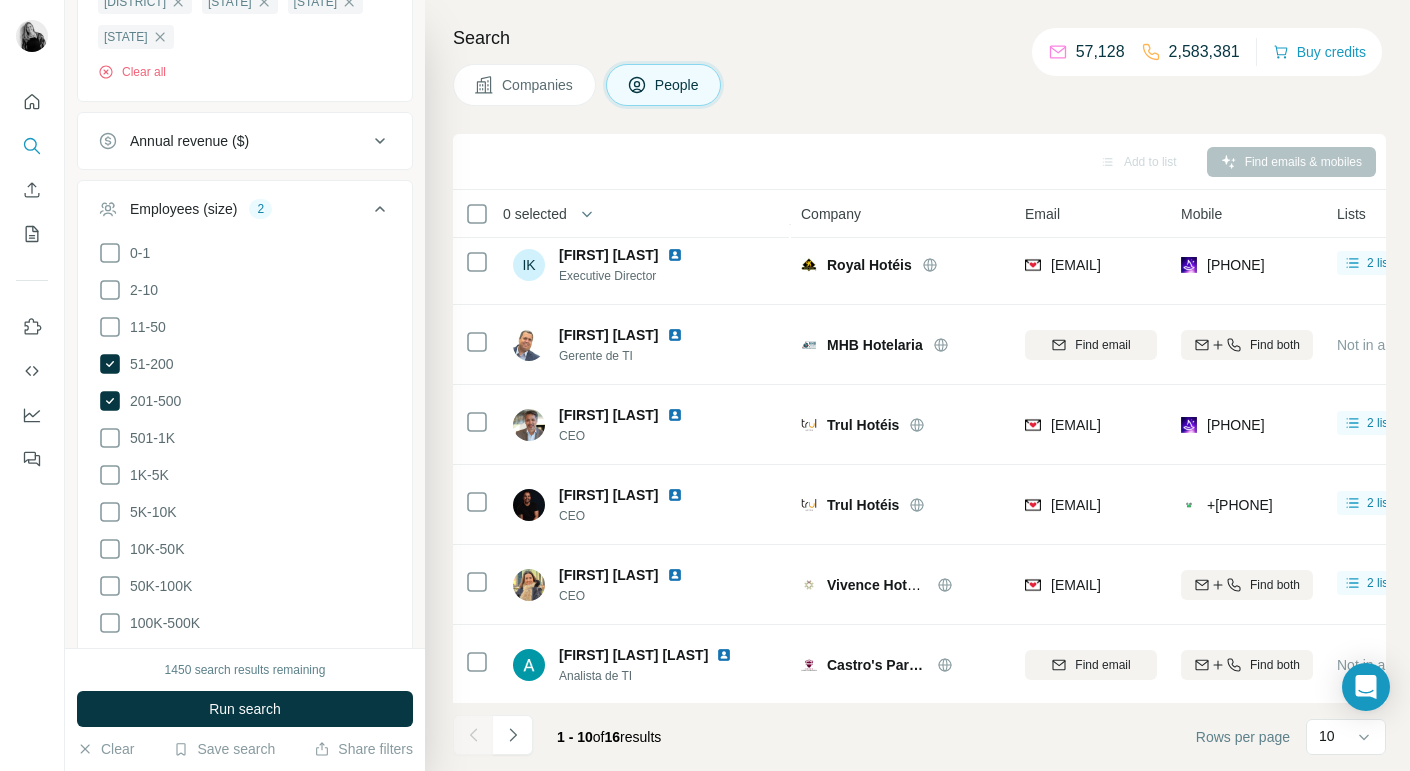 click on "Companies" at bounding box center (538, 85) 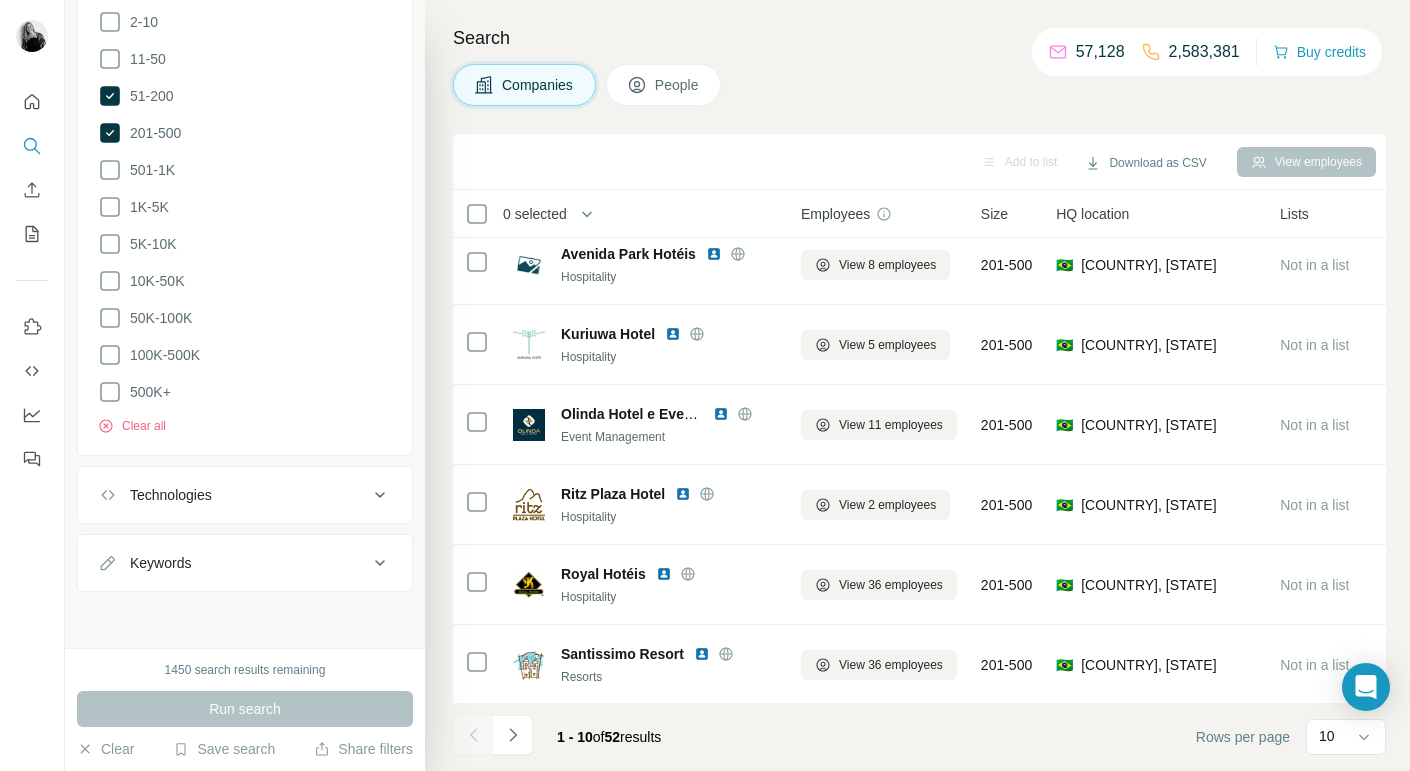 scroll, scrollTop: 986, scrollLeft: 0, axis: vertical 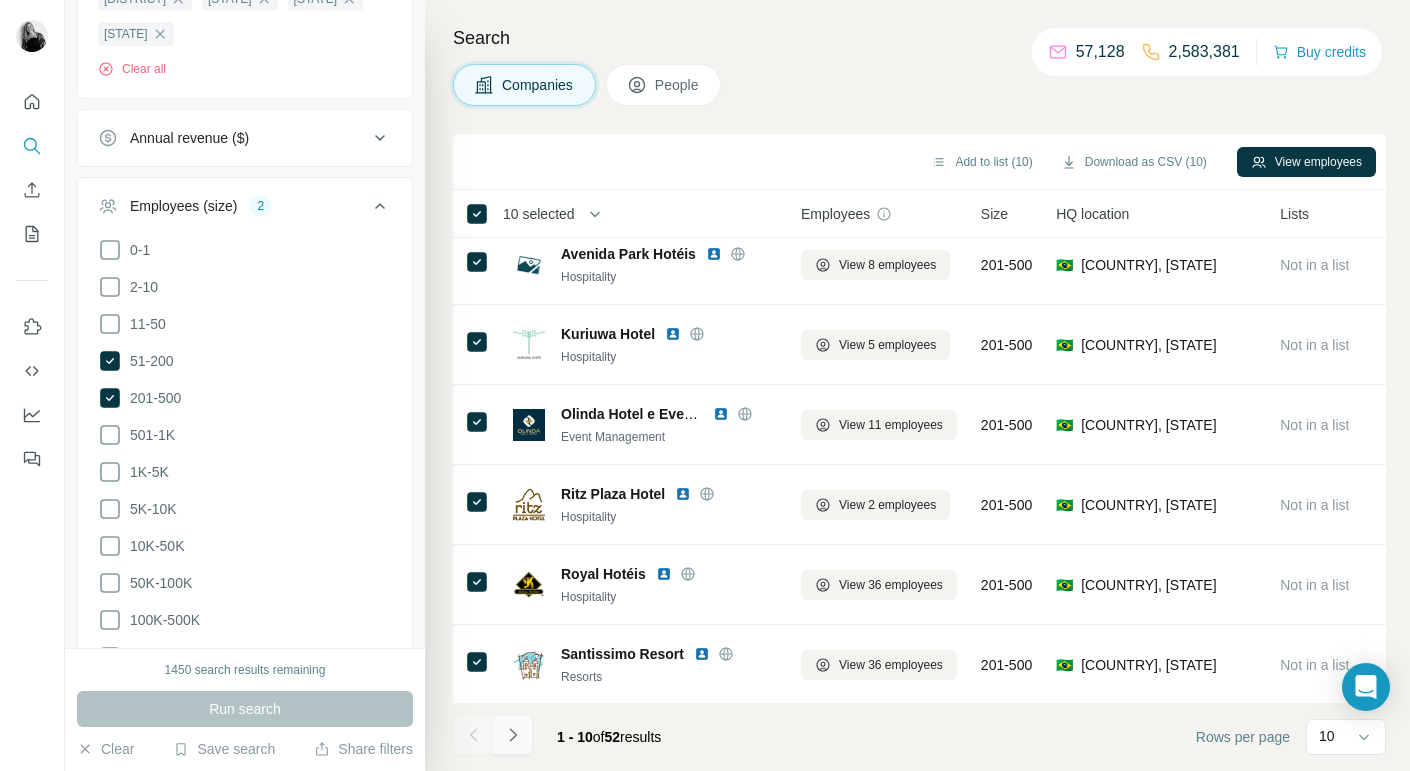 click 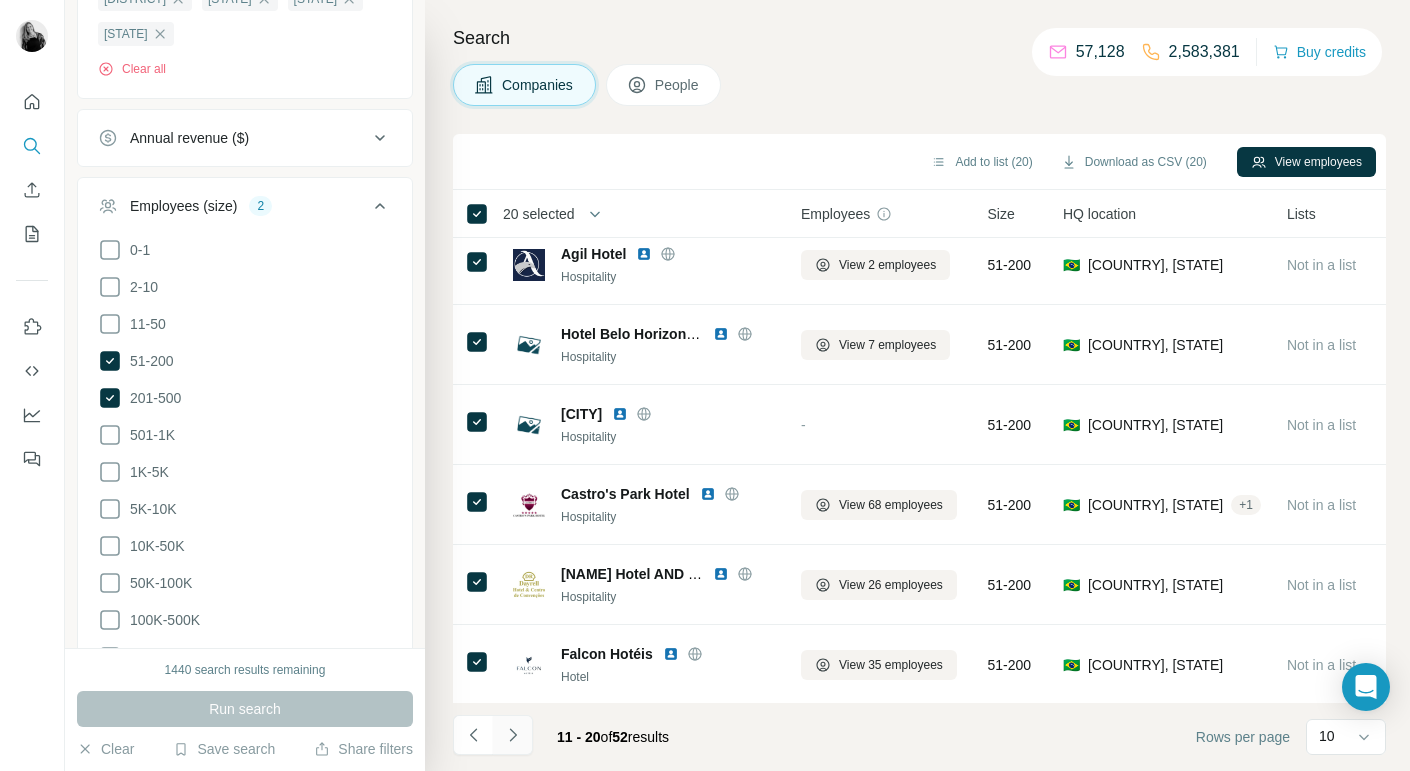 click 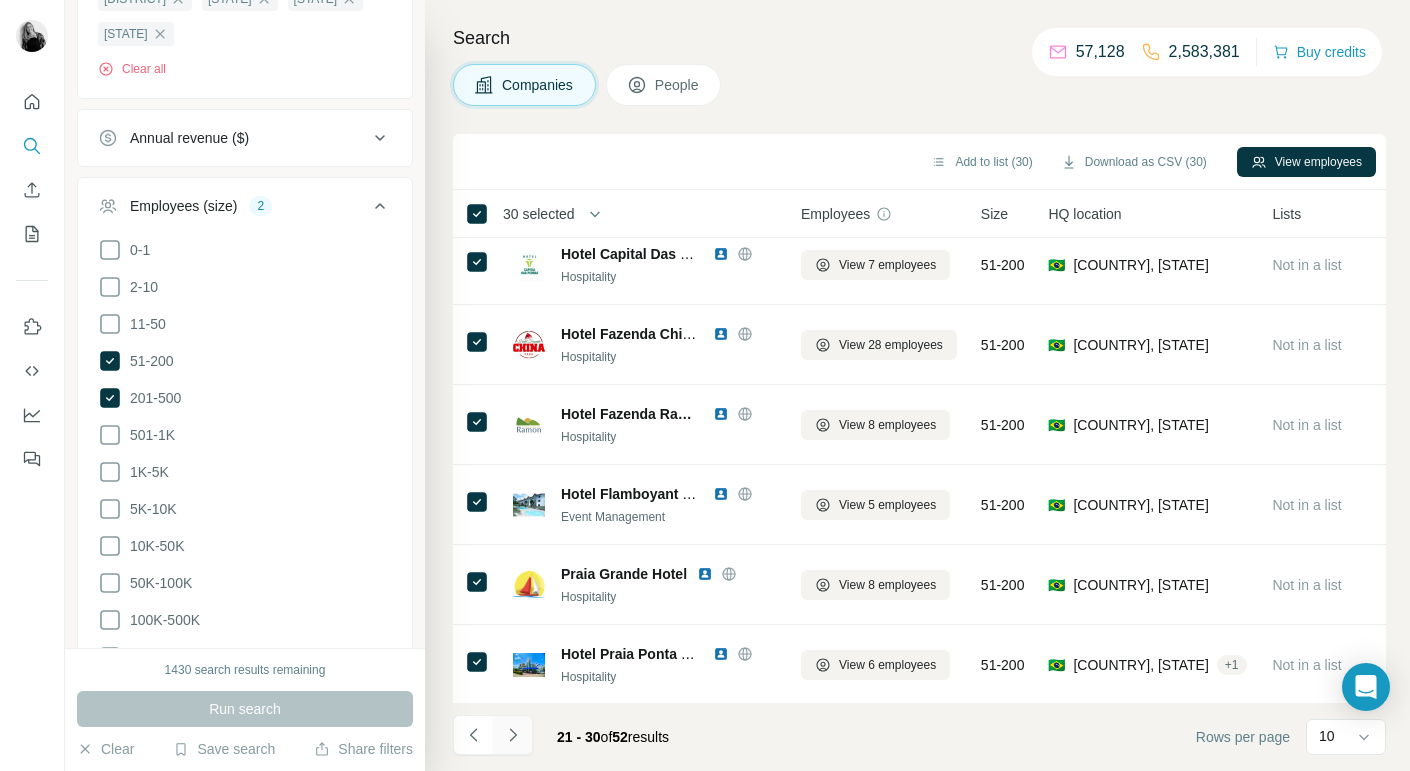 click 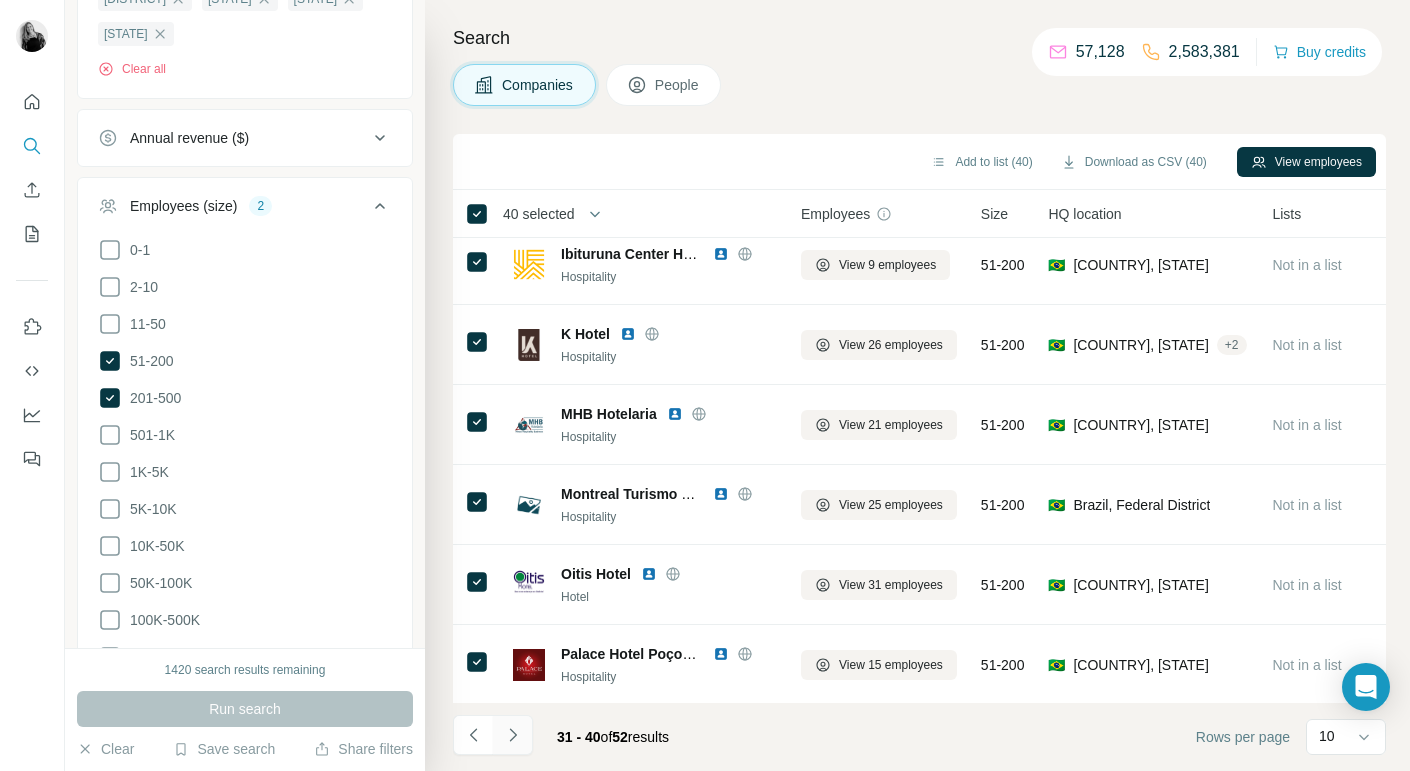 click 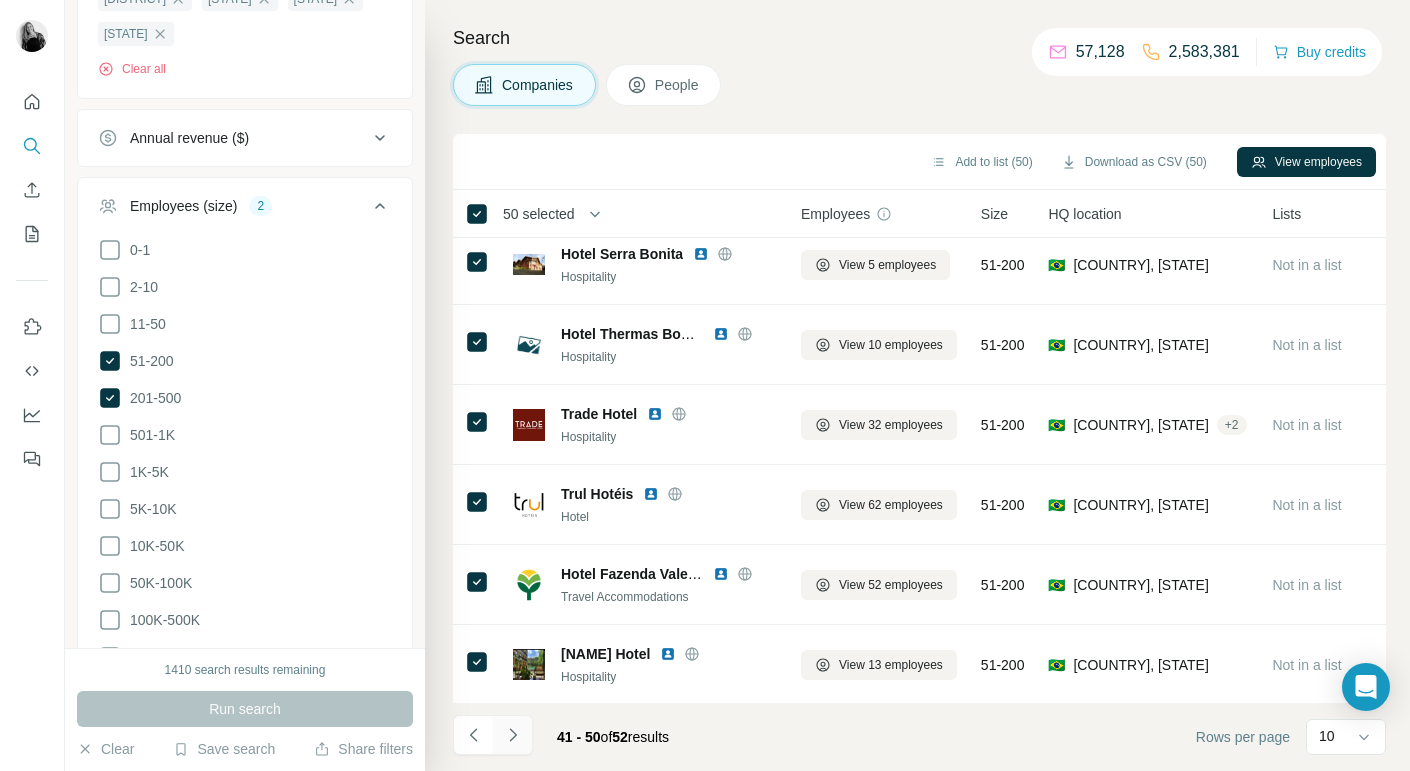 click 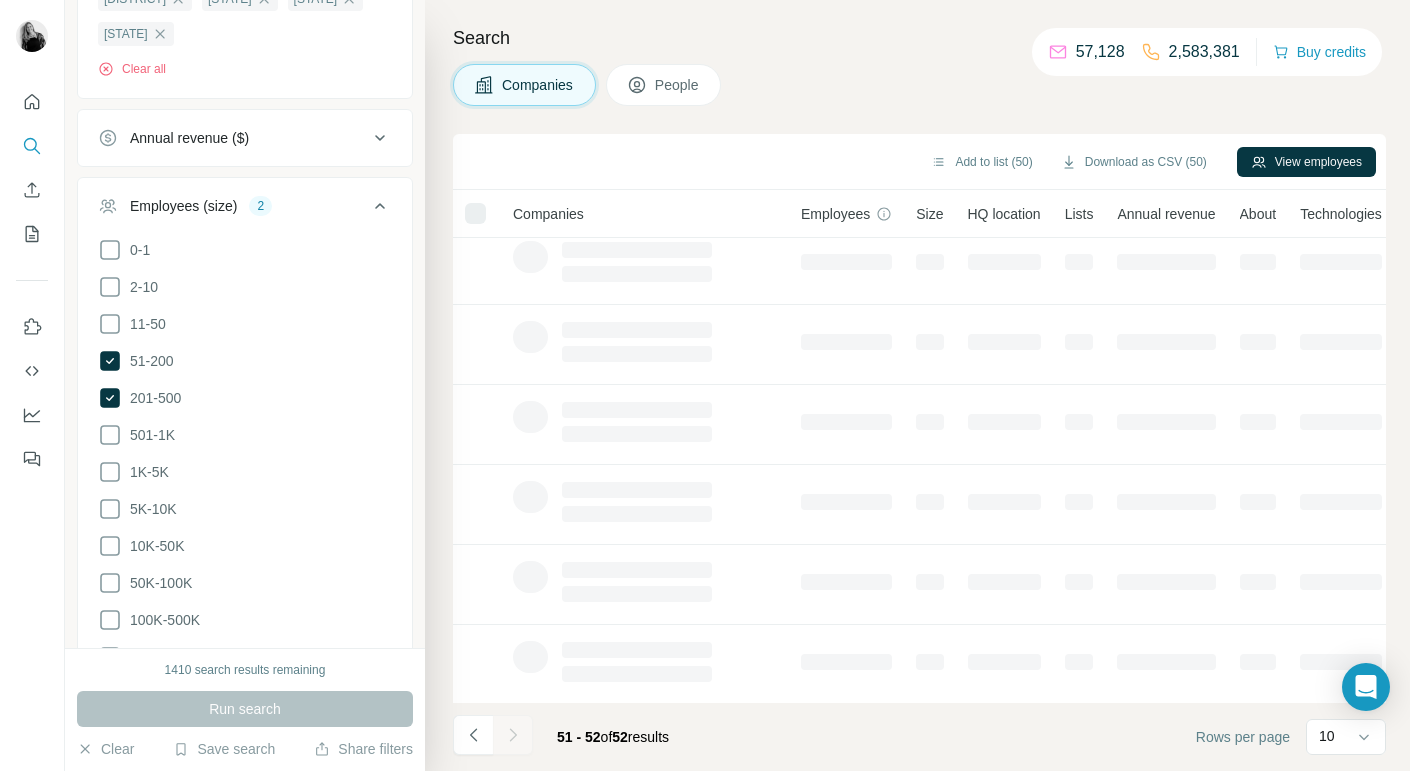 scroll, scrollTop: 0, scrollLeft: 0, axis: both 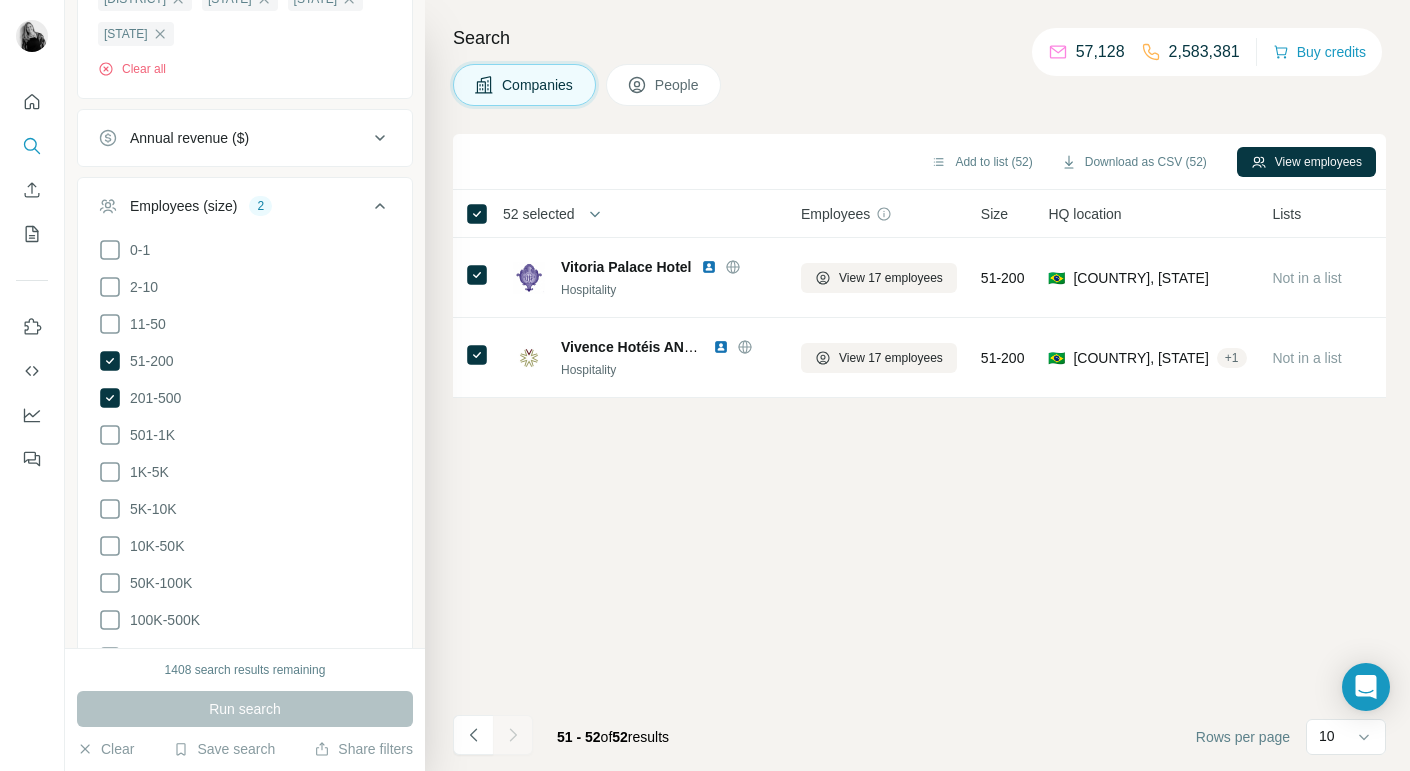 click on "People" at bounding box center (678, 85) 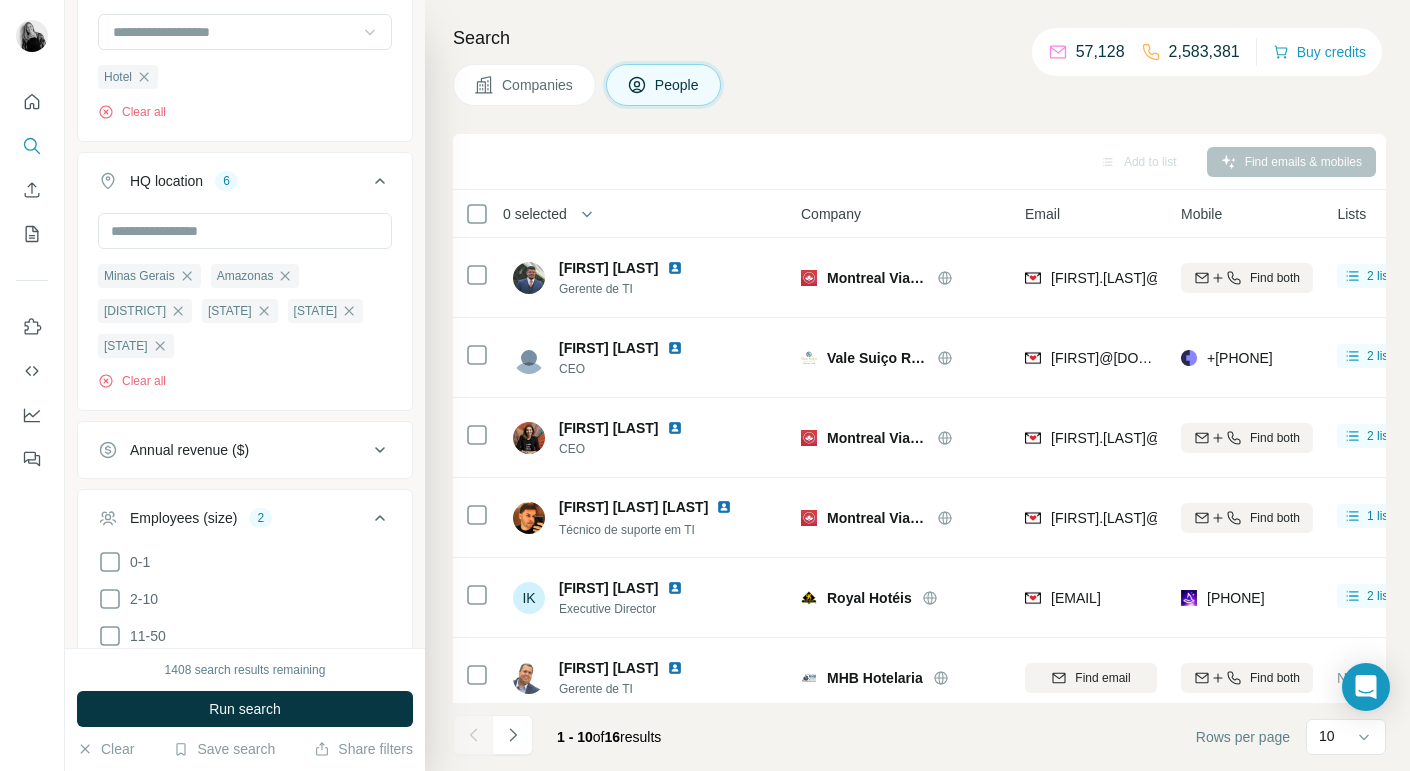 scroll, scrollTop: 1295, scrollLeft: 0, axis: vertical 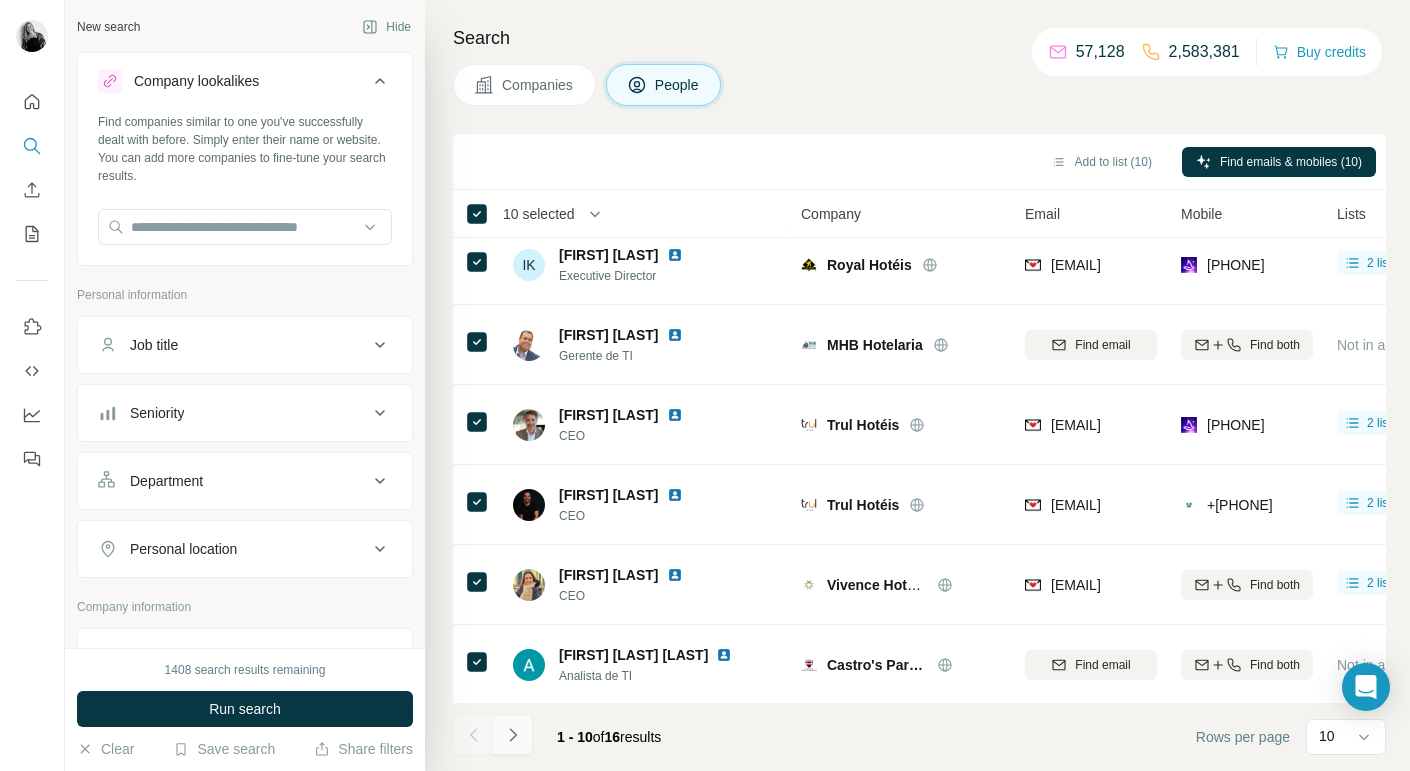 click 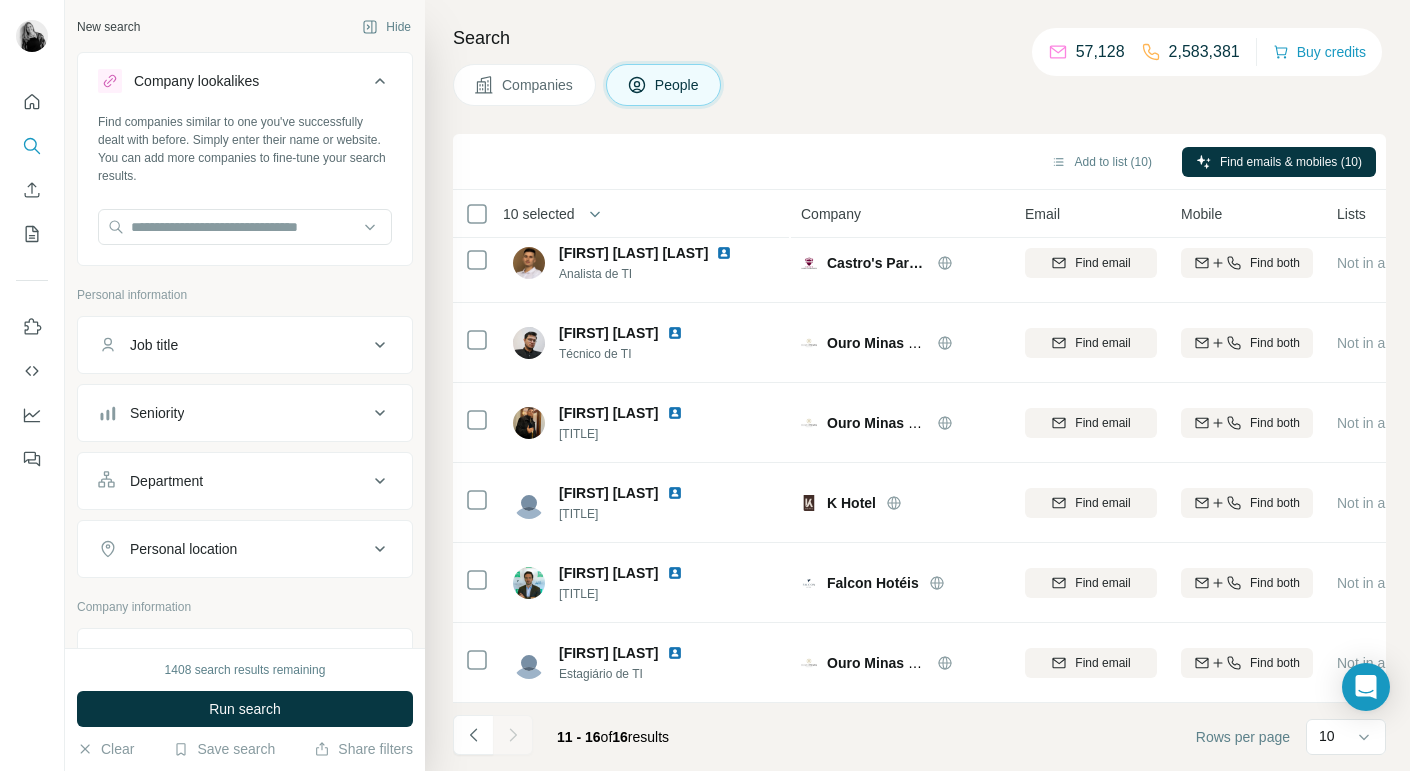scroll, scrollTop: 14, scrollLeft: 0, axis: vertical 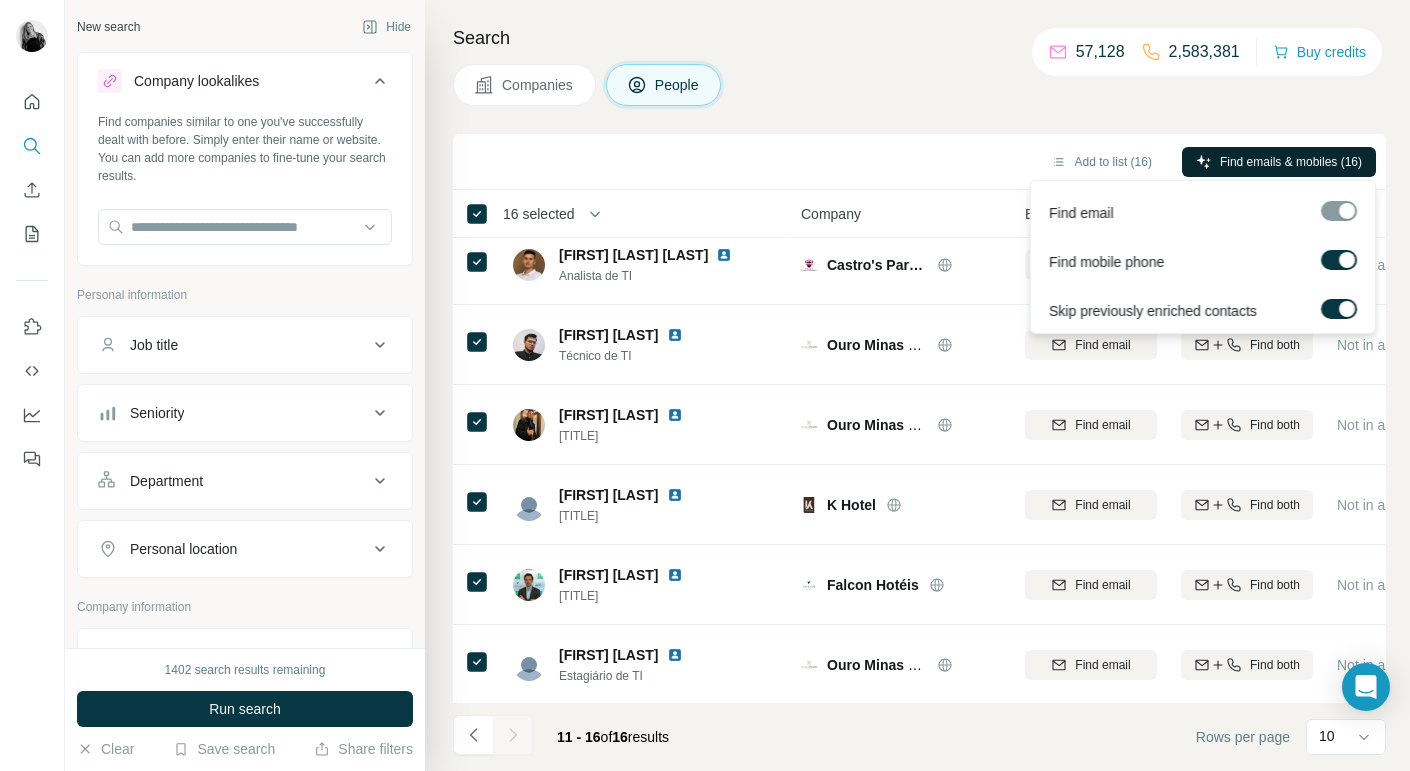 click on "Find emails & mobiles (16)" at bounding box center (1291, 162) 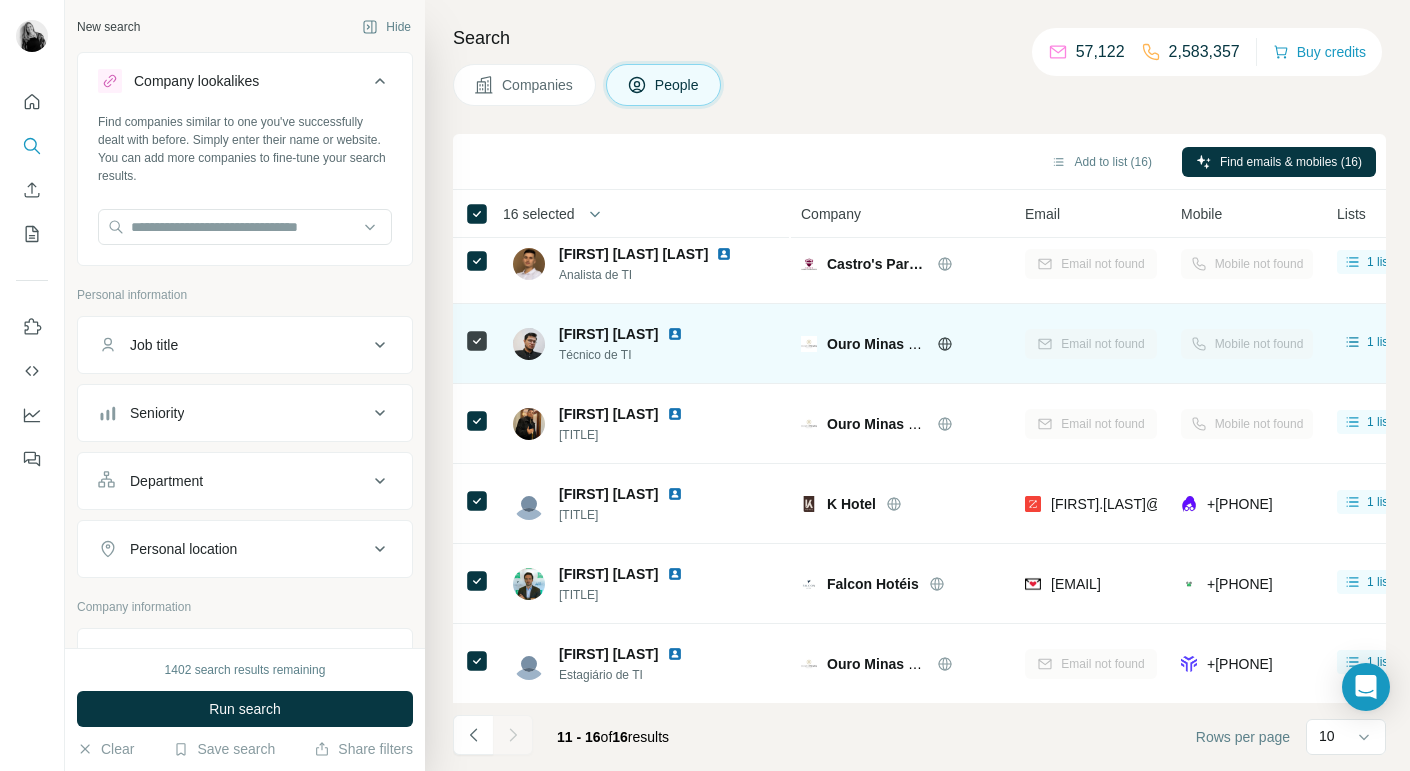 scroll, scrollTop: 0, scrollLeft: 0, axis: both 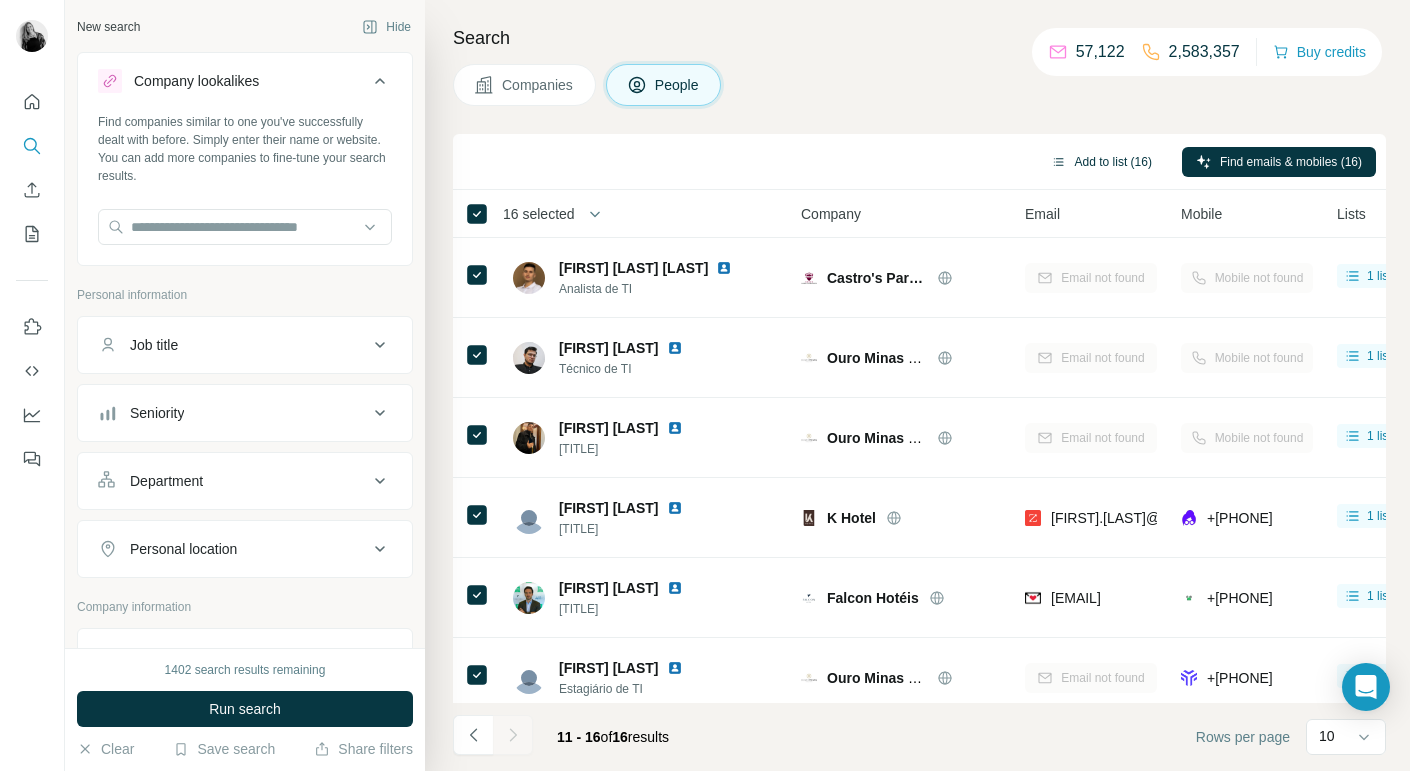 click on "Add to list (16)" at bounding box center (1101, 162) 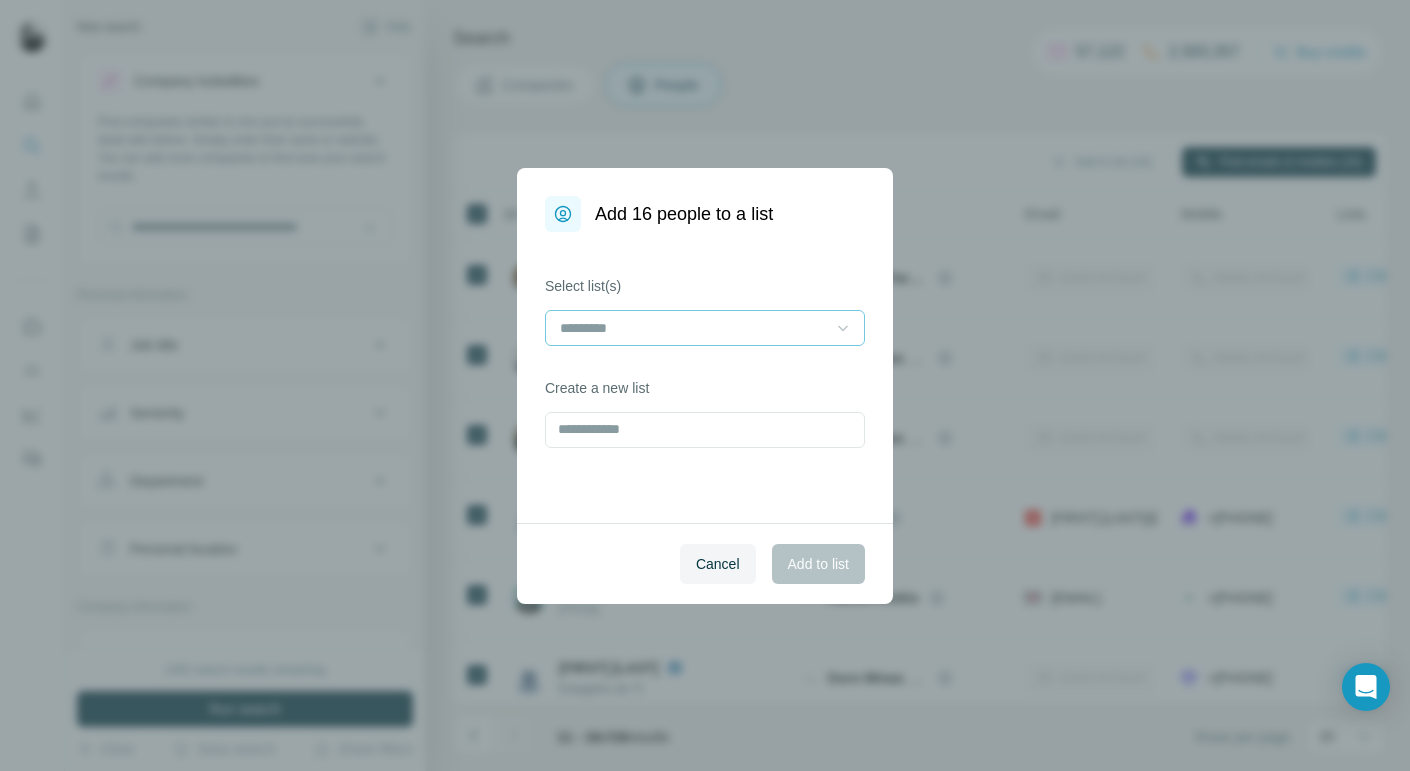 click 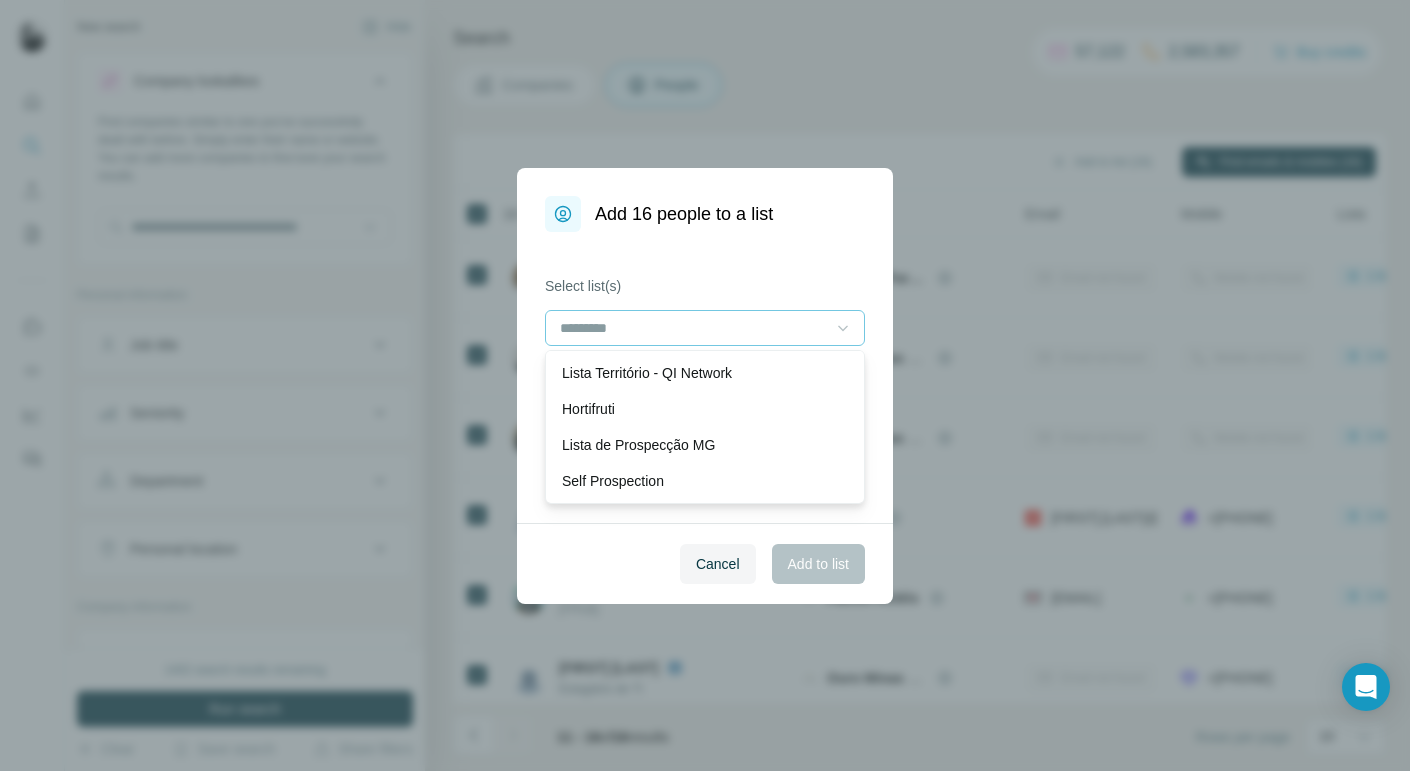 click on "Select list(s)" at bounding box center [705, 286] 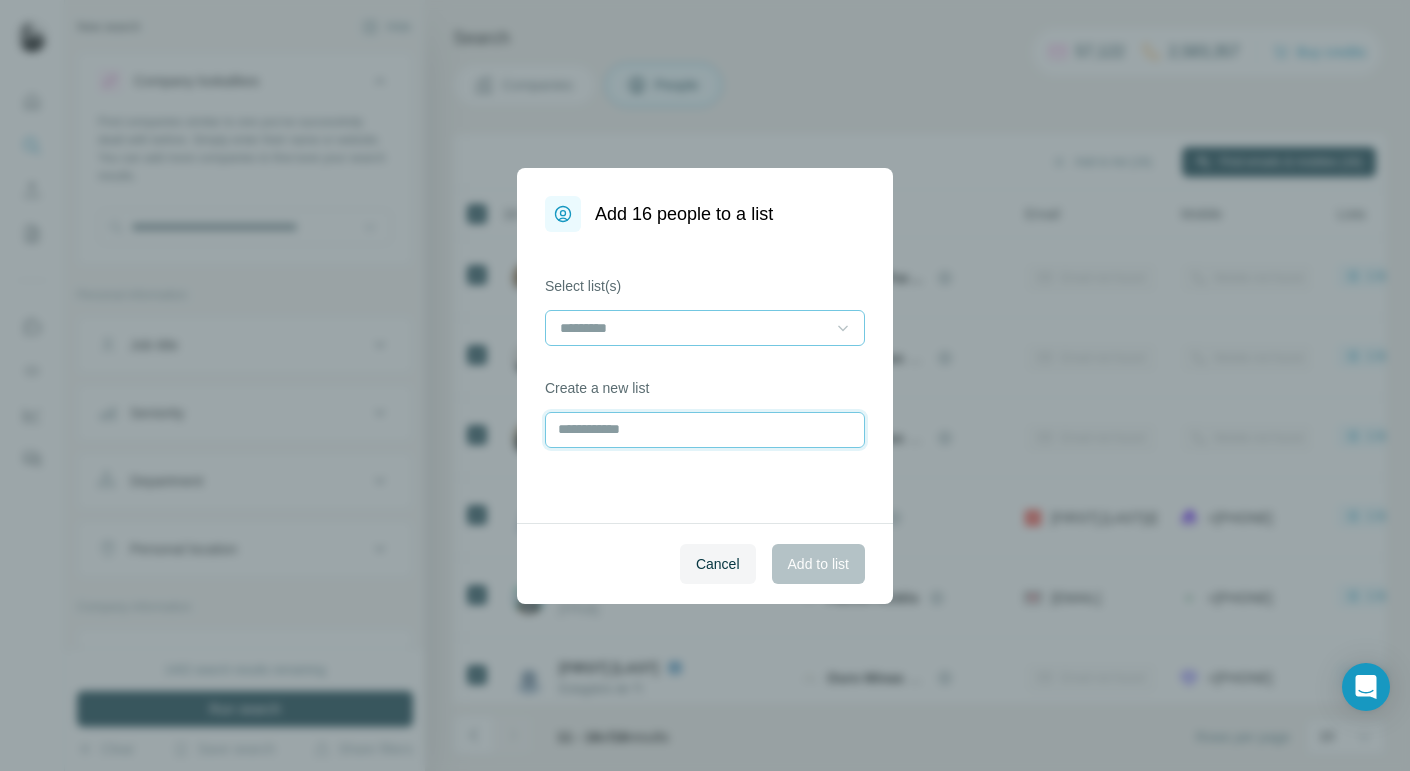 click at bounding box center [705, 430] 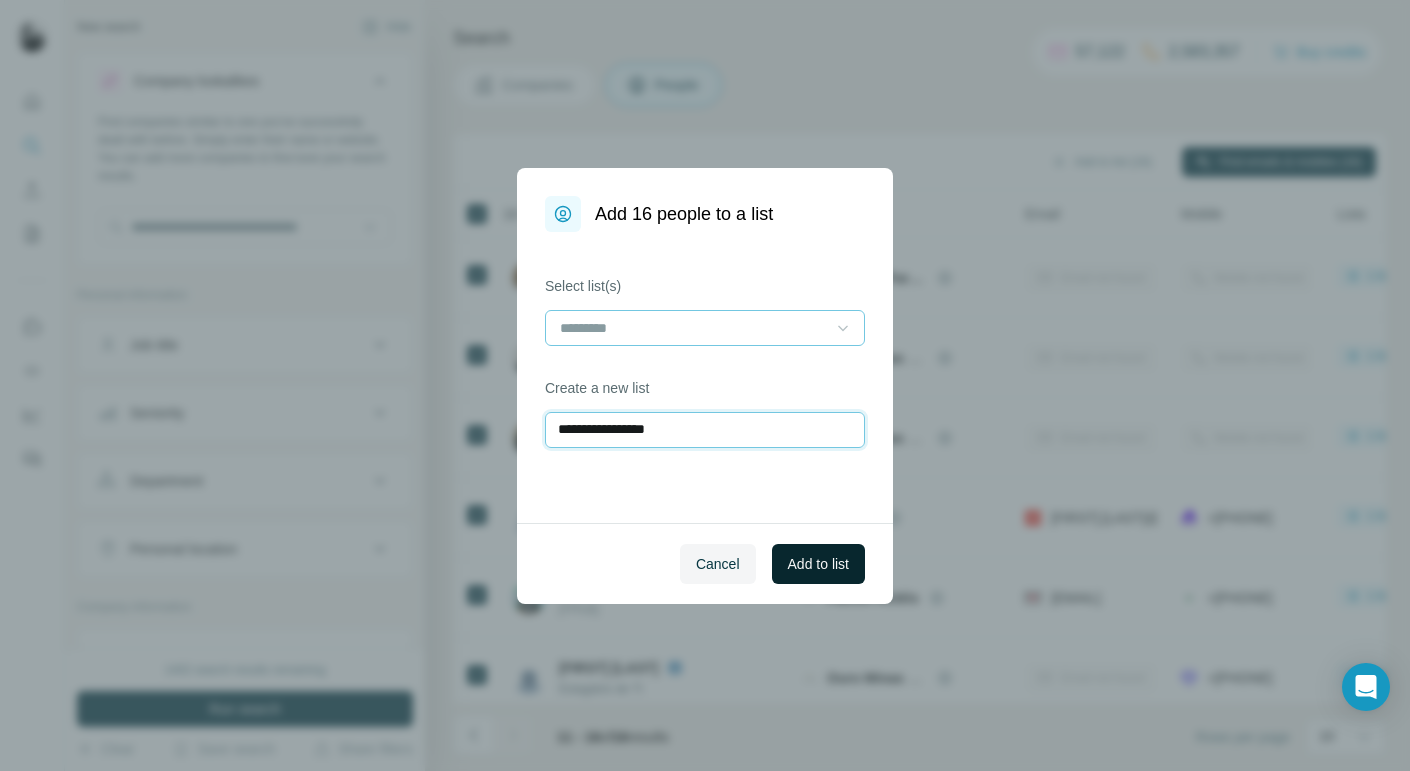 type on "**********" 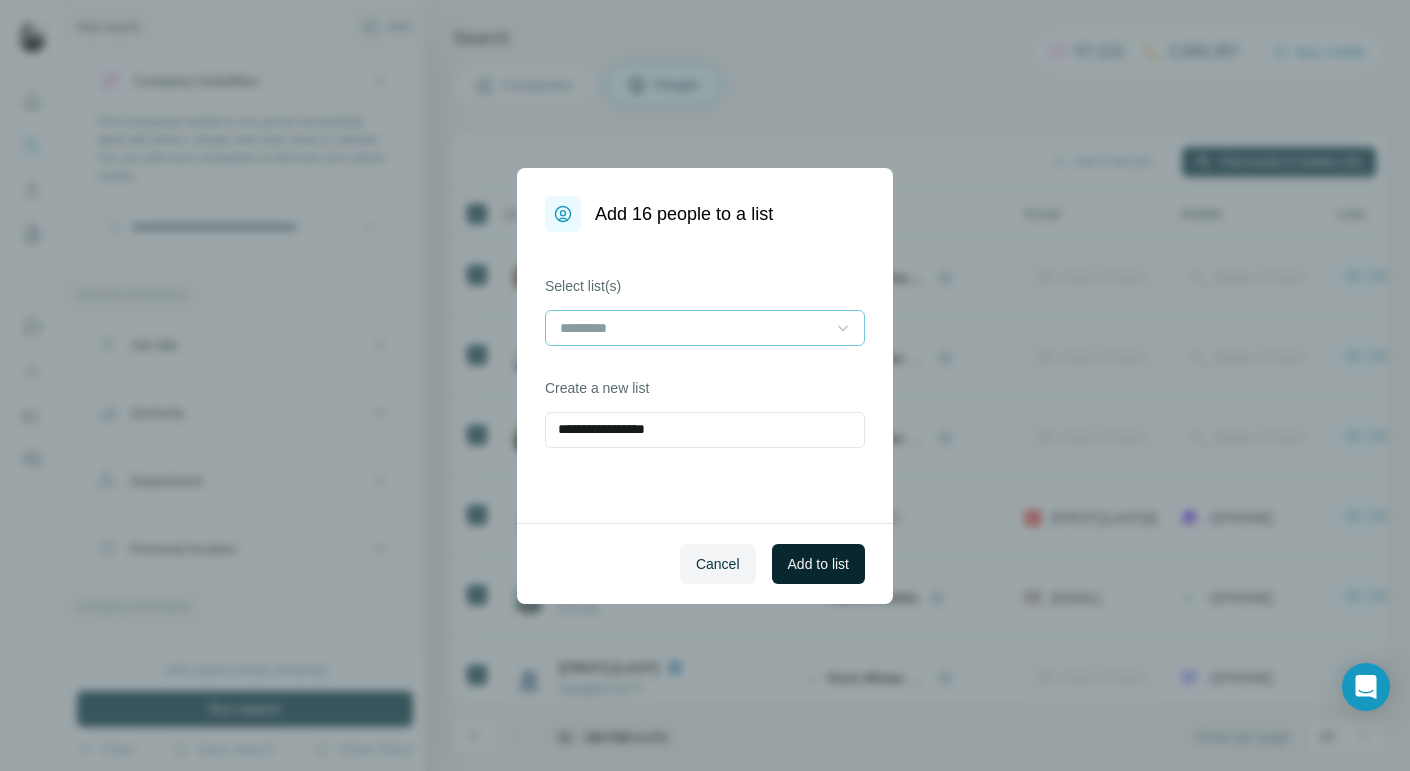 click on "Add to list" at bounding box center (818, 564) 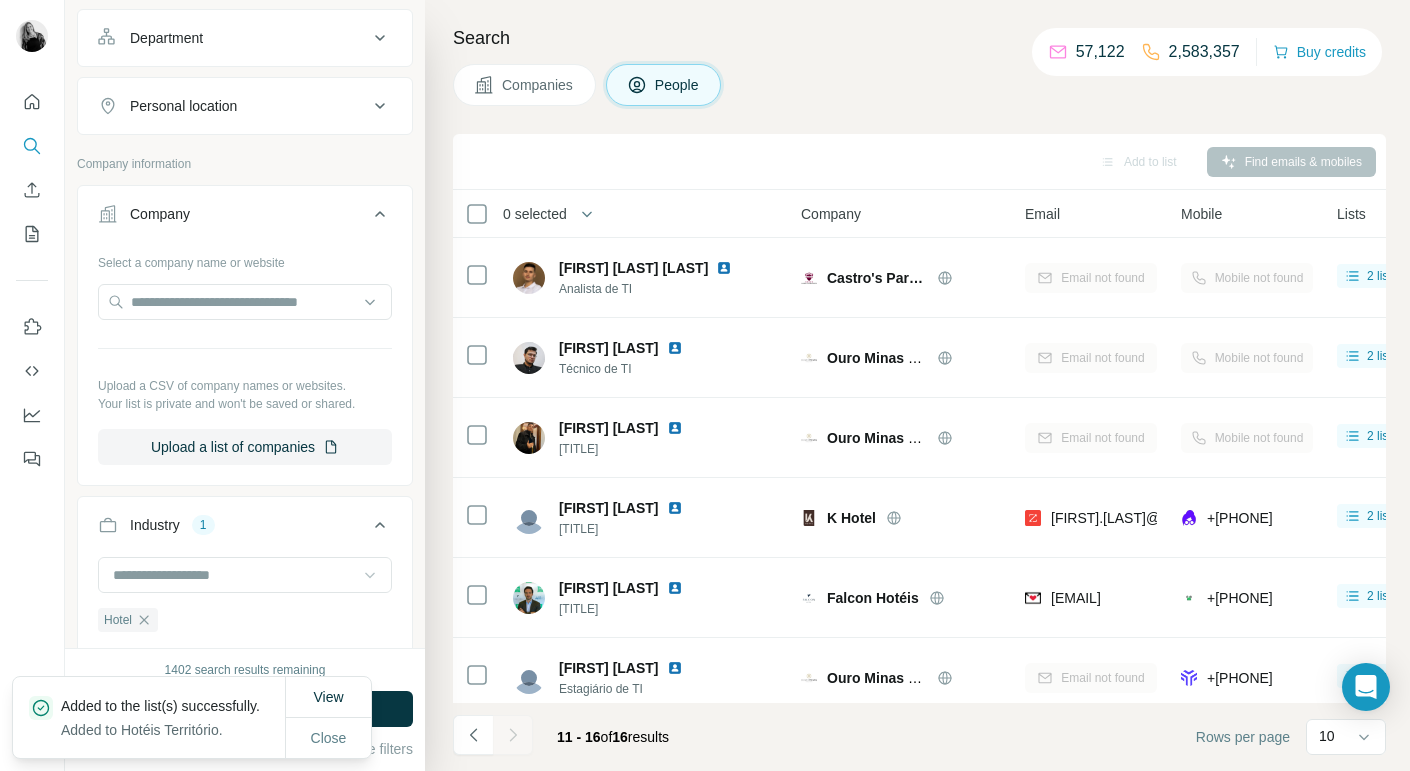 scroll, scrollTop: 438, scrollLeft: 0, axis: vertical 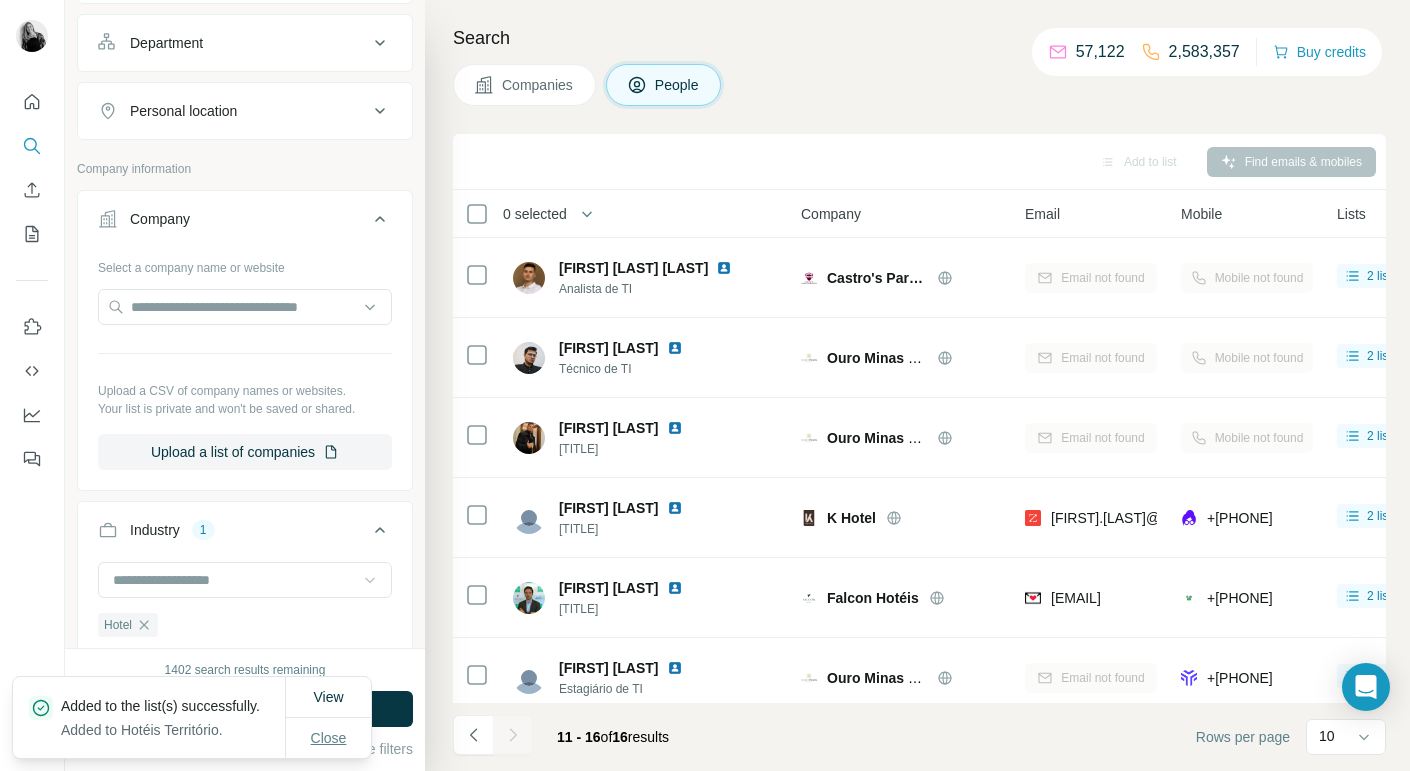 click on "Close" at bounding box center (329, 738) 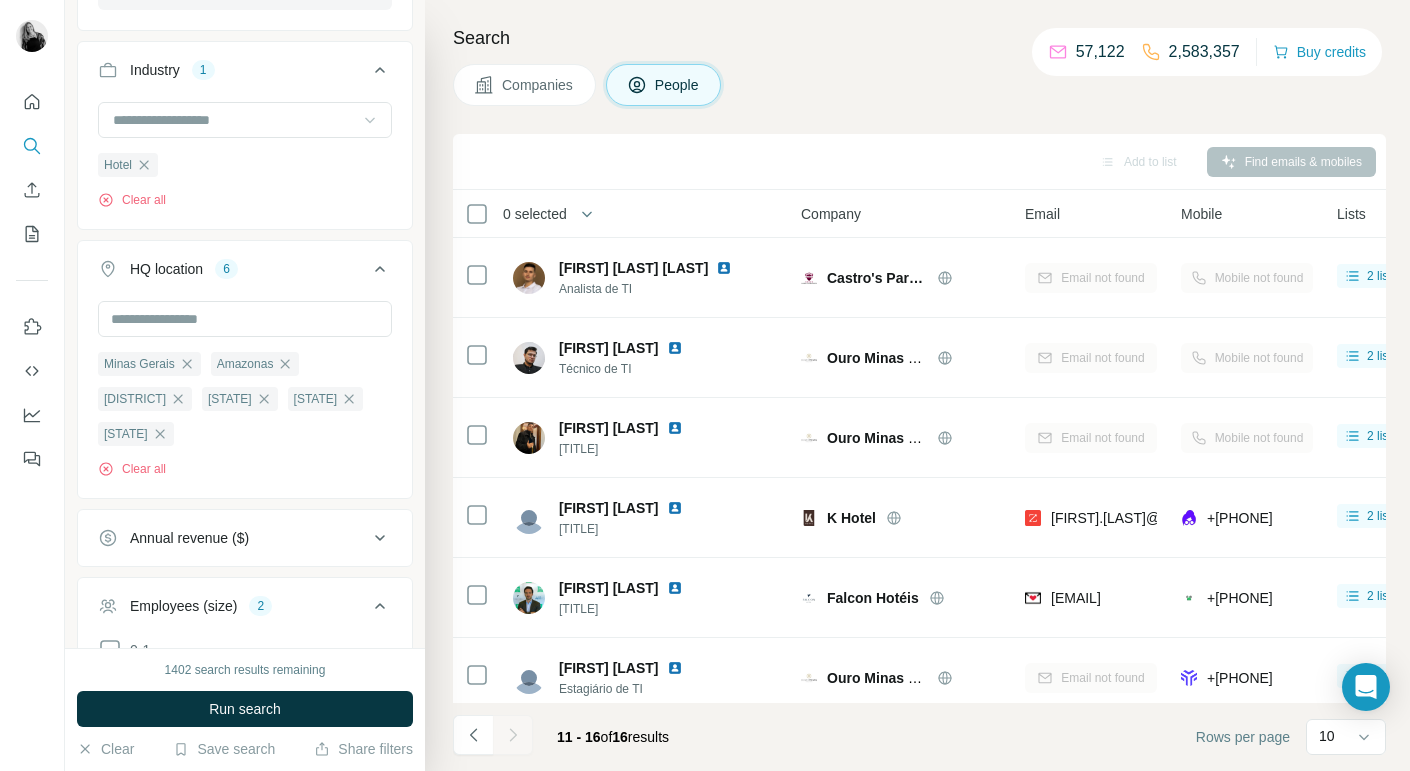 scroll, scrollTop: 896, scrollLeft: 0, axis: vertical 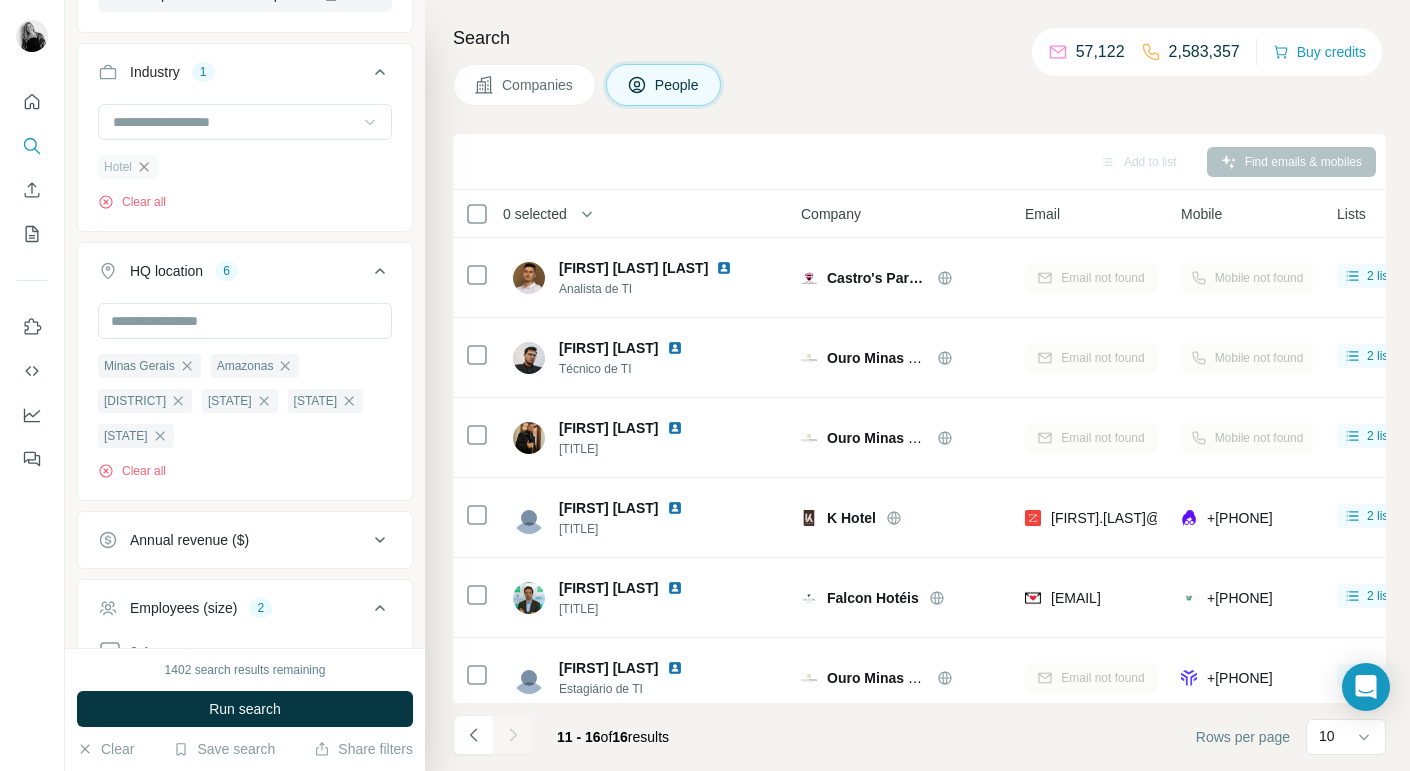 click 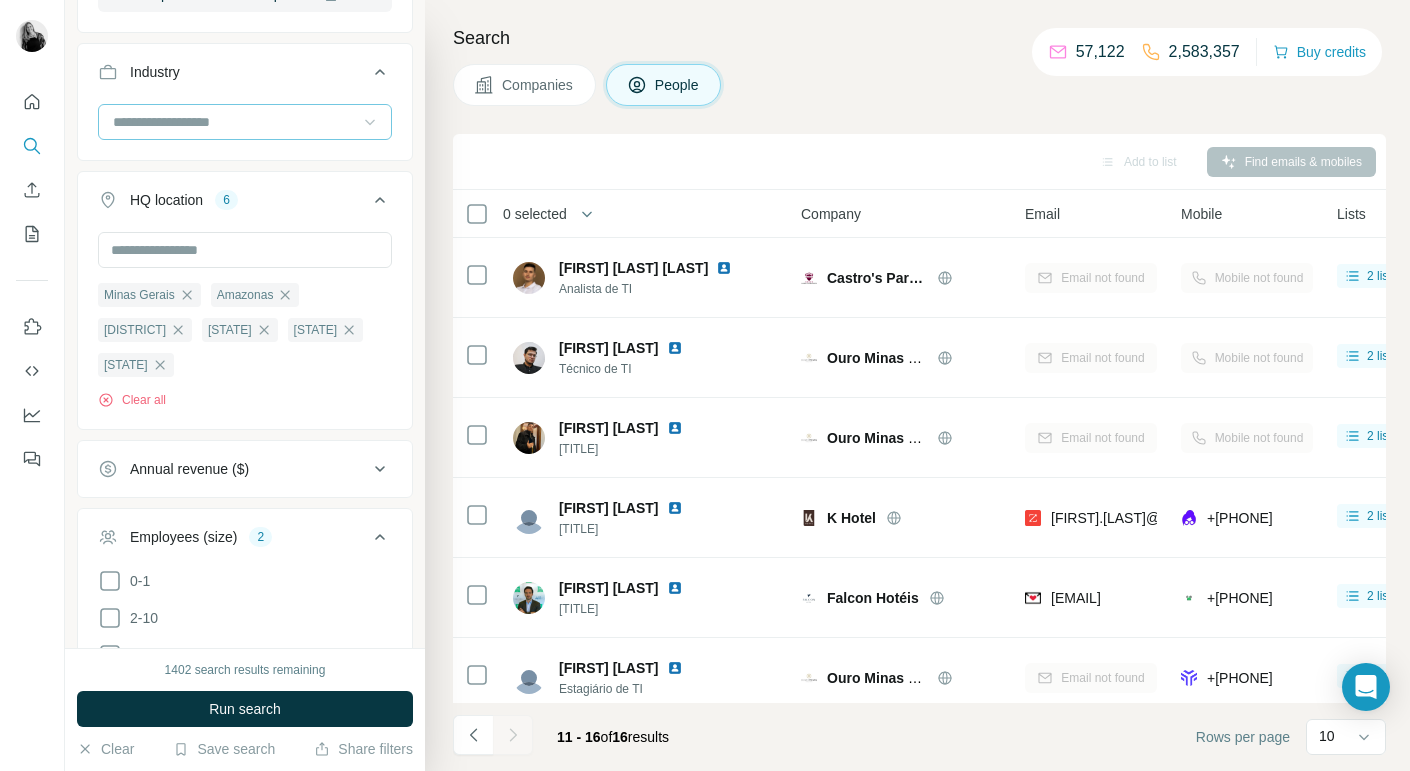 click at bounding box center (234, 122) 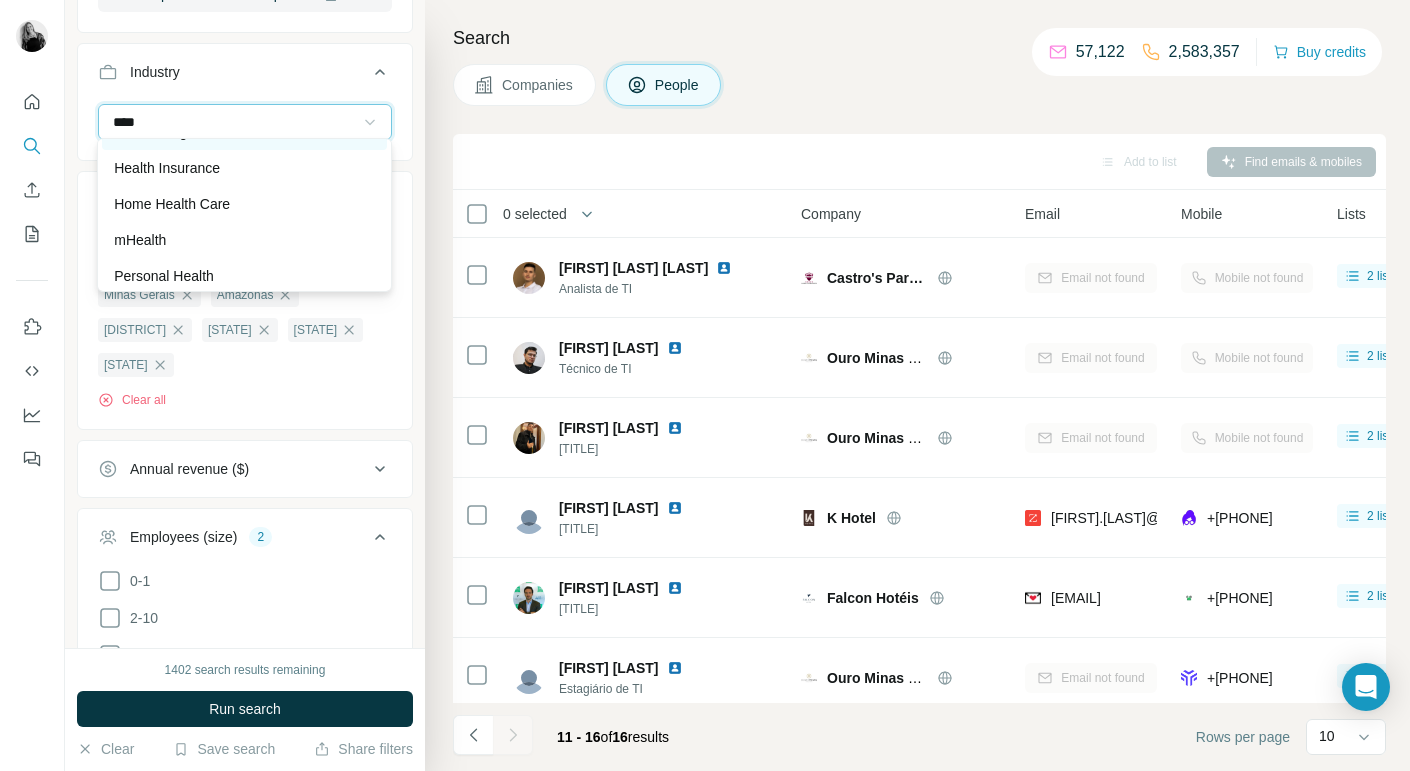 scroll, scrollTop: 108, scrollLeft: 0, axis: vertical 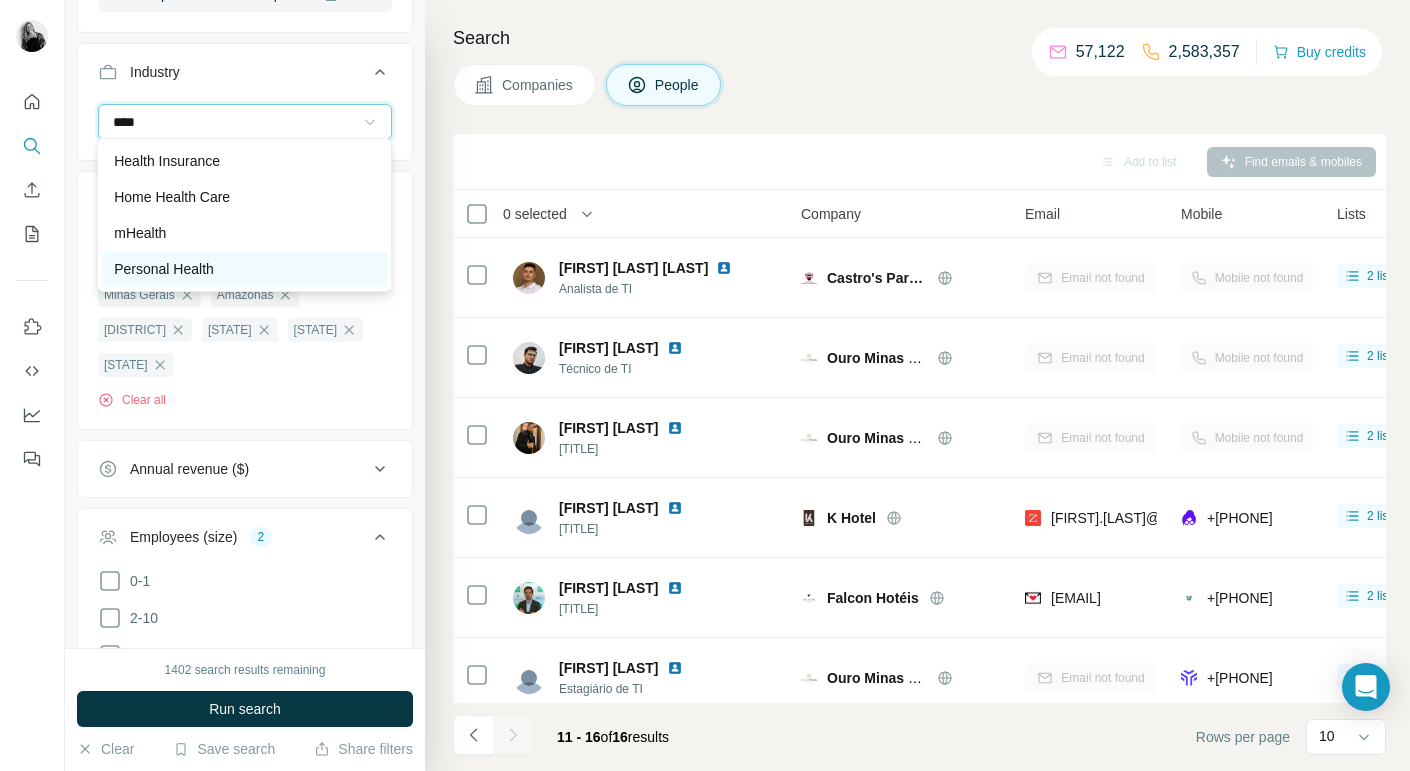 type on "****" 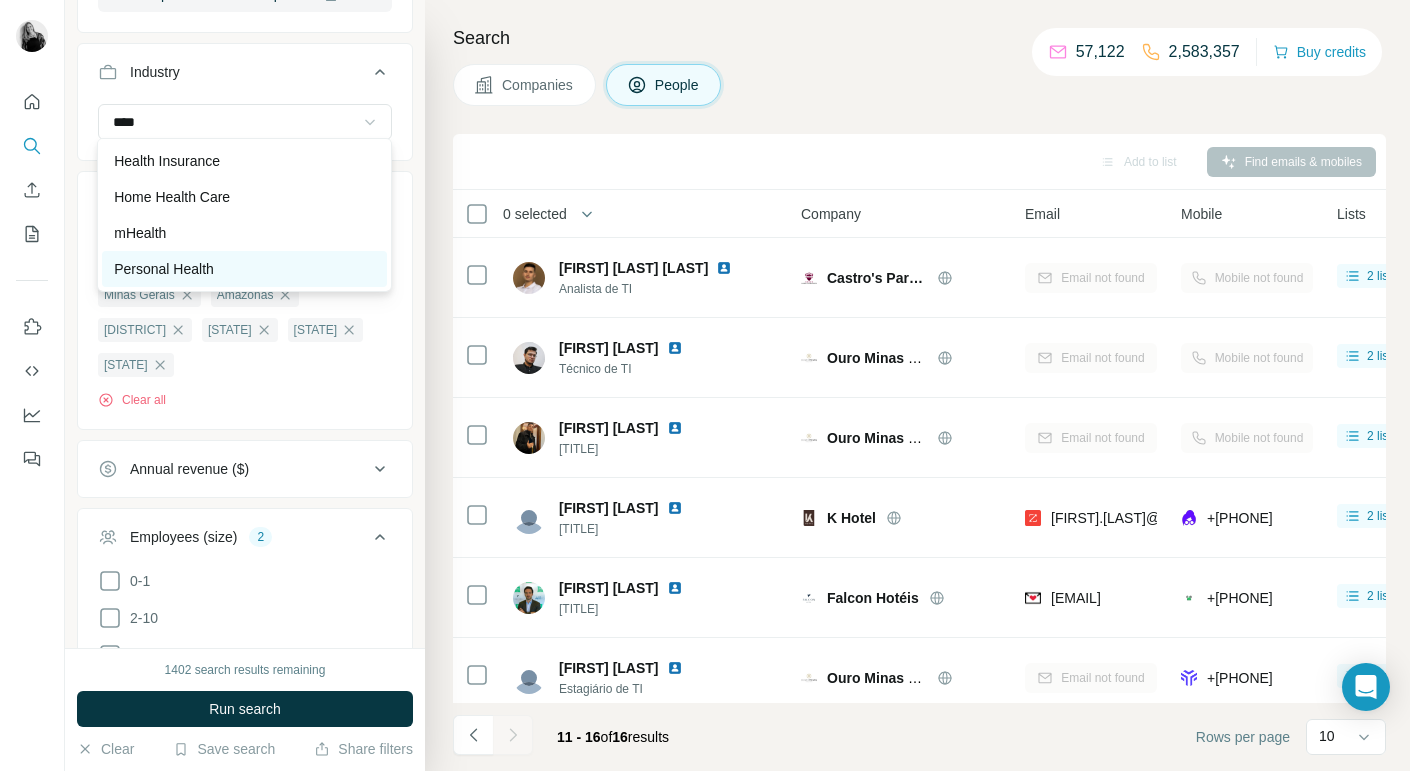 click on "Personal Health" at bounding box center (244, 269) 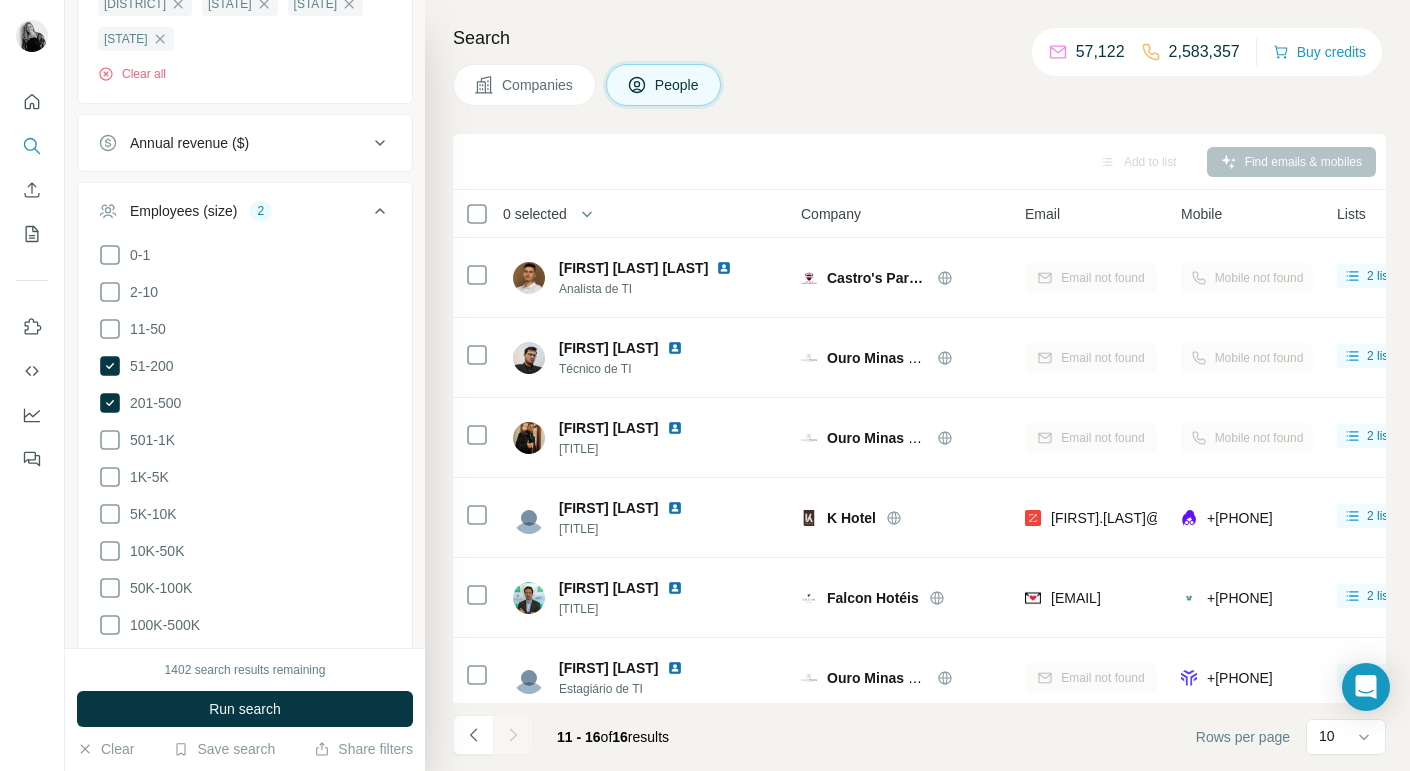 scroll, scrollTop: 1293, scrollLeft: 0, axis: vertical 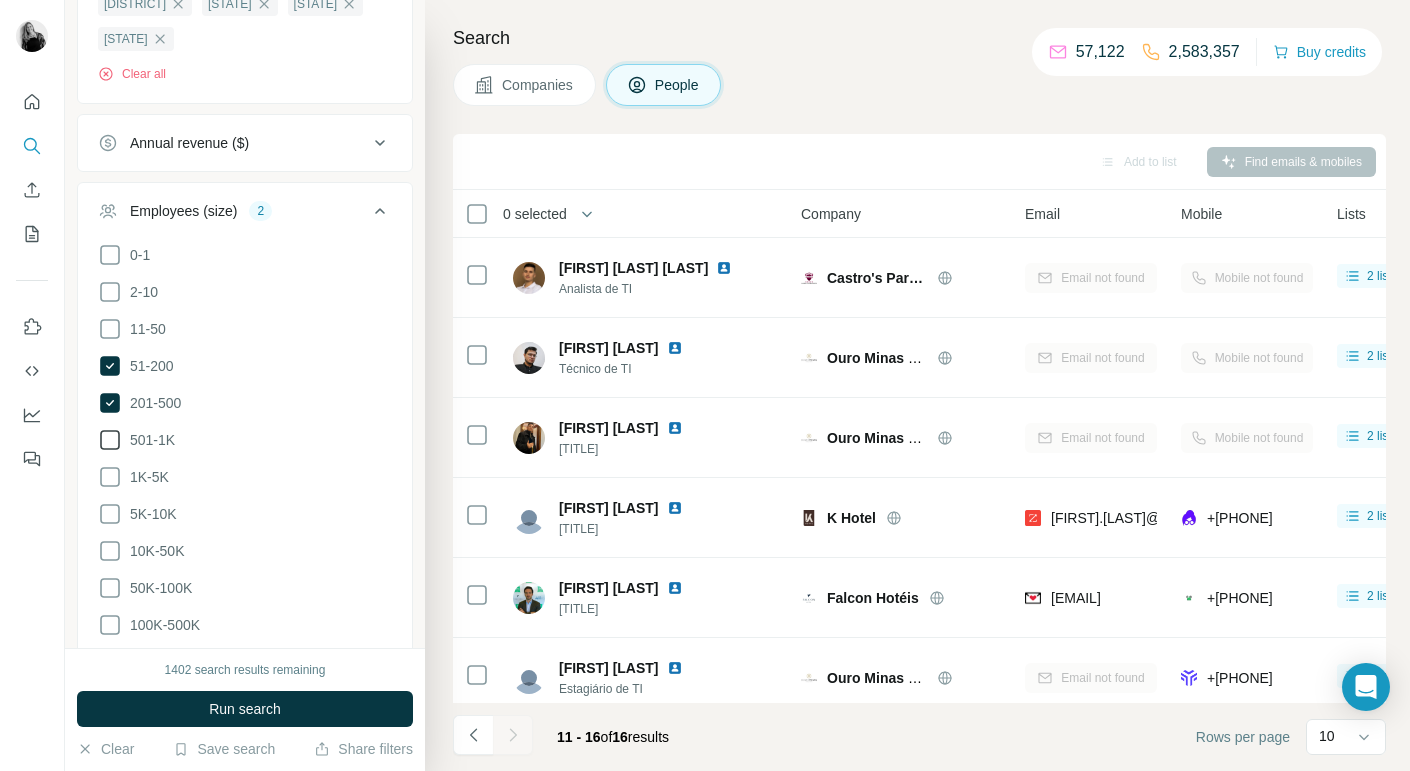 click 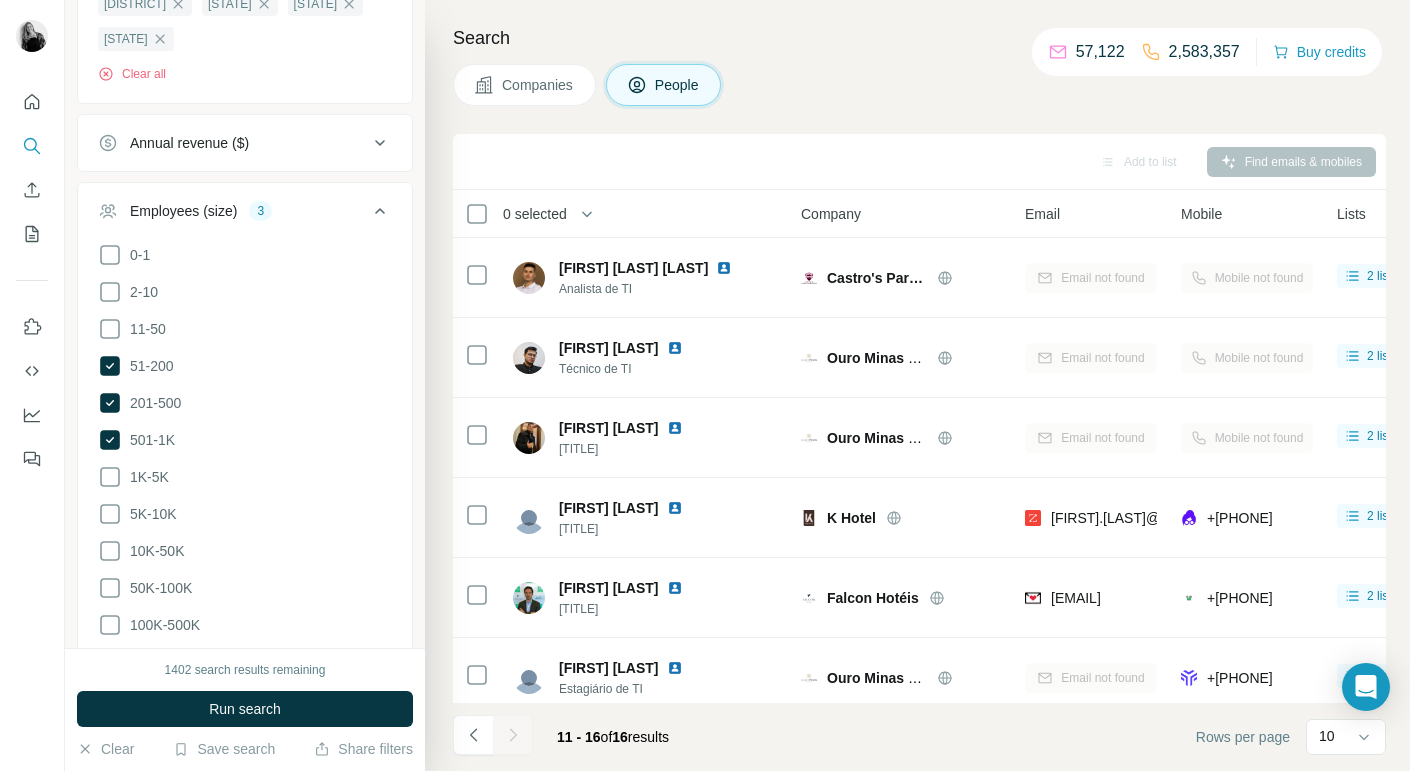 click on "Companies" at bounding box center (538, 85) 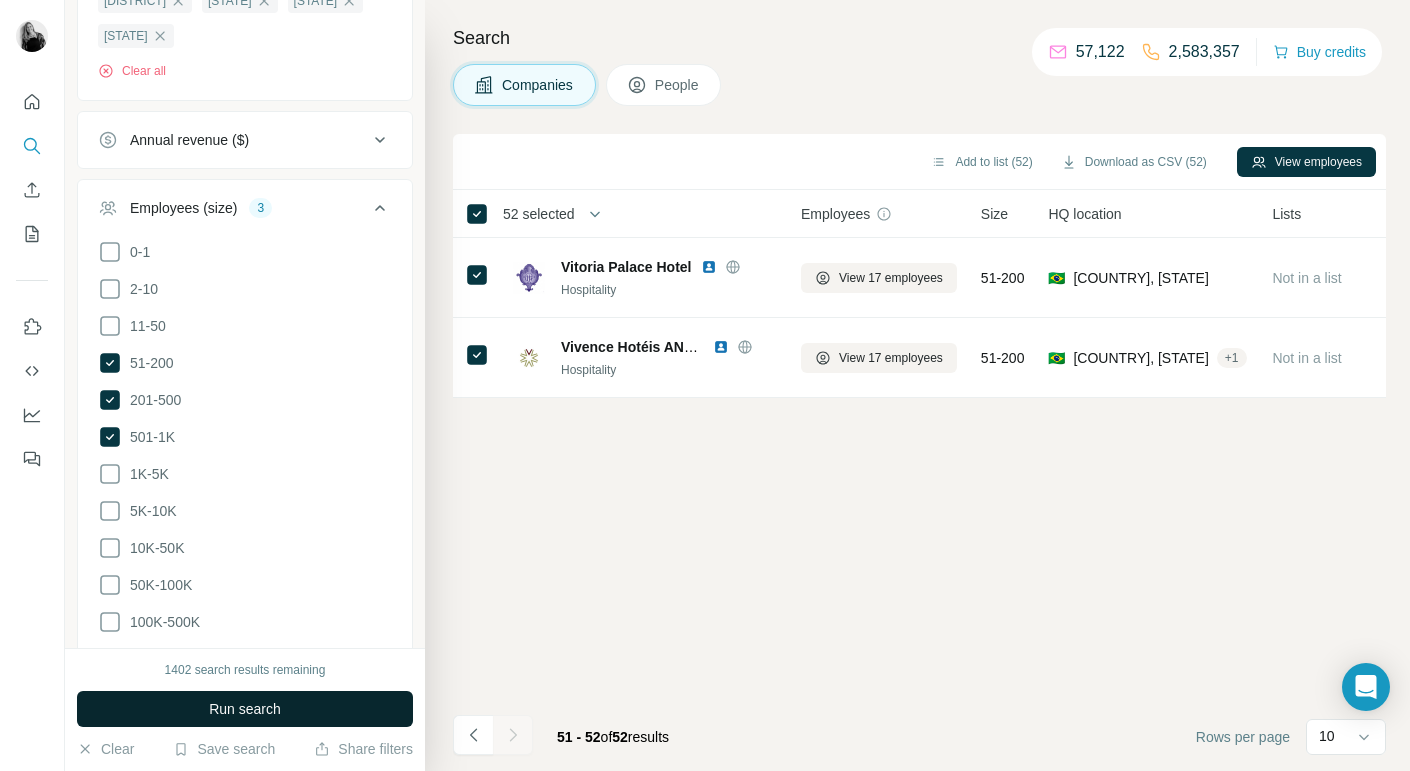 click on "Run search" at bounding box center (245, 709) 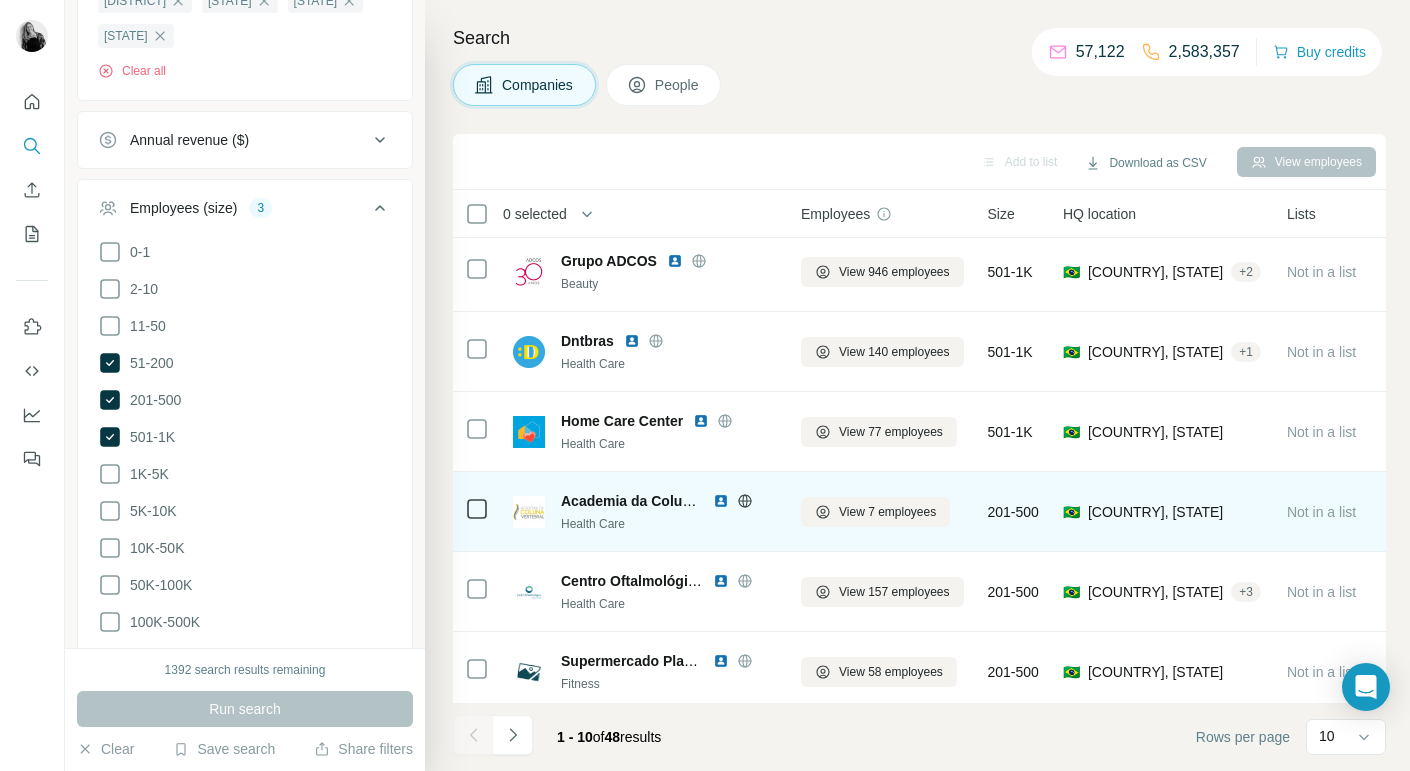 scroll, scrollTop: 0, scrollLeft: 0, axis: both 